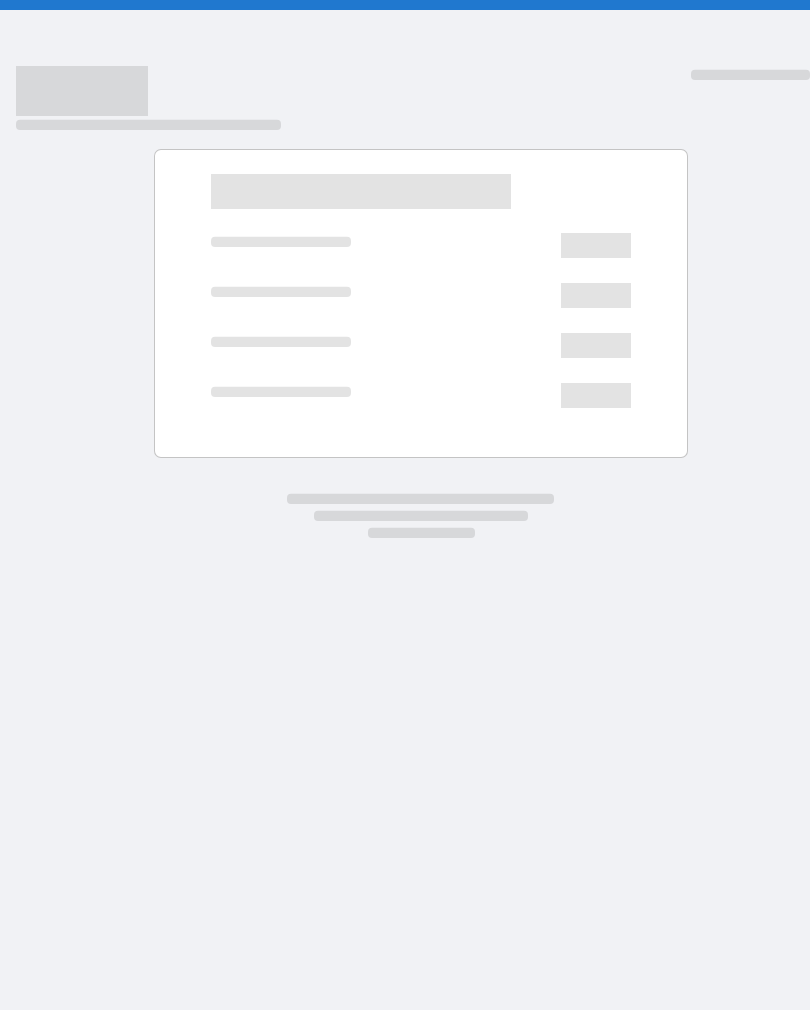 scroll, scrollTop: 0, scrollLeft: 0, axis: both 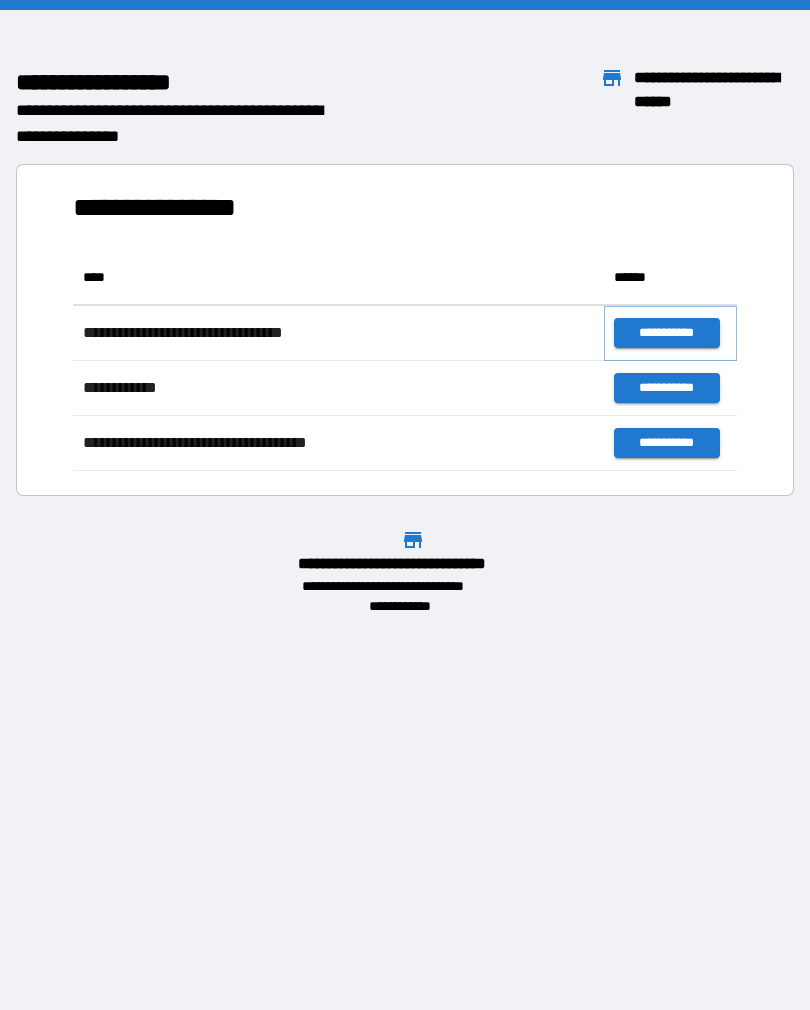 click on "**********" at bounding box center [666, 333] 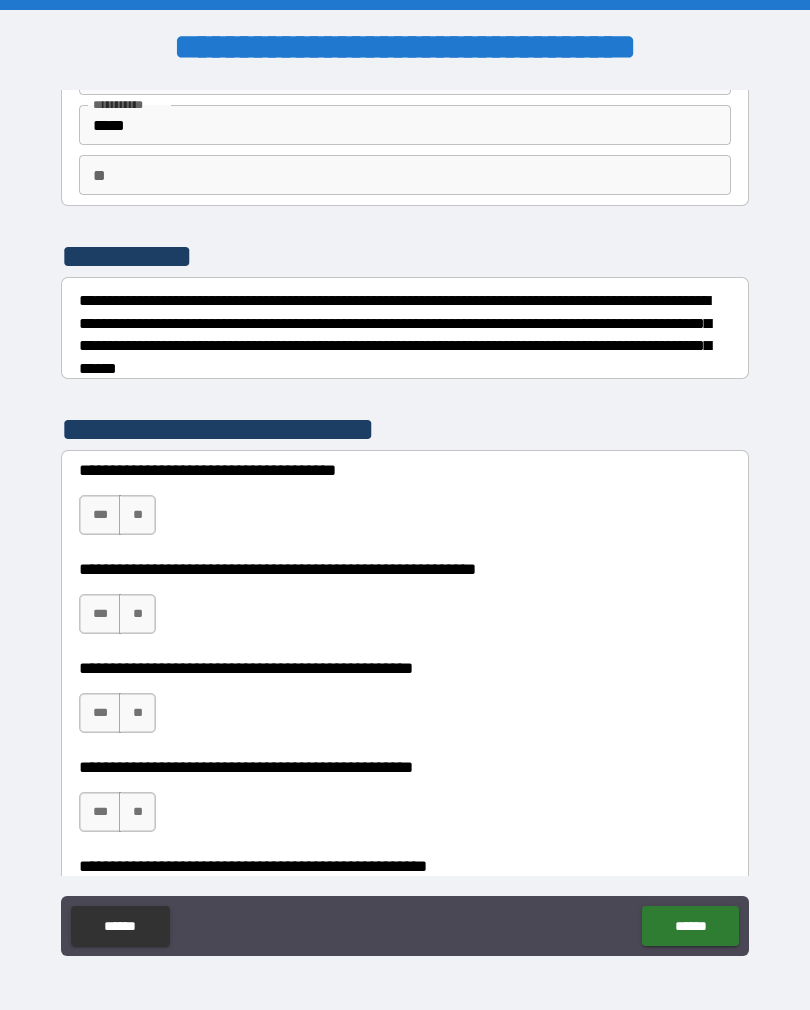 scroll, scrollTop: 130, scrollLeft: 0, axis: vertical 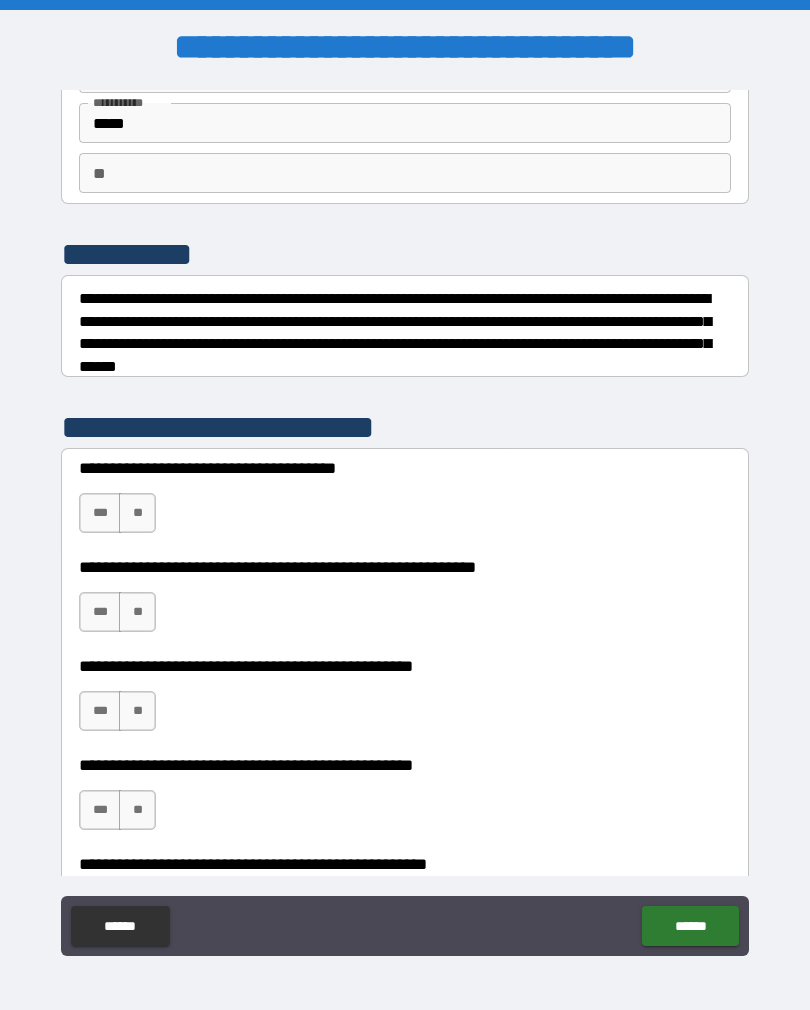 click on "***" at bounding box center (100, 513) 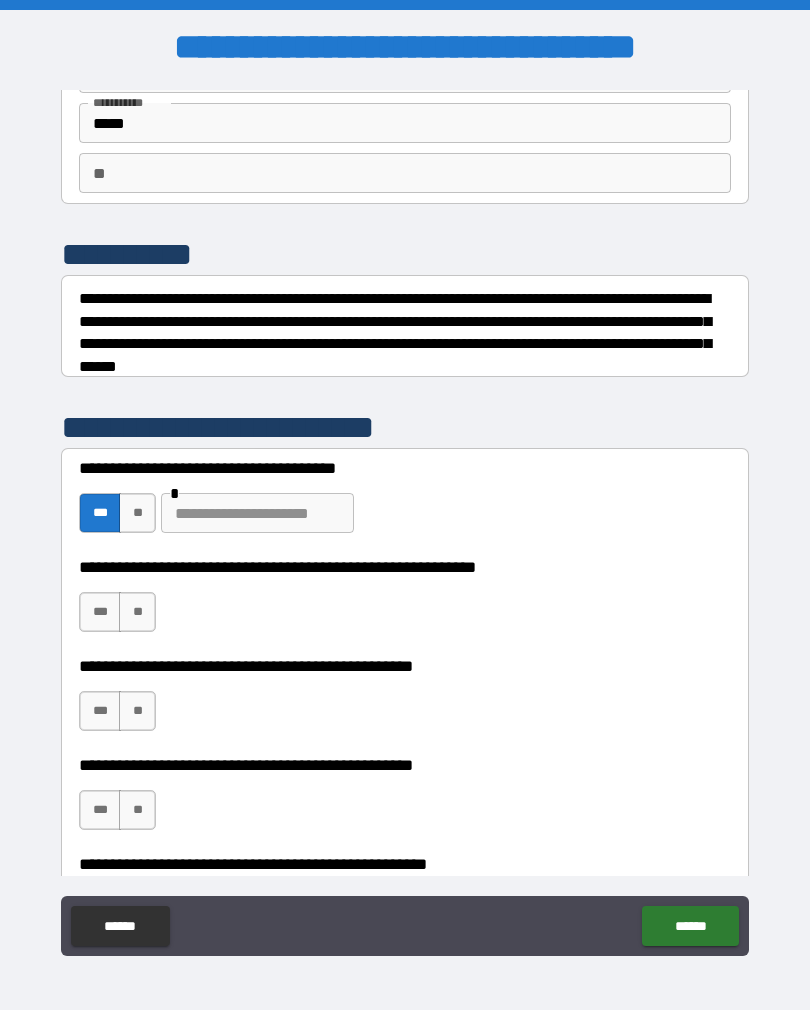 click on "**" at bounding box center (137, 513) 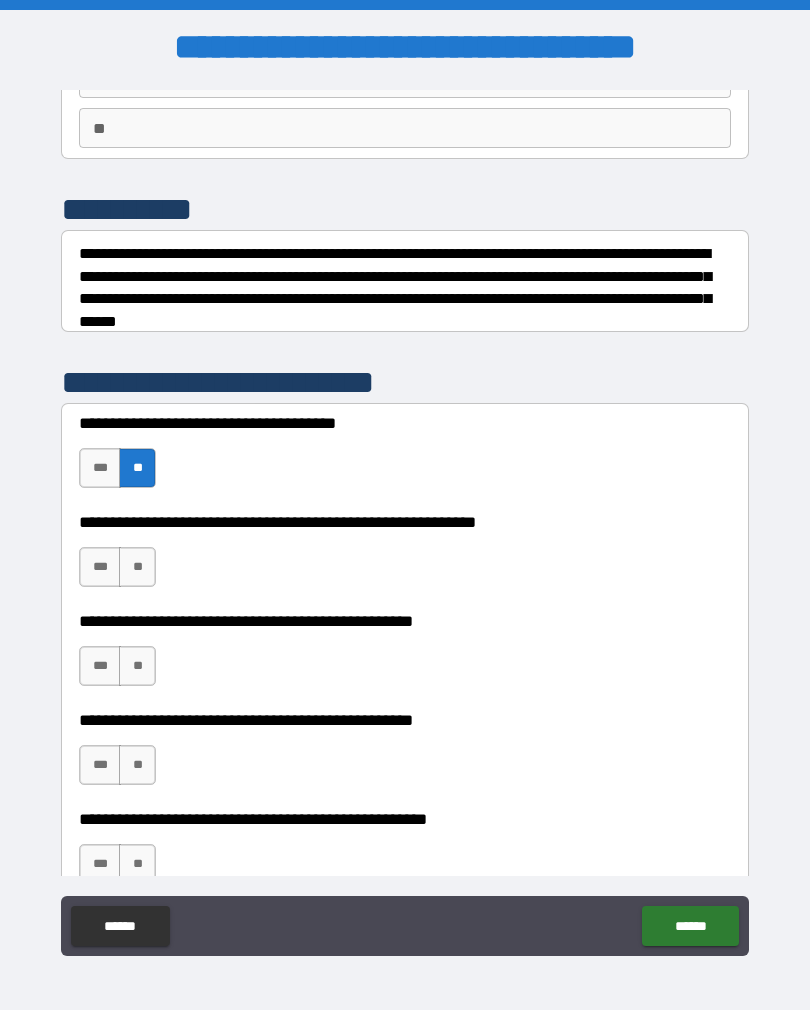 scroll, scrollTop: 177, scrollLeft: 0, axis: vertical 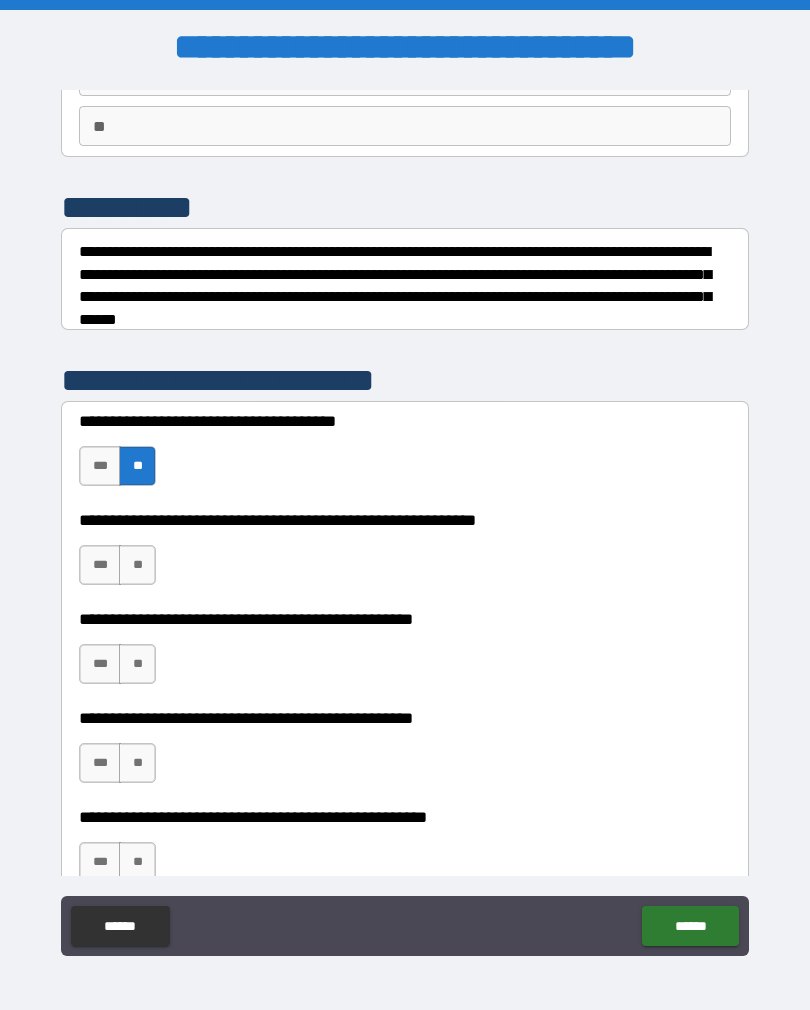 click on "**" at bounding box center (137, 565) 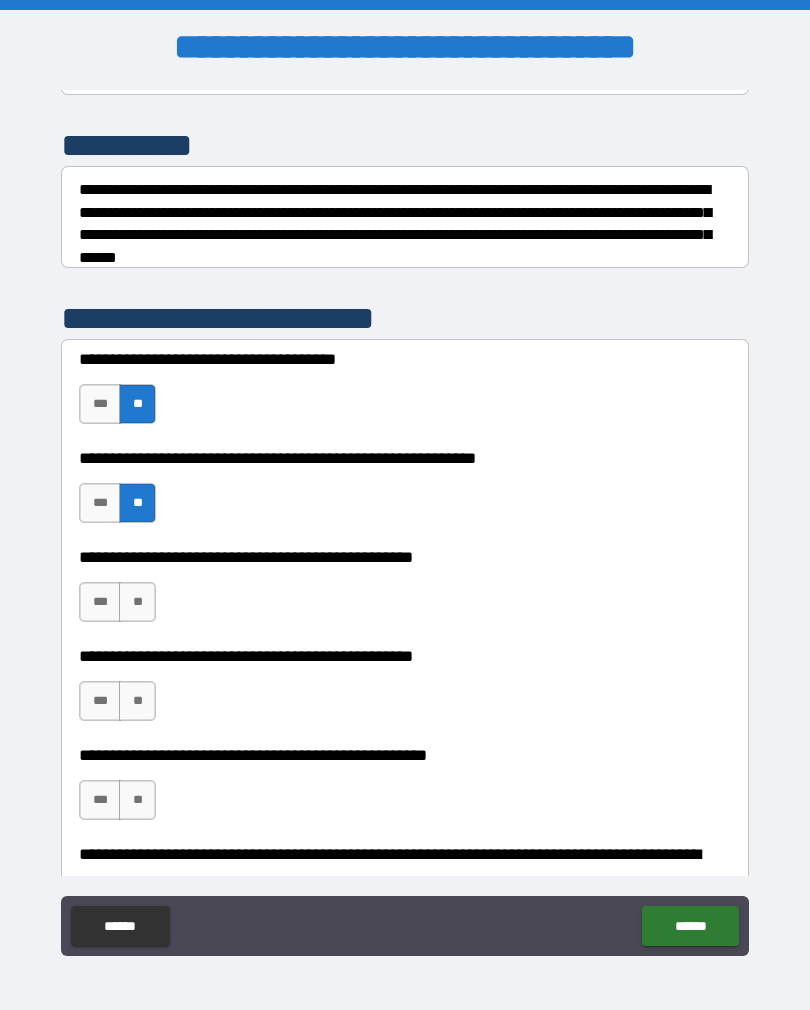 scroll, scrollTop: 252, scrollLeft: 0, axis: vertical 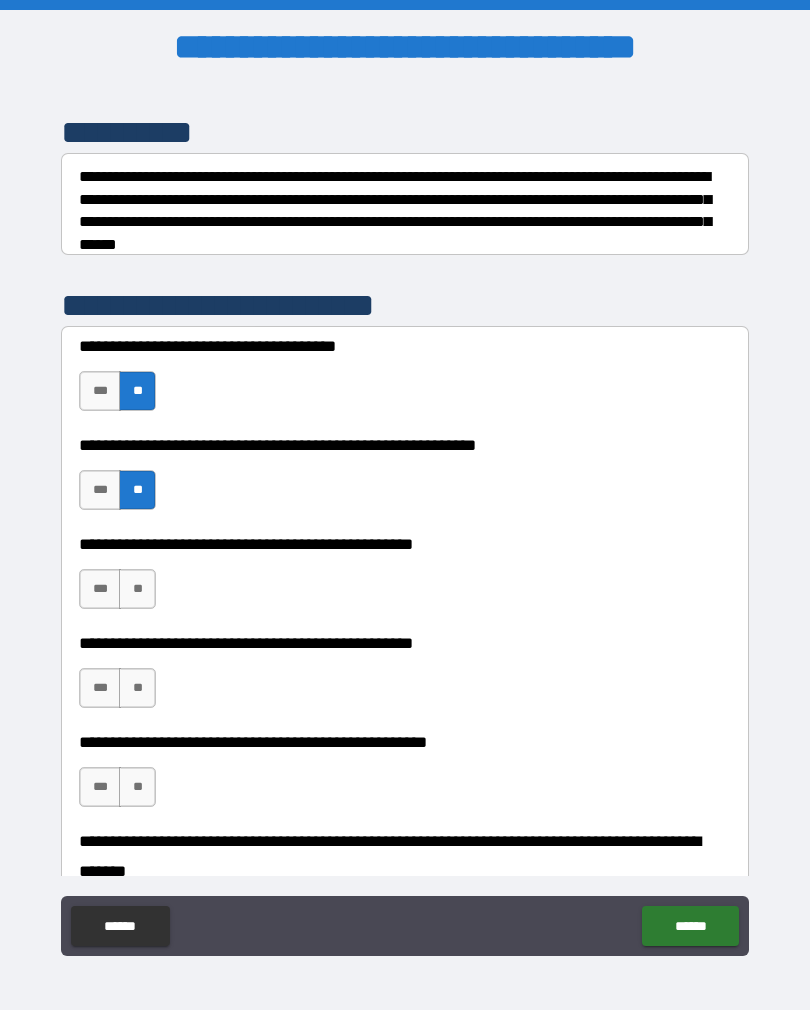 click on "***" at bounding box center [100, 490] 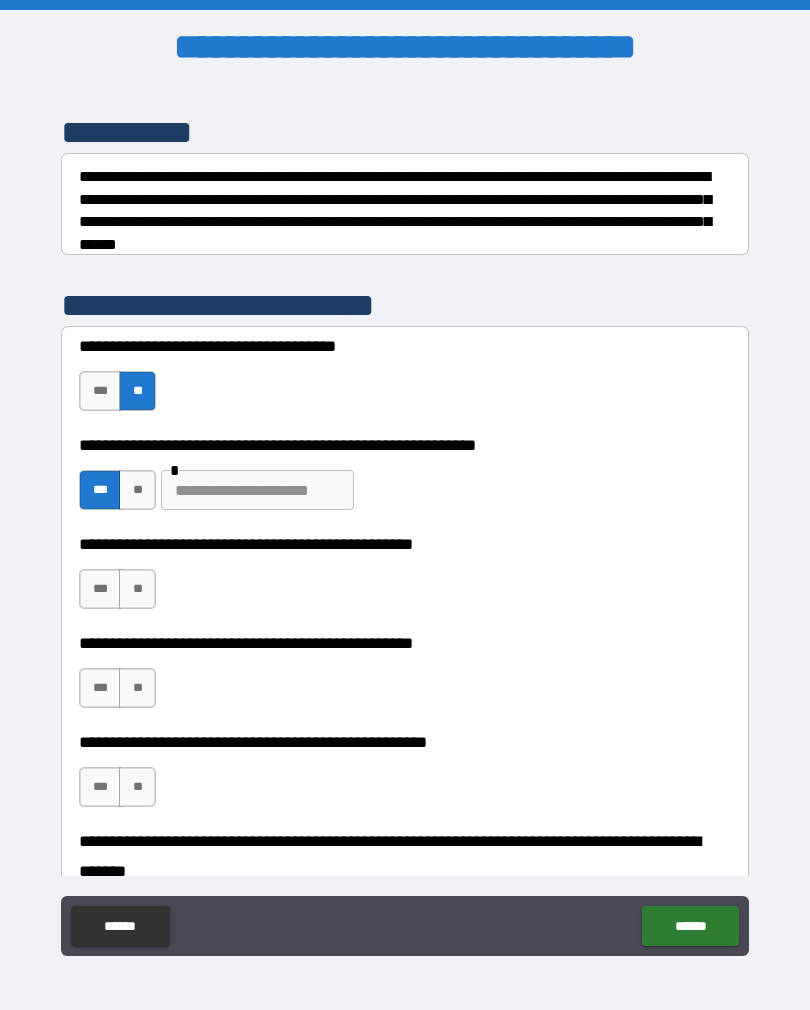 click on "**" at bounding box center (137, 490) 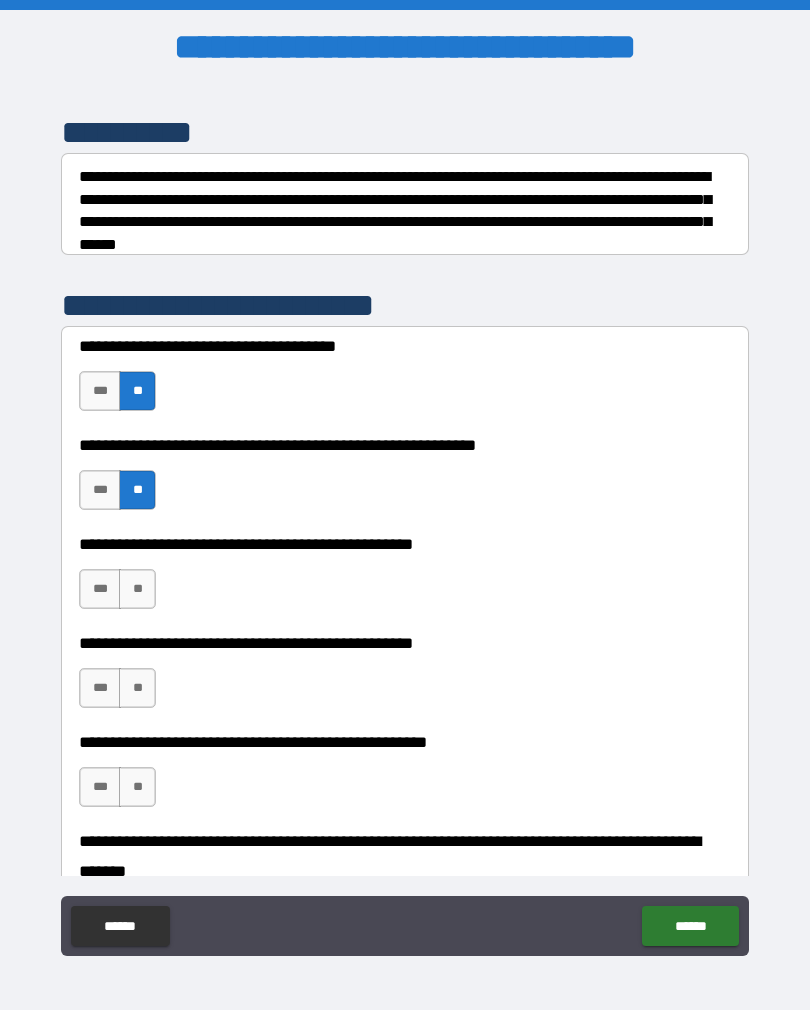 click on "**" at bounding box center (137, 589) 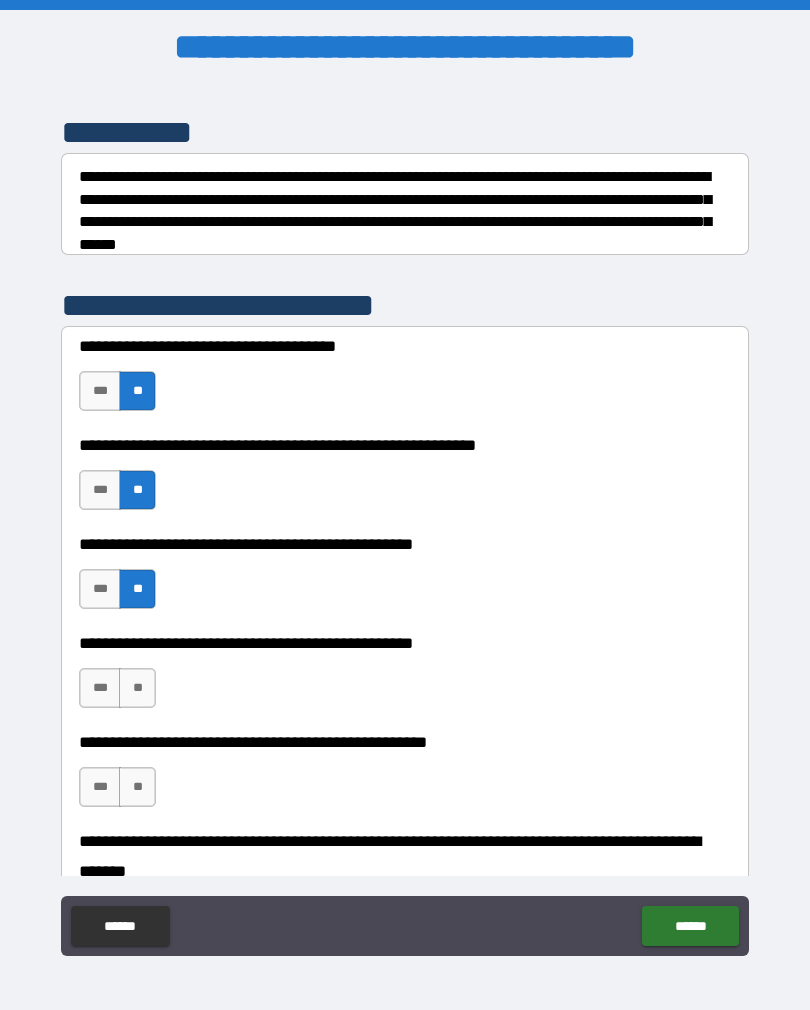 click on "**" at bounding box center [137, 688] 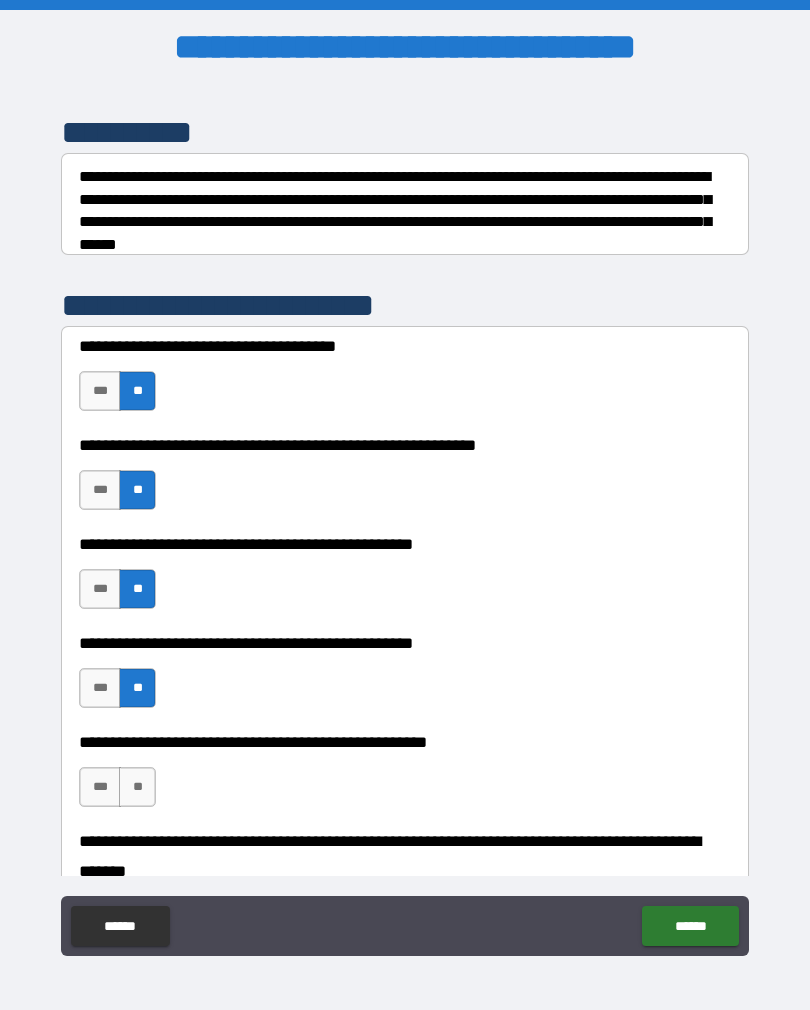 click on "***" at bounding box center [100, 688] 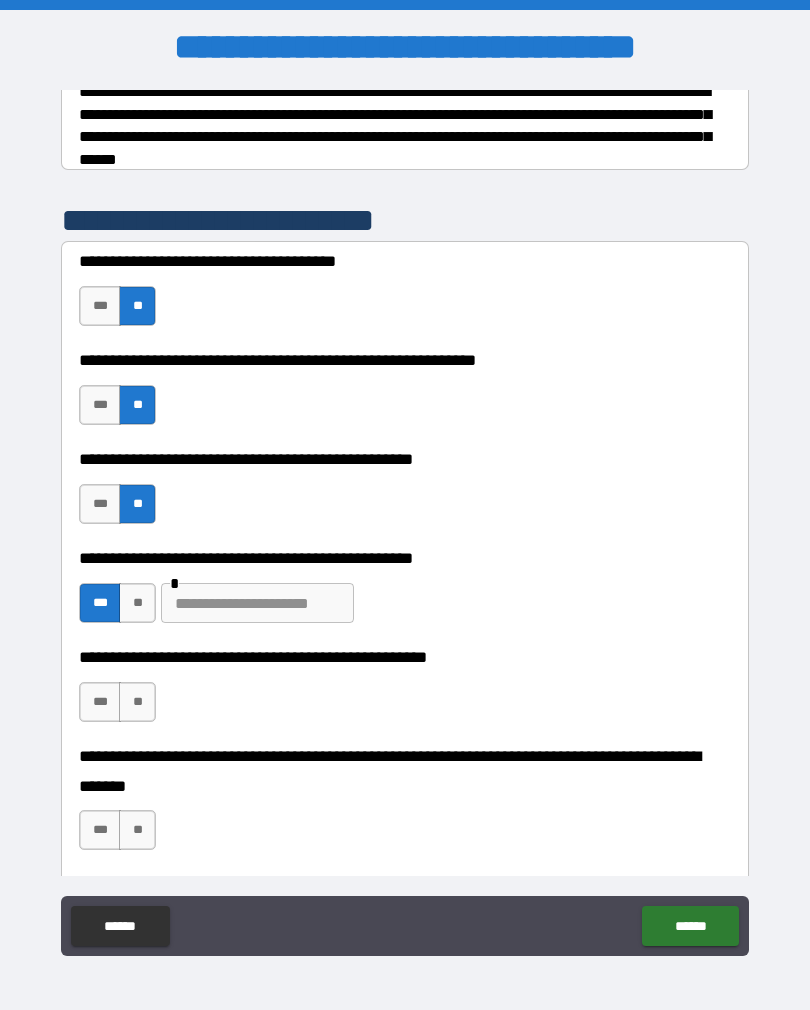 scroll, scrollTop: 339, scrollLeft: 0, axis: vertical 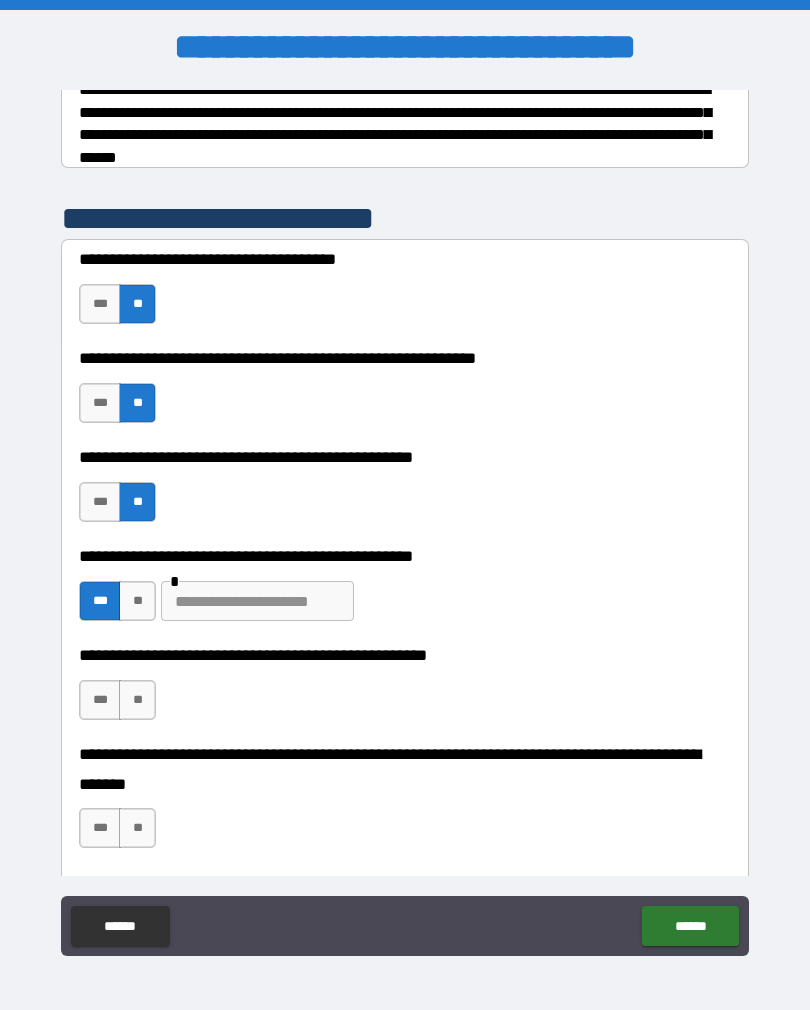 click at bounding box center (257, 601) 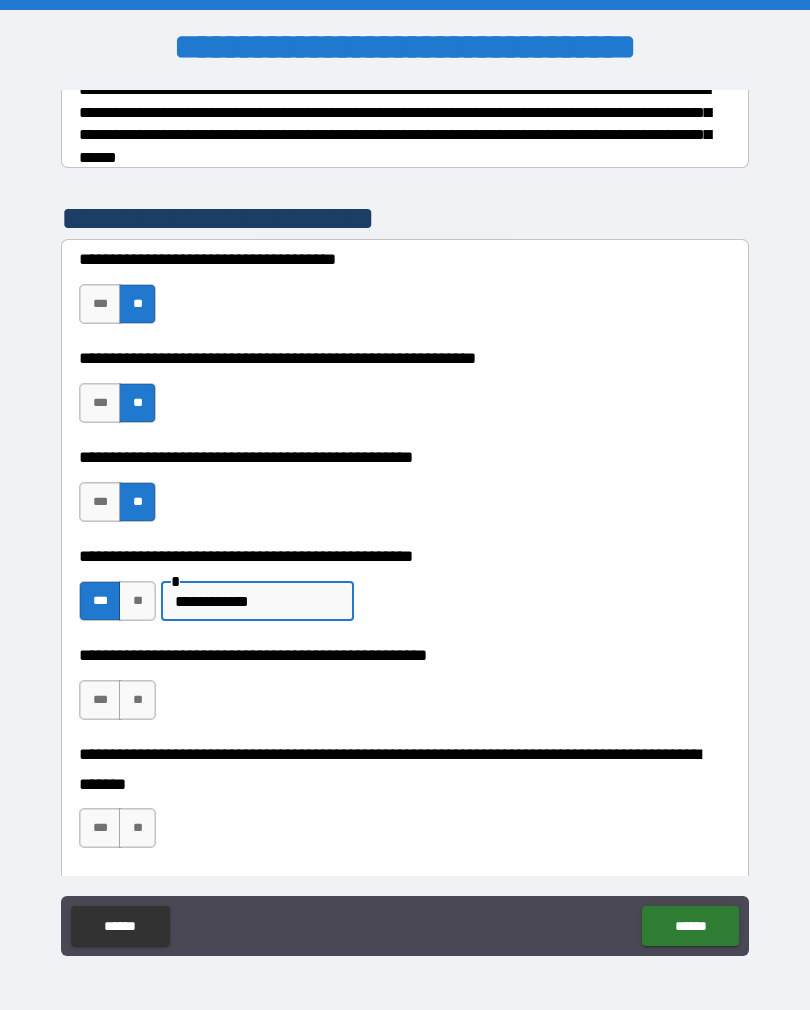 type on "**********" 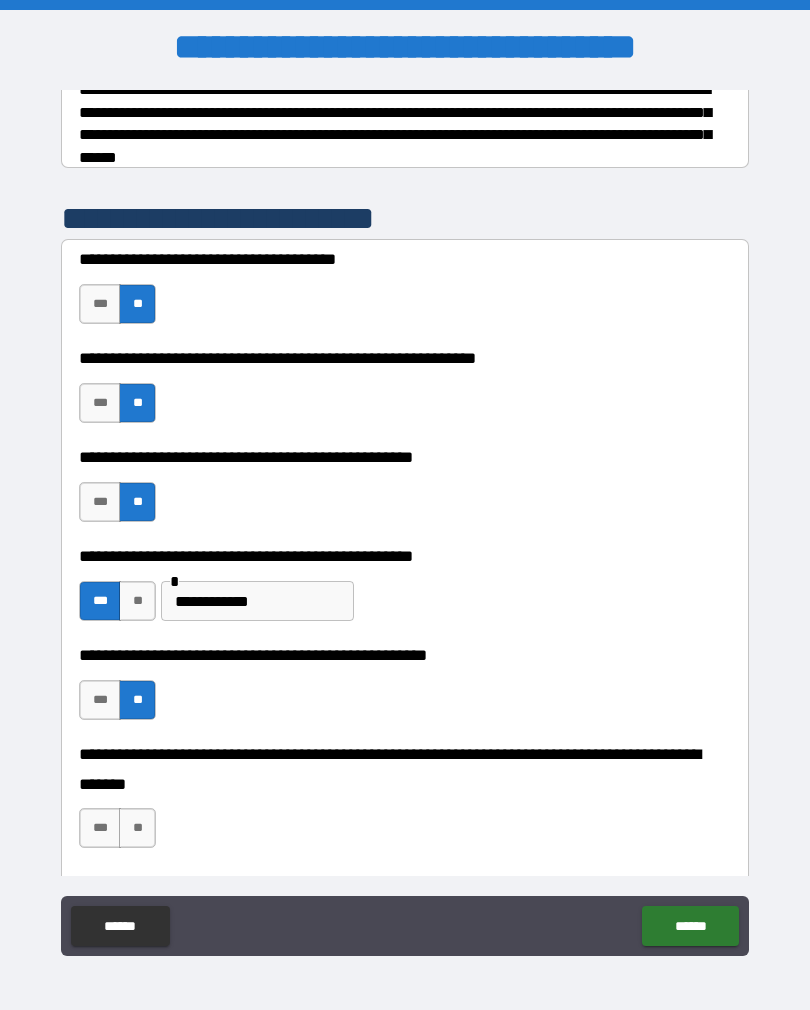 click on "**" at bounding box center [137, 828] 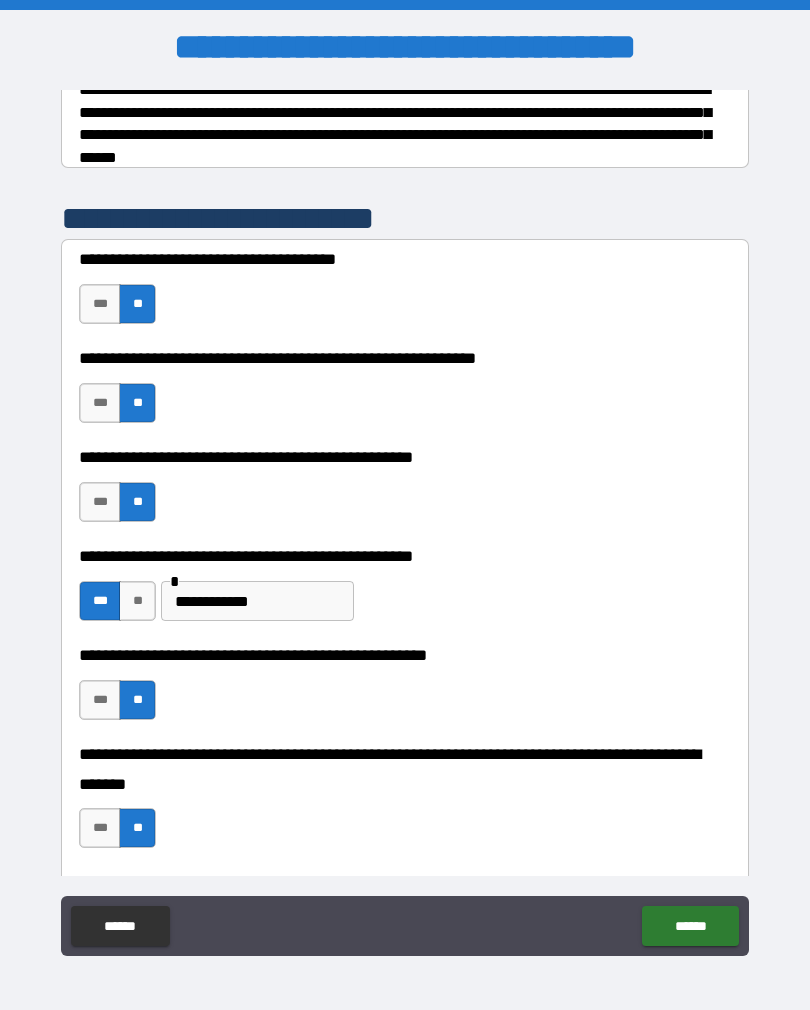 click on "******" at bounding box center [690, 926] 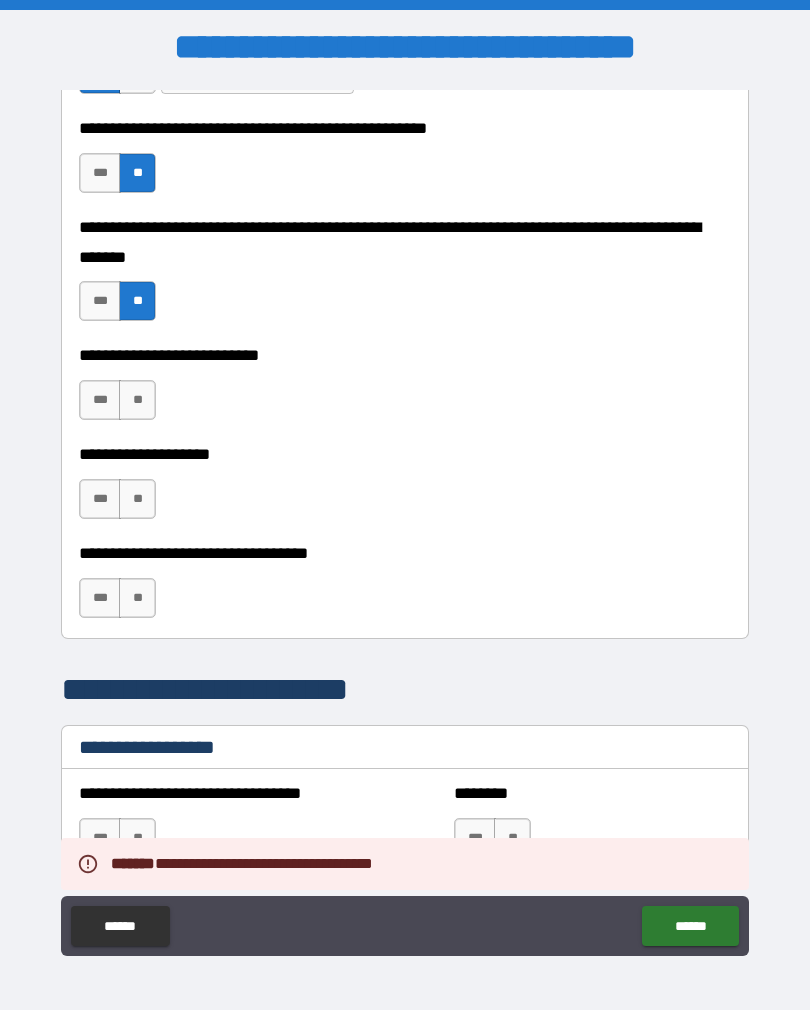 scroll, scrollTop: 883, scrollLeft: 0, axis: vertical 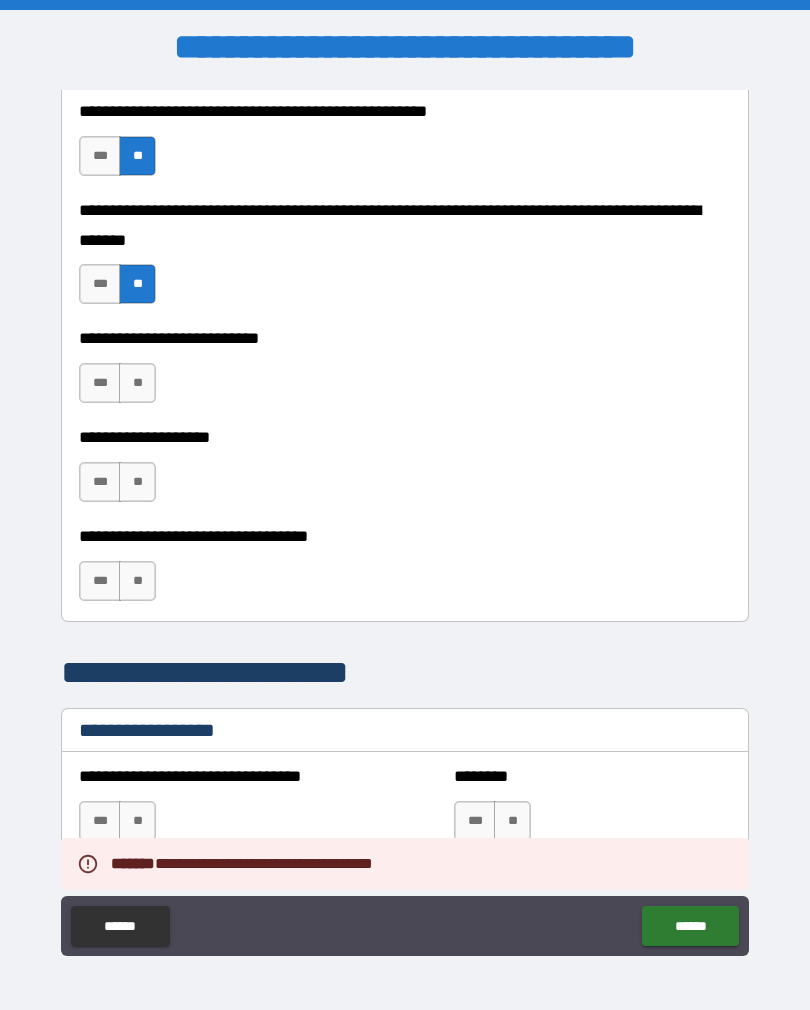 click on "**" at bounding box center (137, 383) 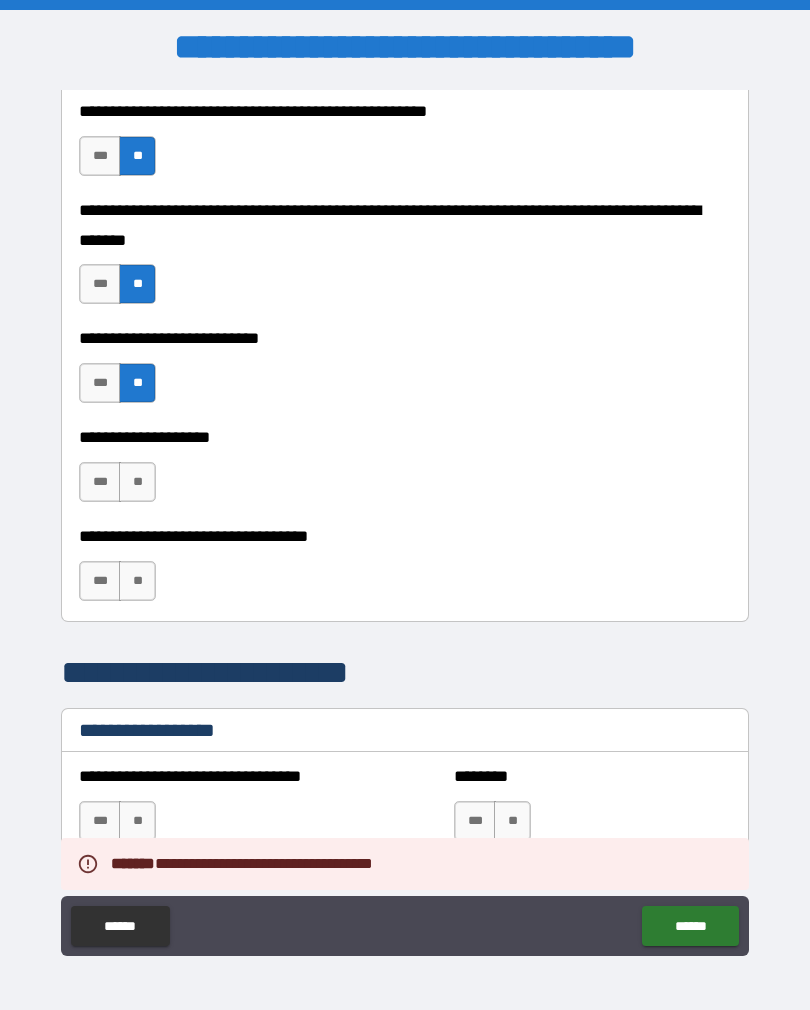 click on "**" at bounding box center (137, 482) 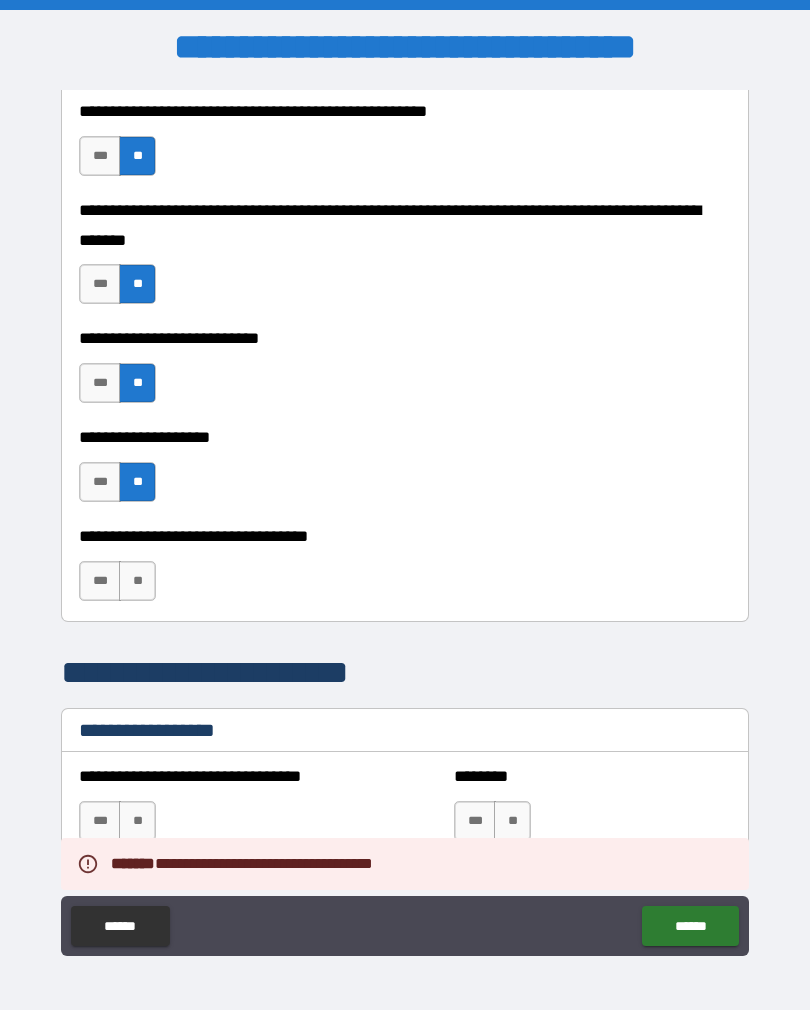click on "**" at bounding box center [137, 581] 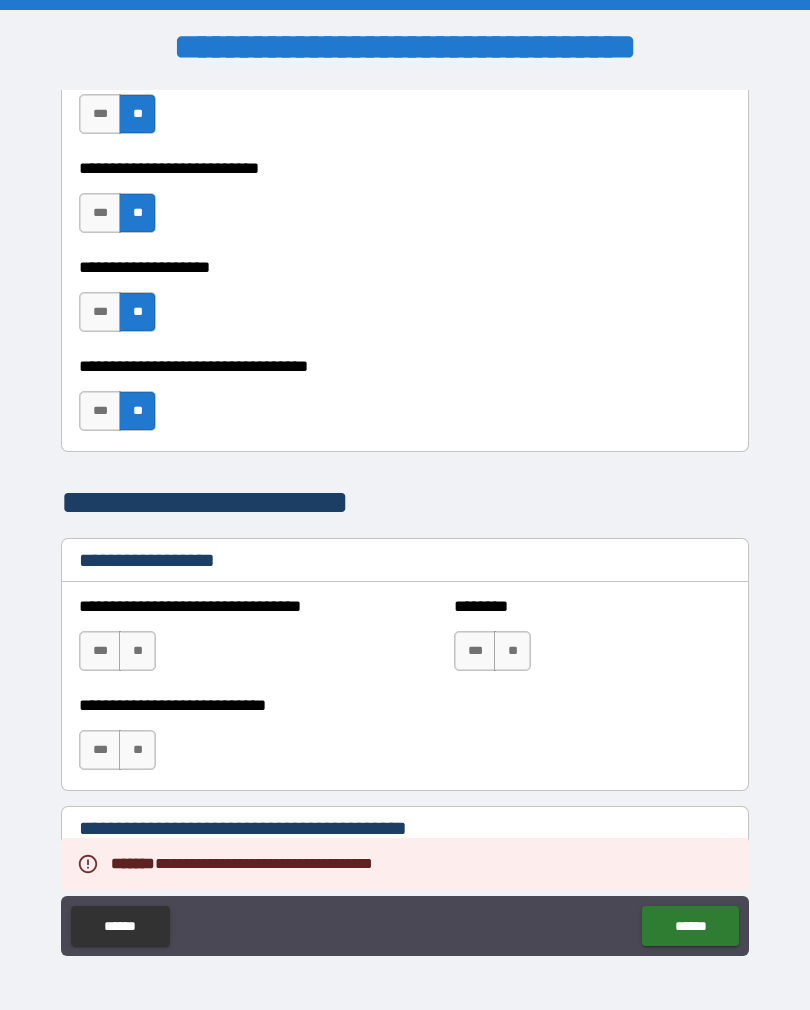 click on "**********" at bounding box center [405, 523] 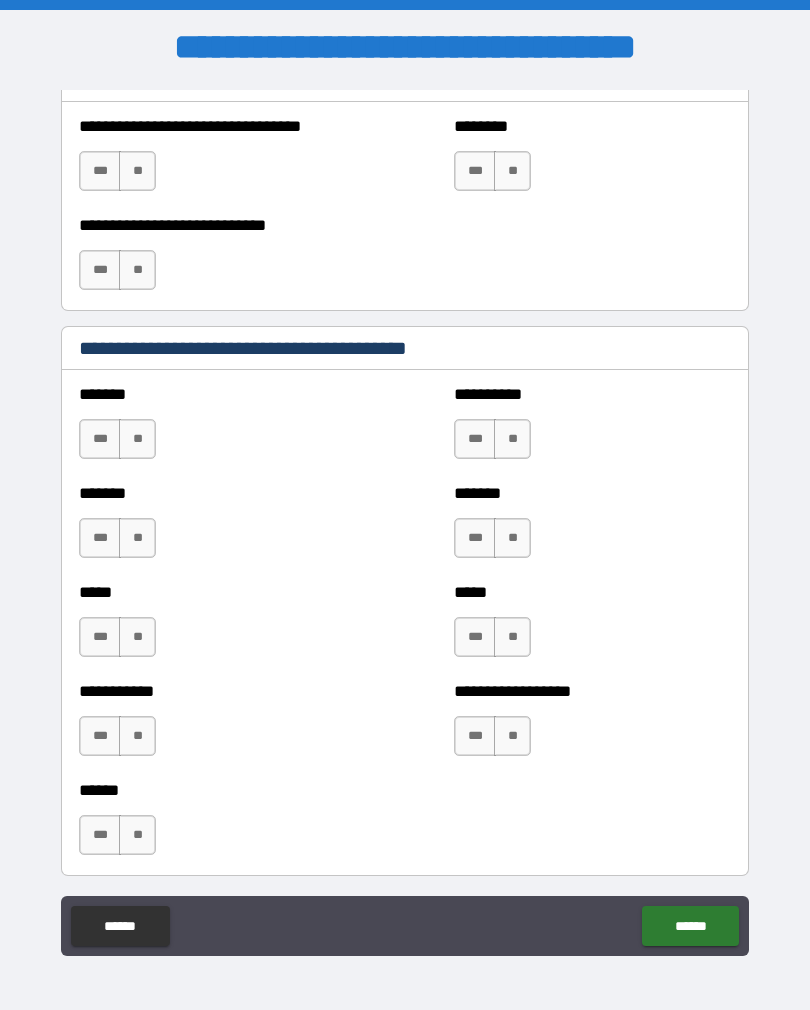 scroll, scrollTop: 1540, scrollLeft: 0, axis: vertical 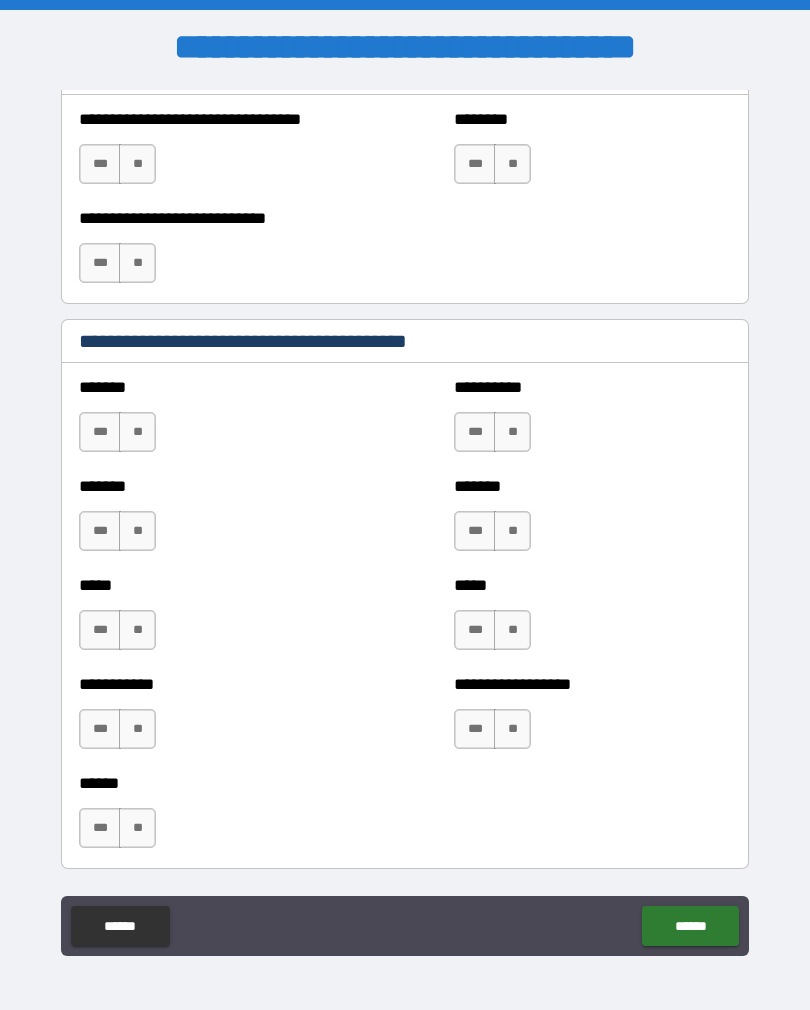 click on "**********" at bounding box center (405, 254) 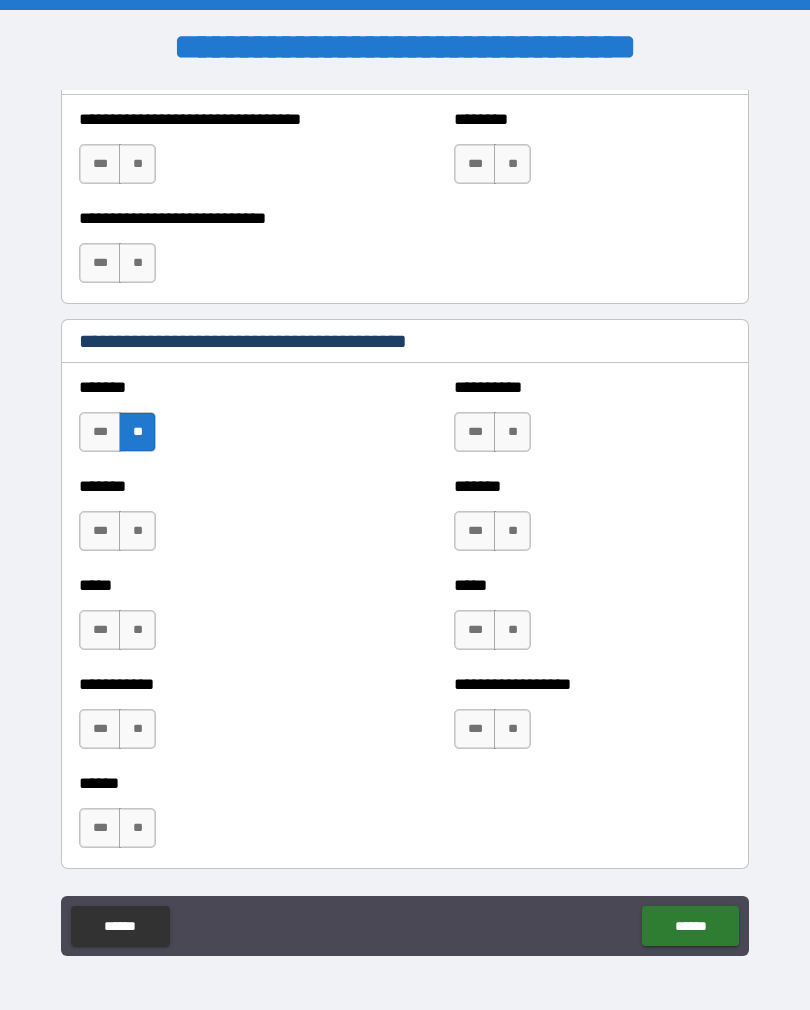 click on "**" at bounding box center (137, 531) 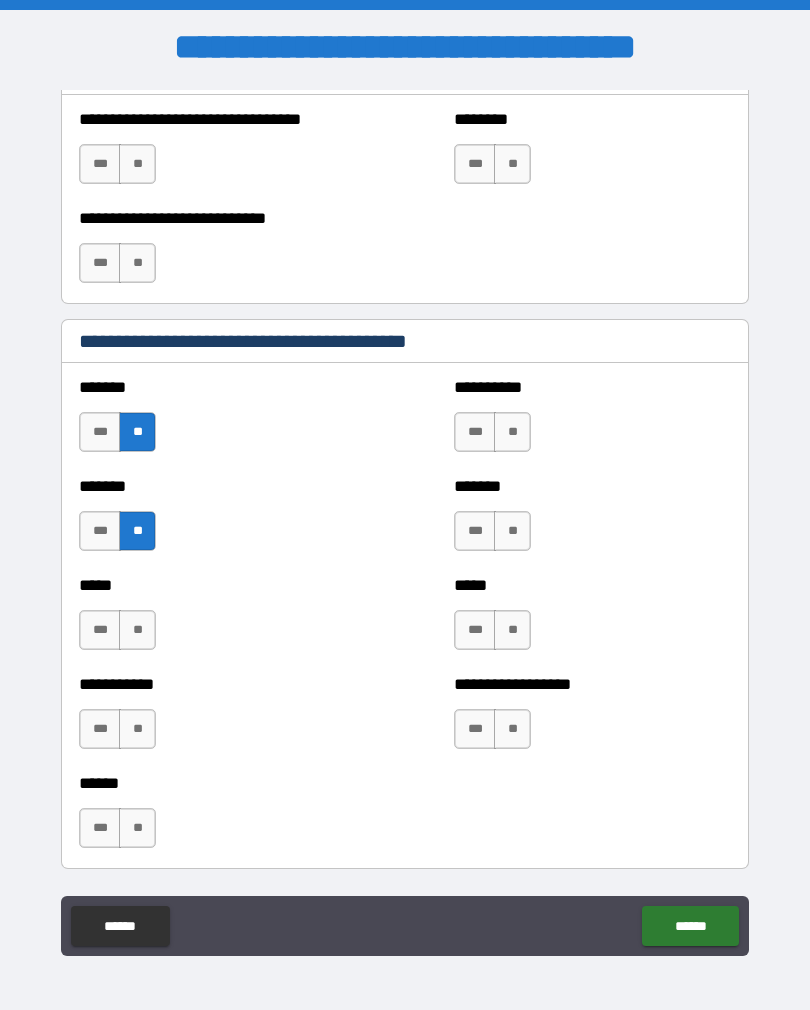 click on "***** *** **" at bounding box center [217, 620] 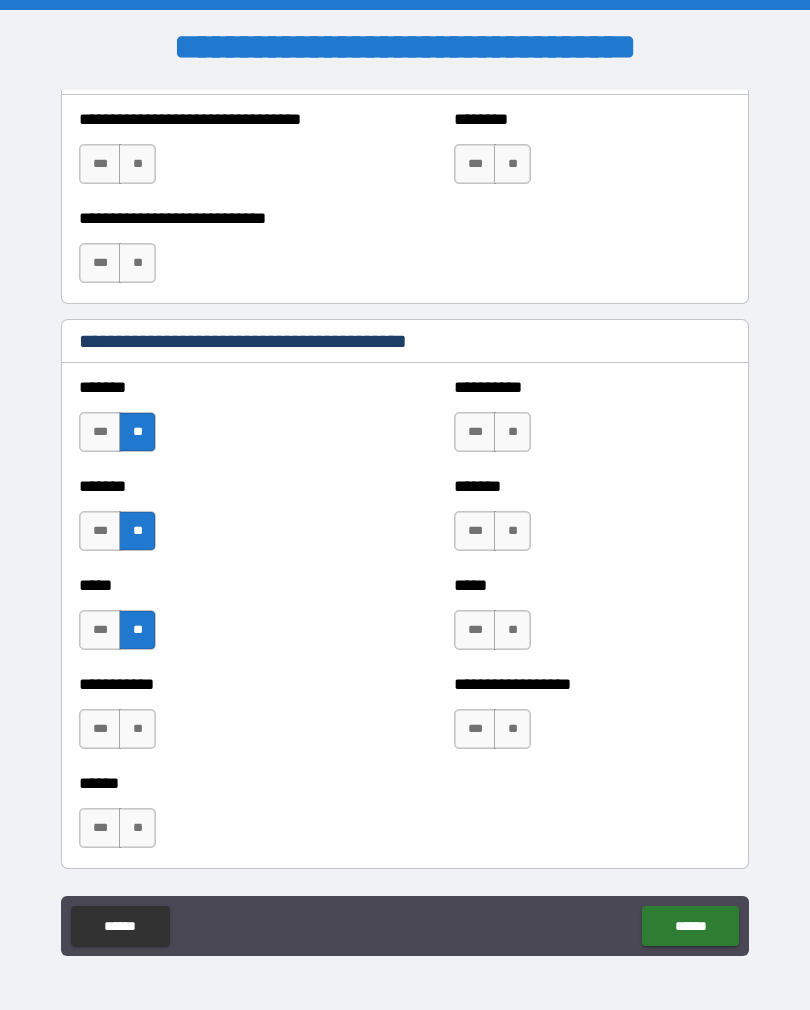 click on "**" at bounding box center (137, 729) 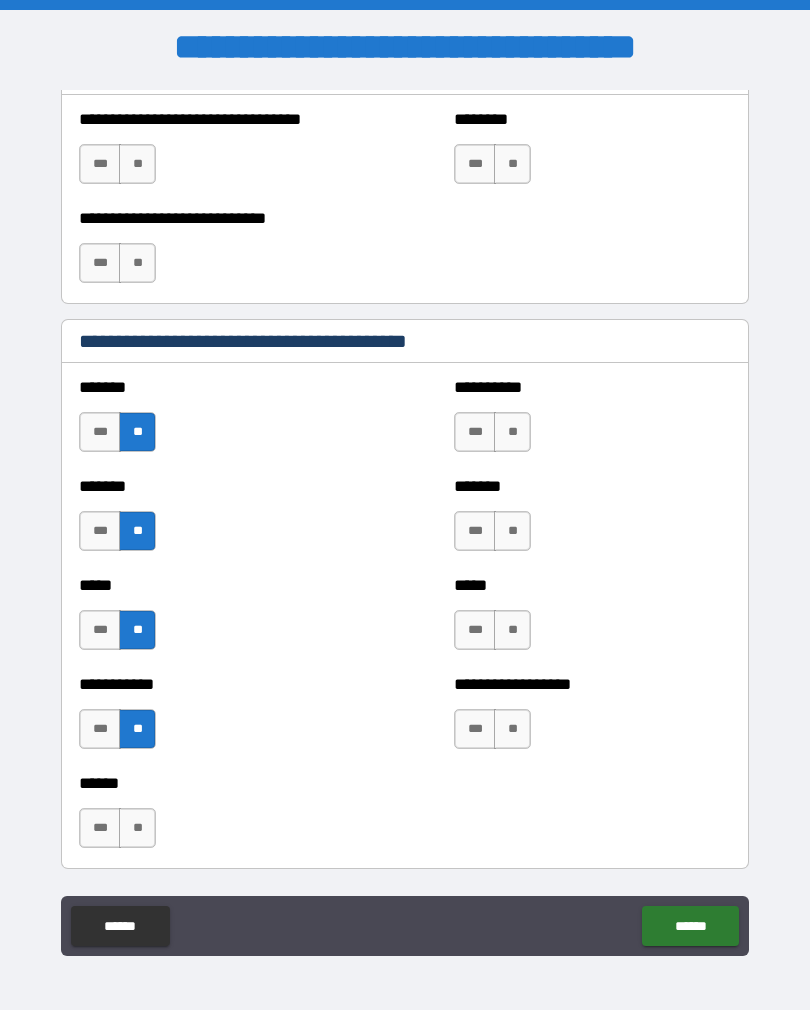 click on "**" at bounding box center (137, 828) 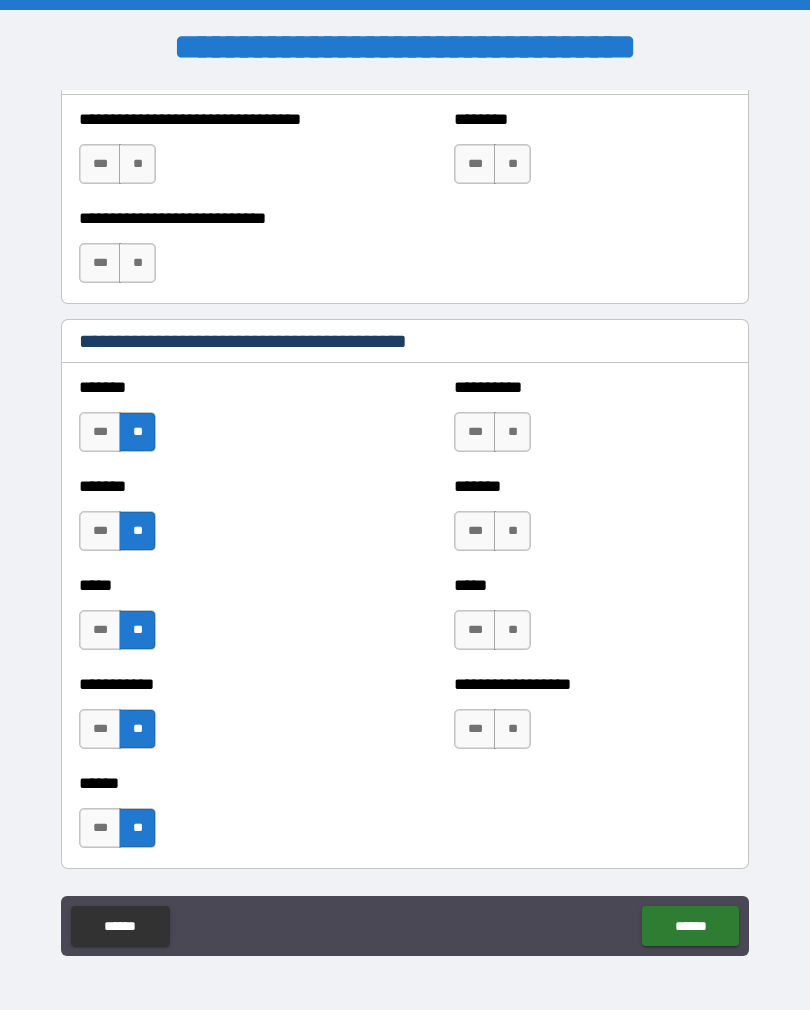 click on "**" at bounding box center [512, 729] 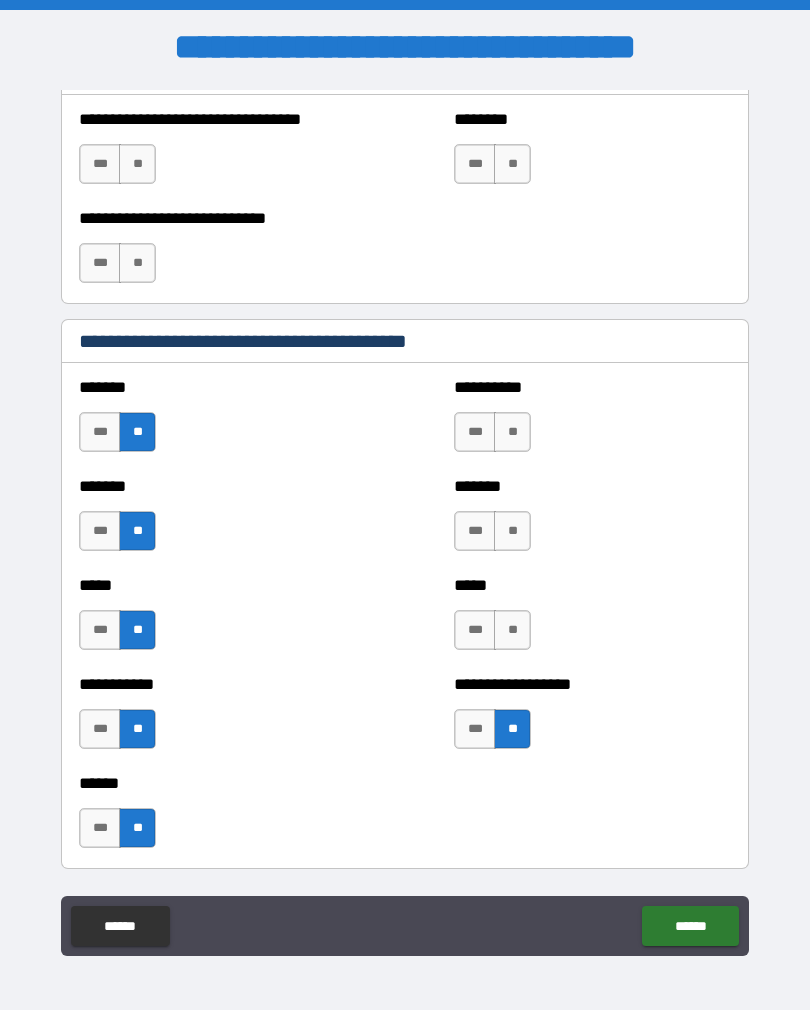 click on "**" at bounding box center (512, 630) 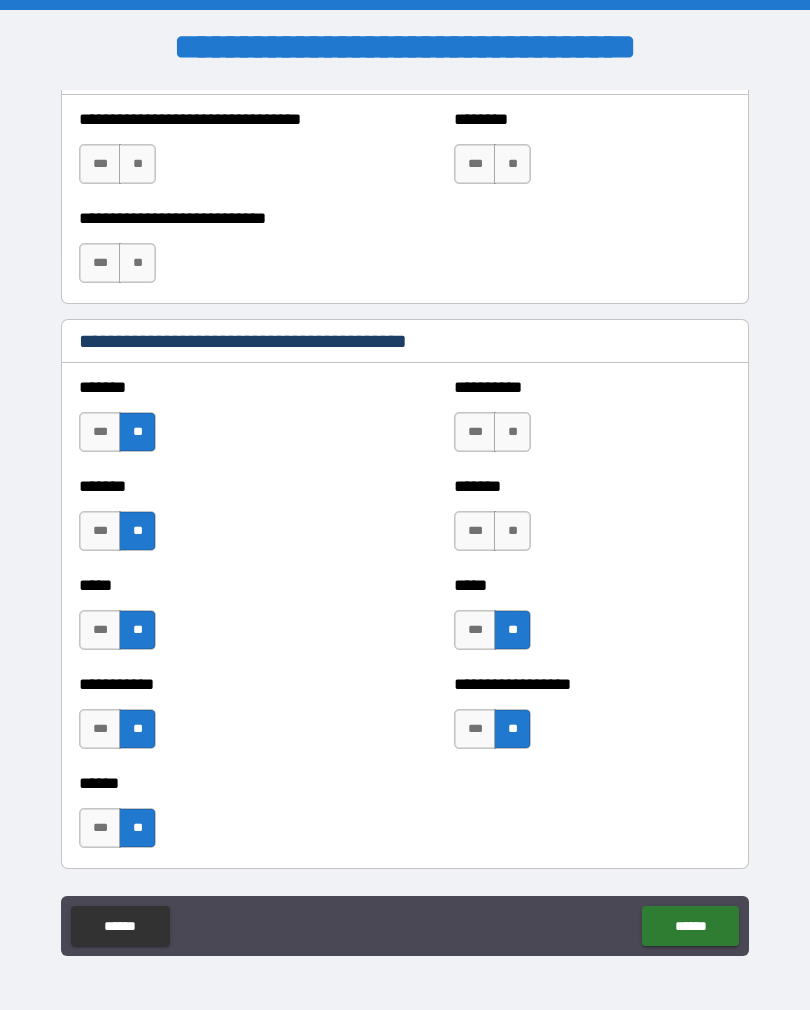 click on "**" at bounding box center (512, 531) 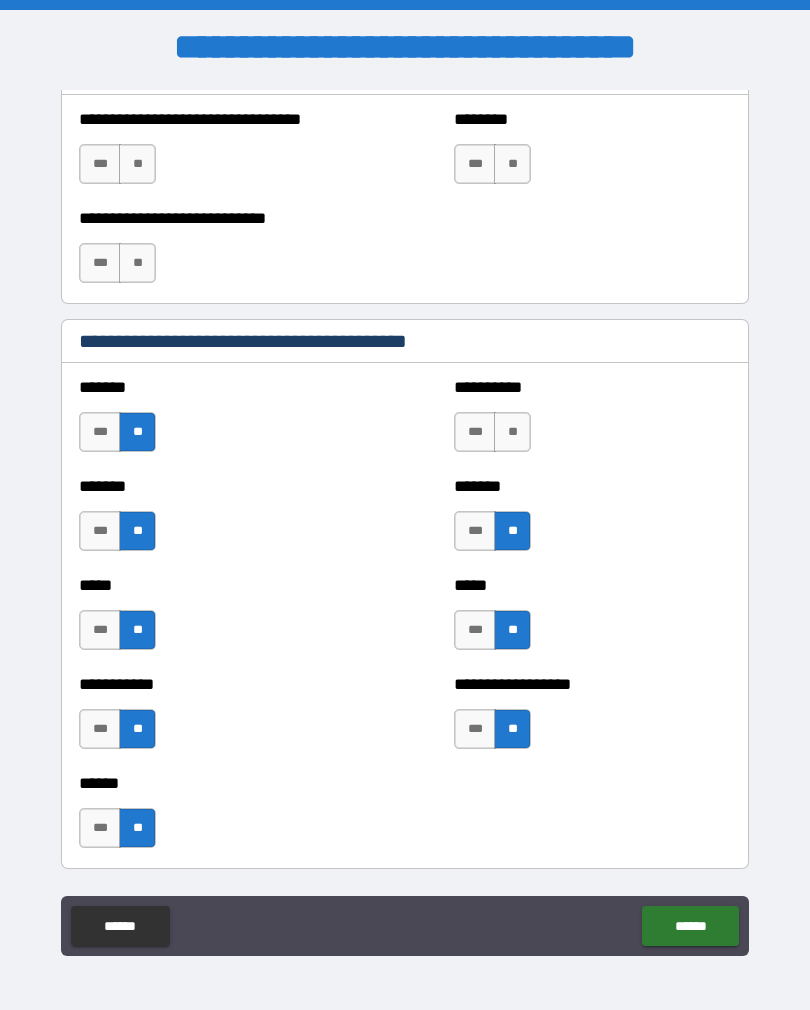 click on "**" at bounding box center [512, 432] 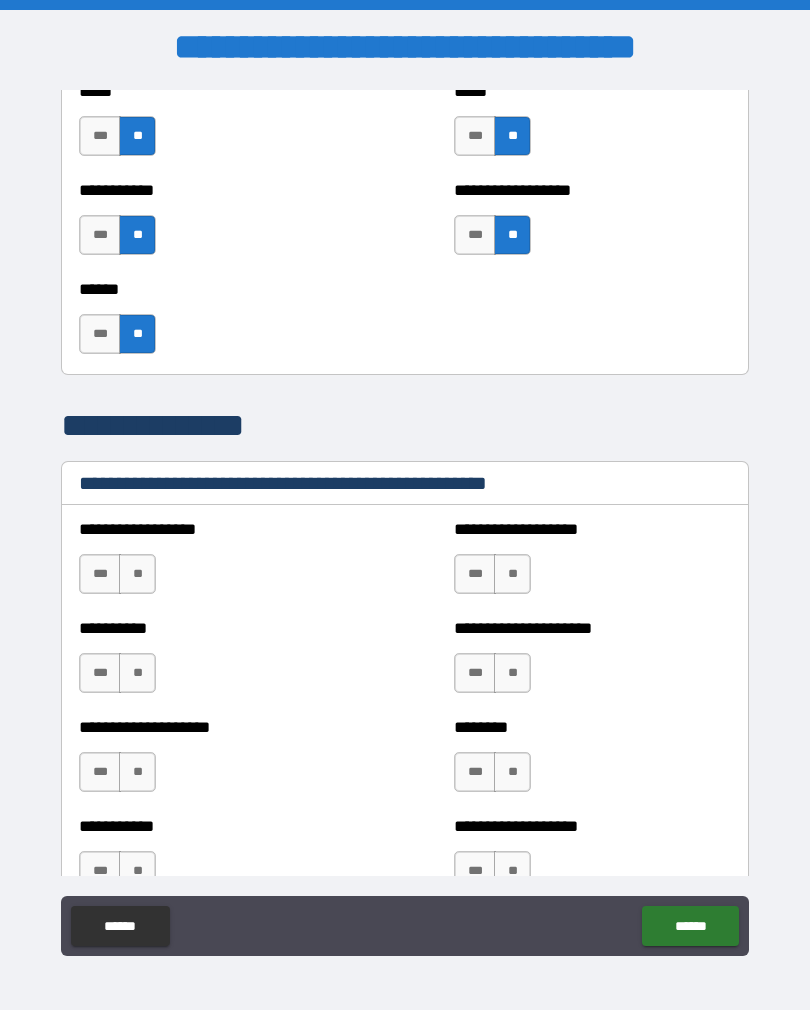 scroll, scrollTop: 2181, scrollLeft: 0, axis: vertical 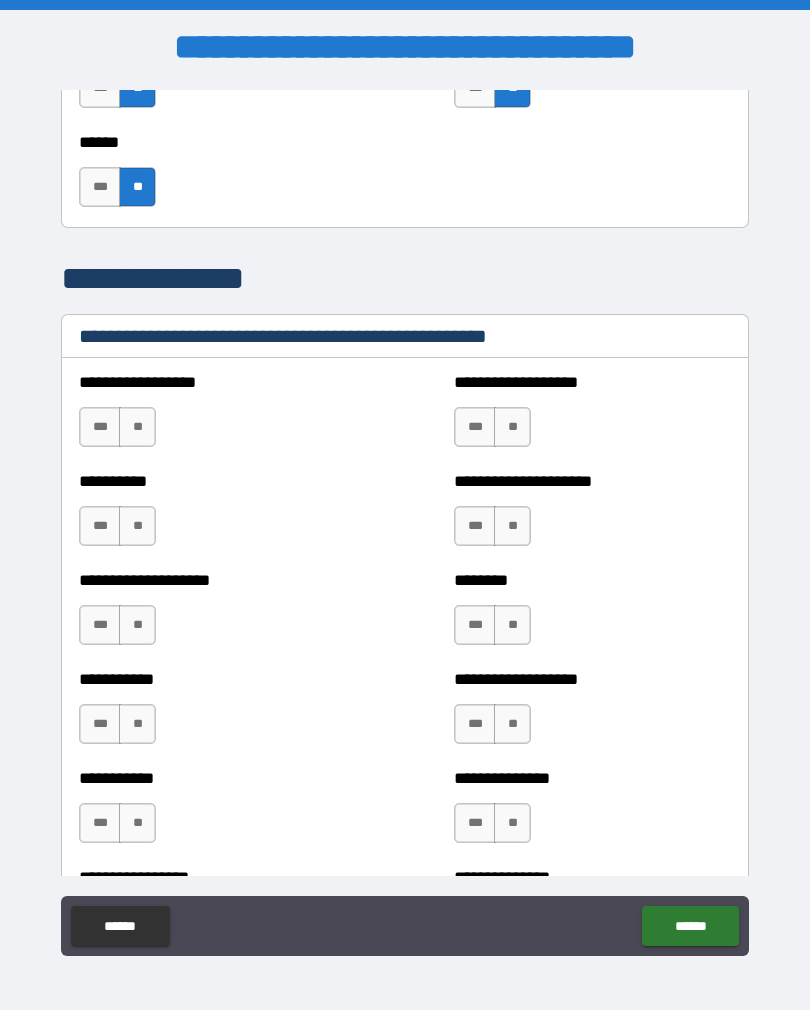 click on "**********" at bounding box center (405, 336) 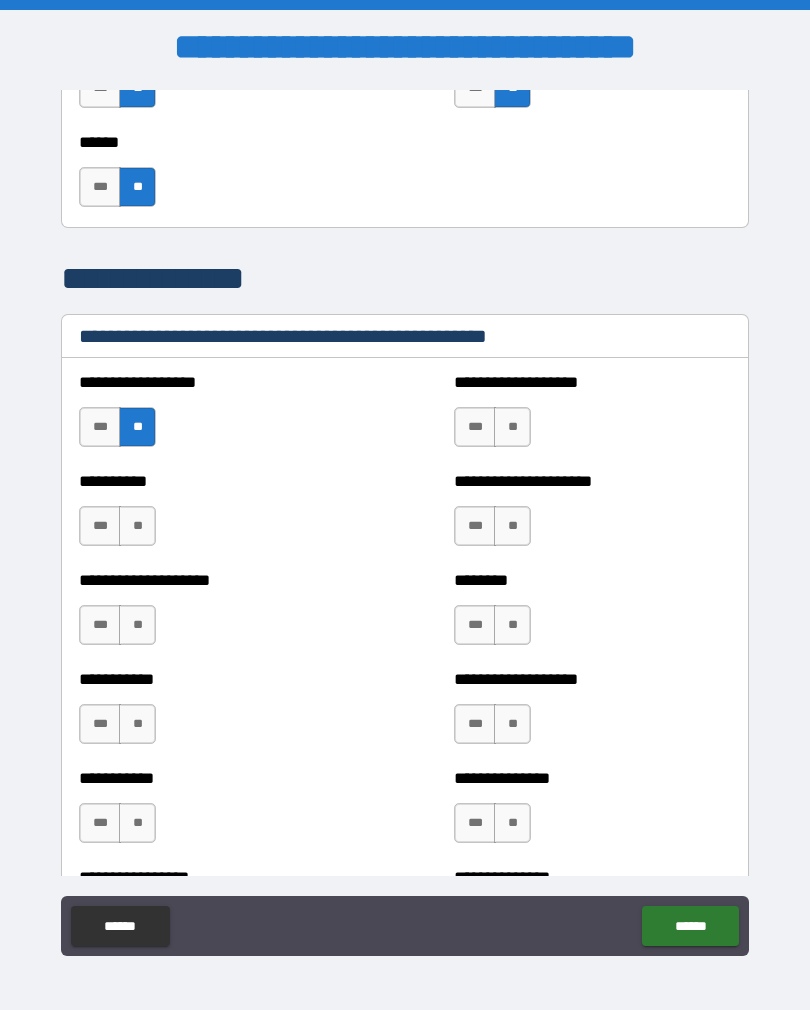 click on "**" at bounding box center (137, 526) 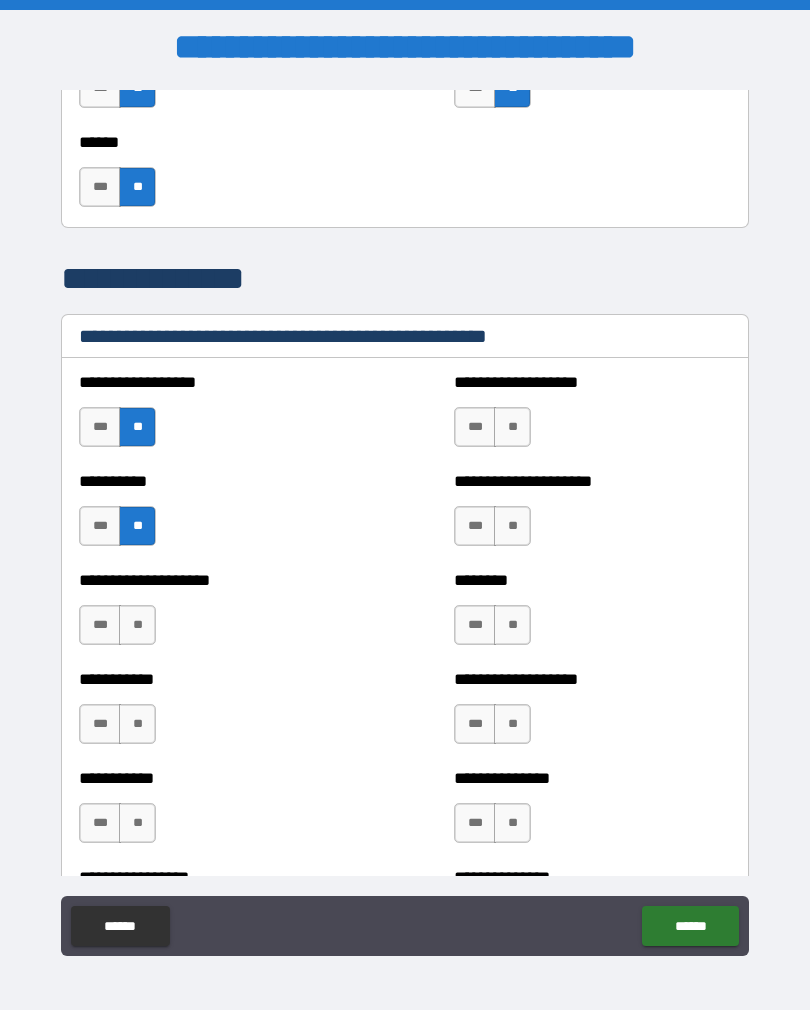 click on "**" at bounding box center [137, 625] 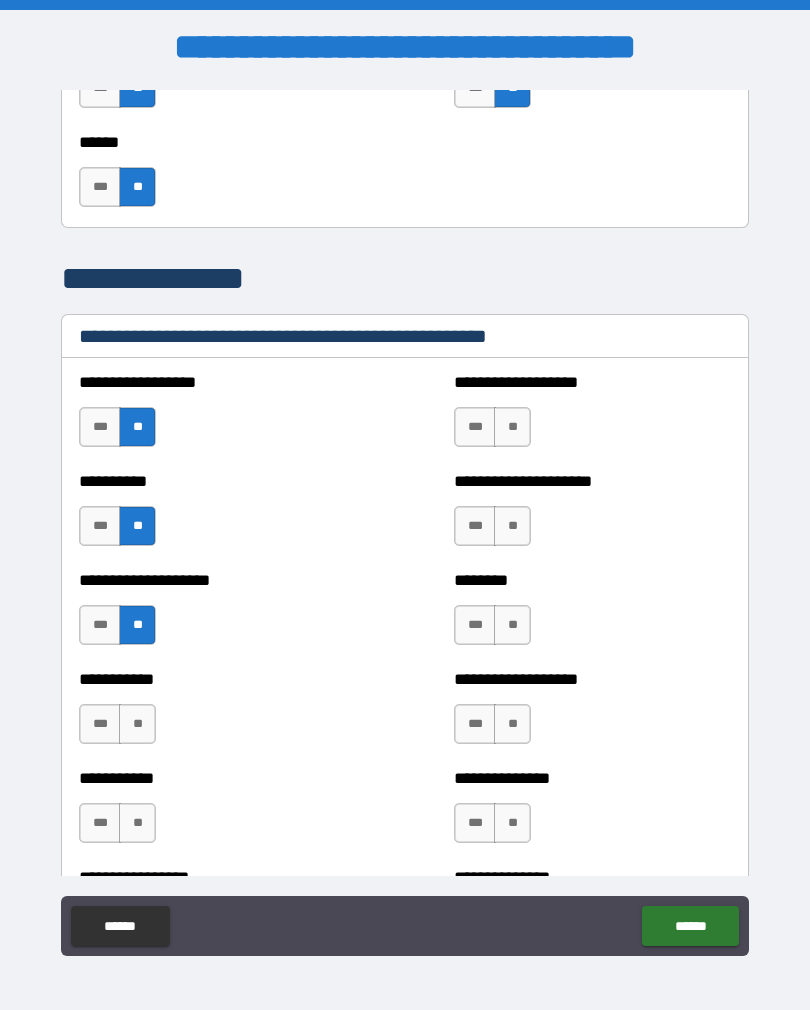 click on "**" at bounding box center [512, 427] 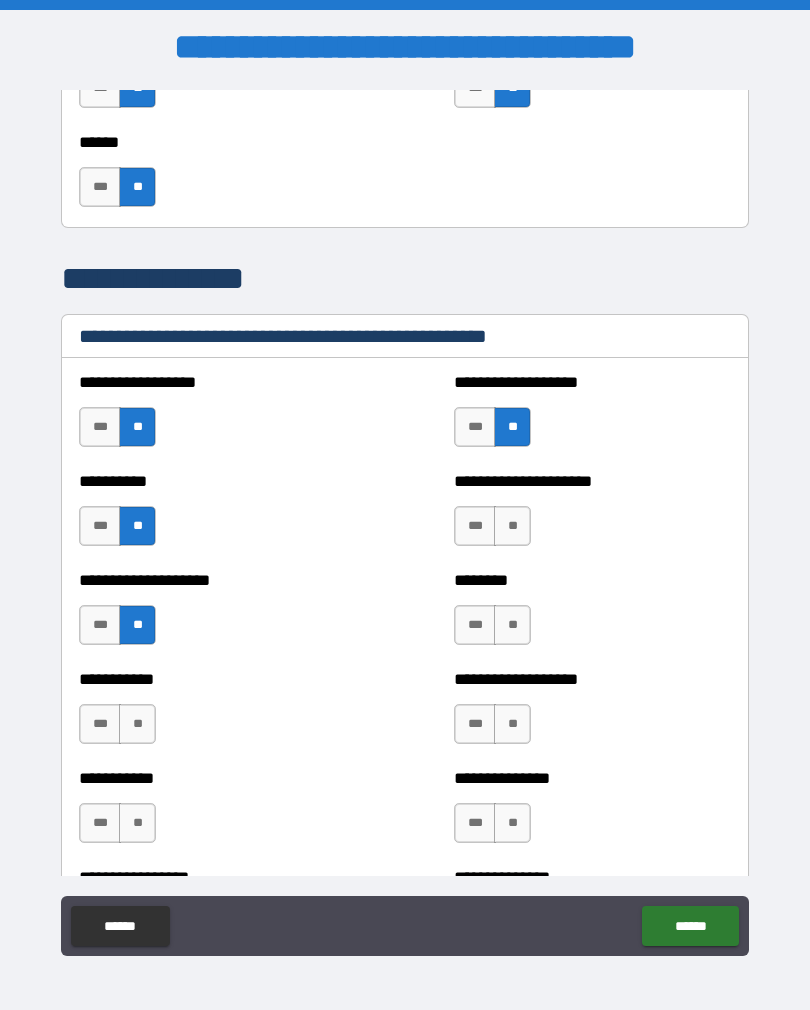 click on "**" at bounding box center (512, 526) 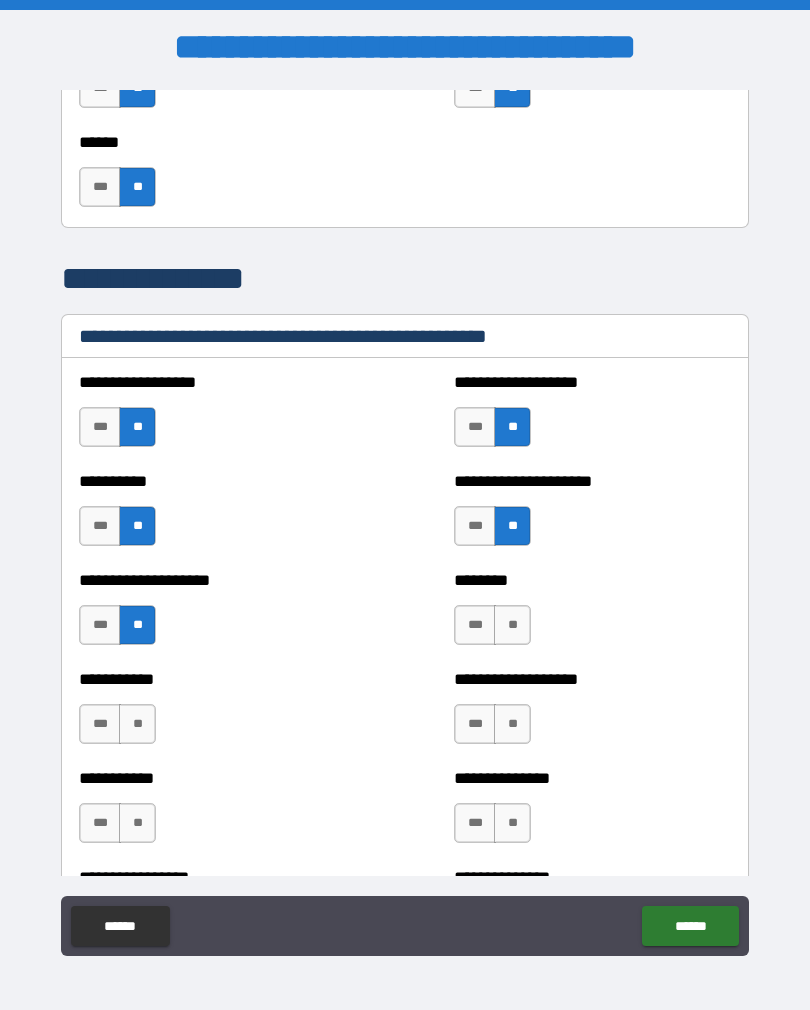 click on "**" at bounding box center (512, 625) 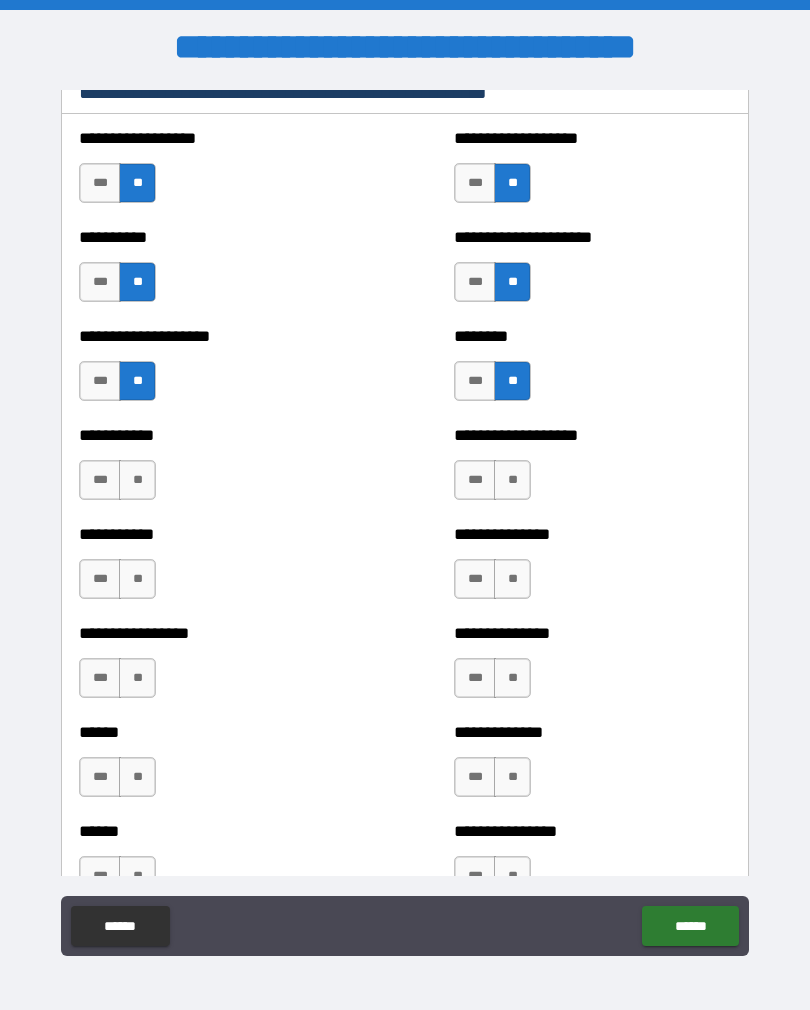 scroll, scrollTop: 2422, scrollLeft: 0, axis: vertical 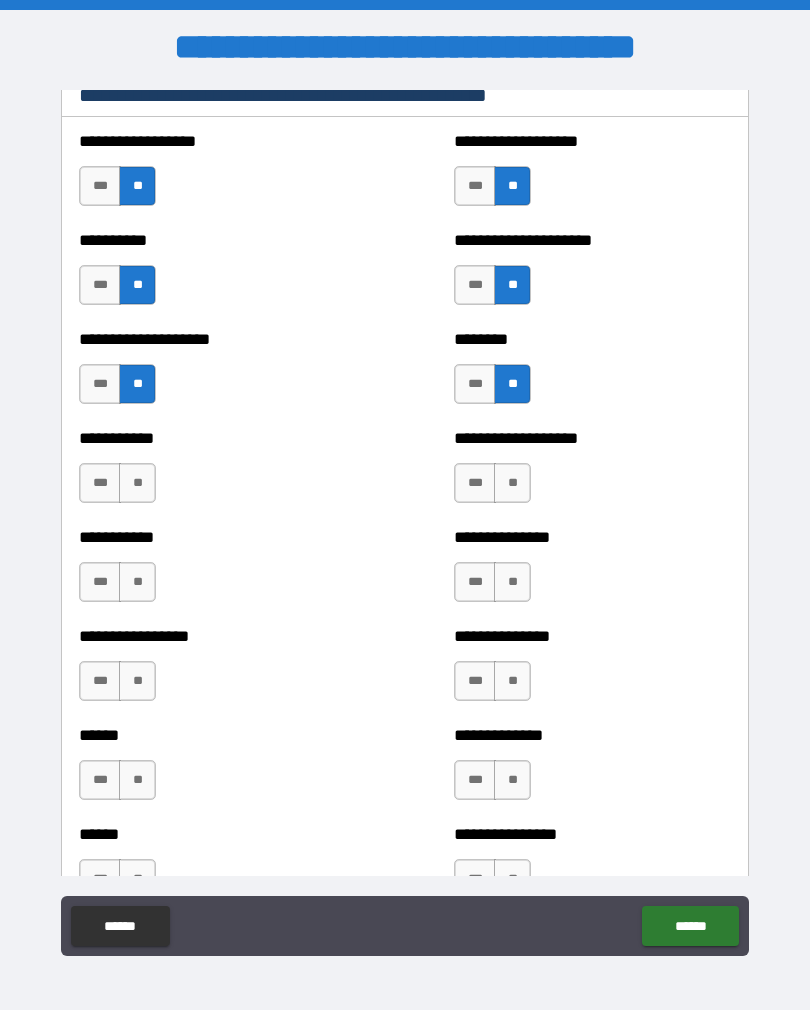 click on "**" at bounding box center [512, 483] 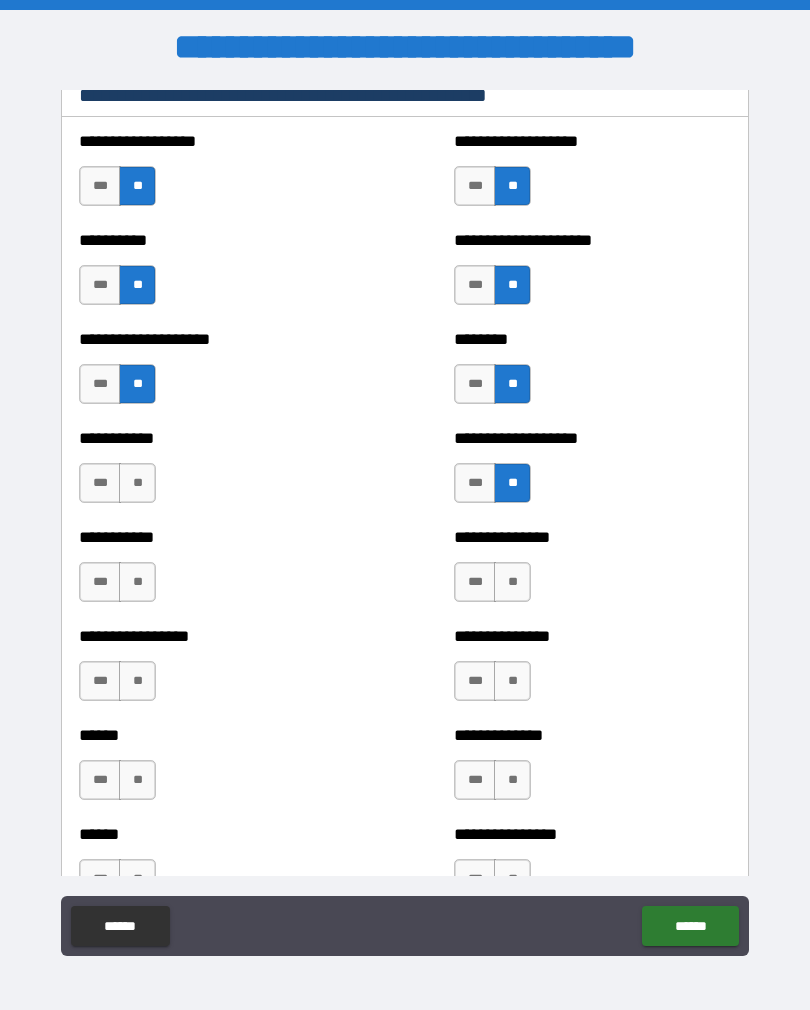 click on "**" at bounding box center [512, 582] 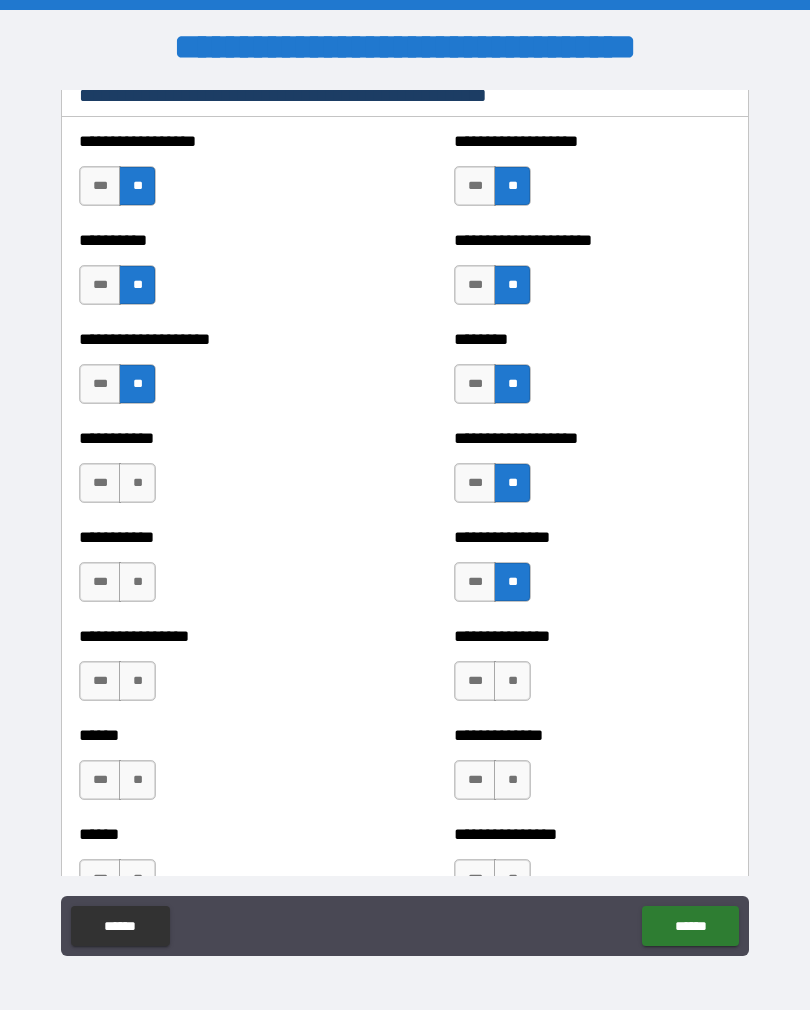 click on "**" at bounding box center (137, 582) 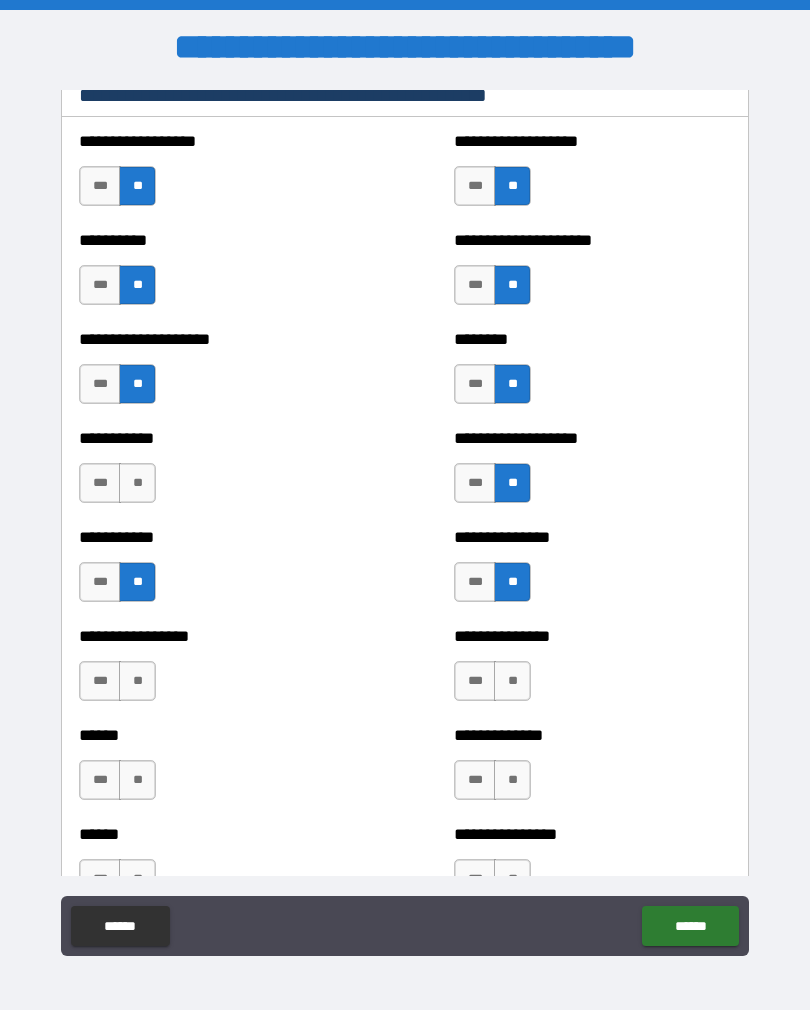 click on "**" at bounding box center (137, 483) 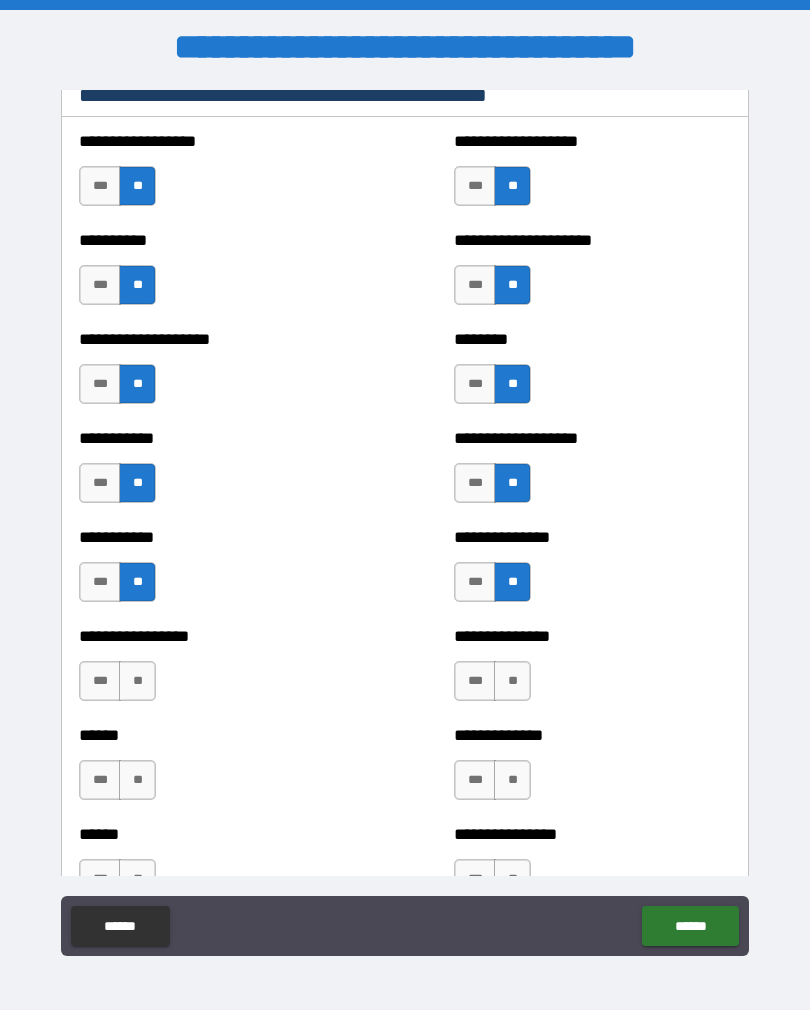 click on "**" at bounding box center [137, 681] 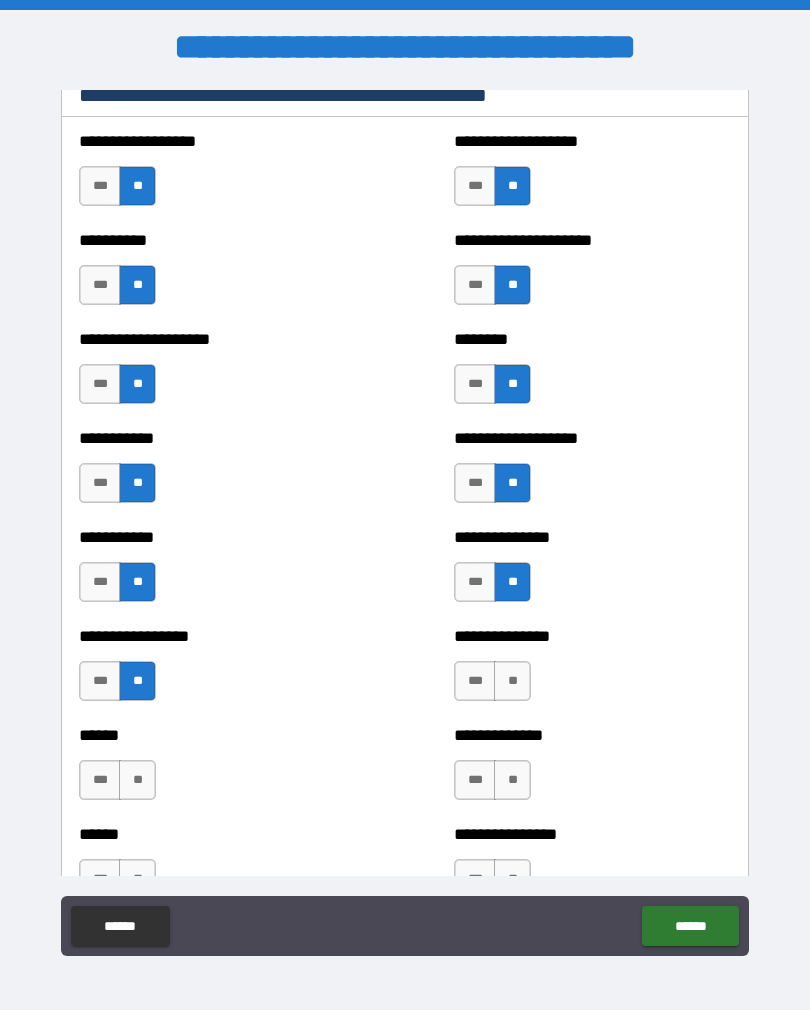 click on "**" at bounding box center [512, 681] 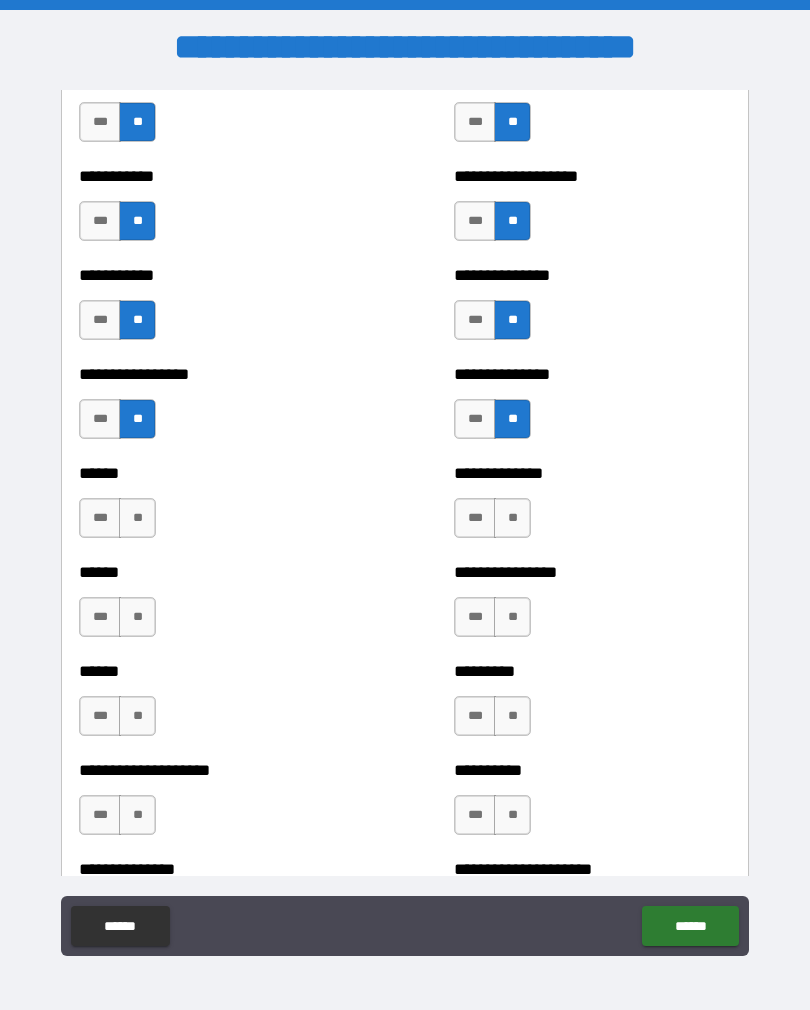 scroll, scrollTop: 2681, scrollLeft: 0, axis: vertical 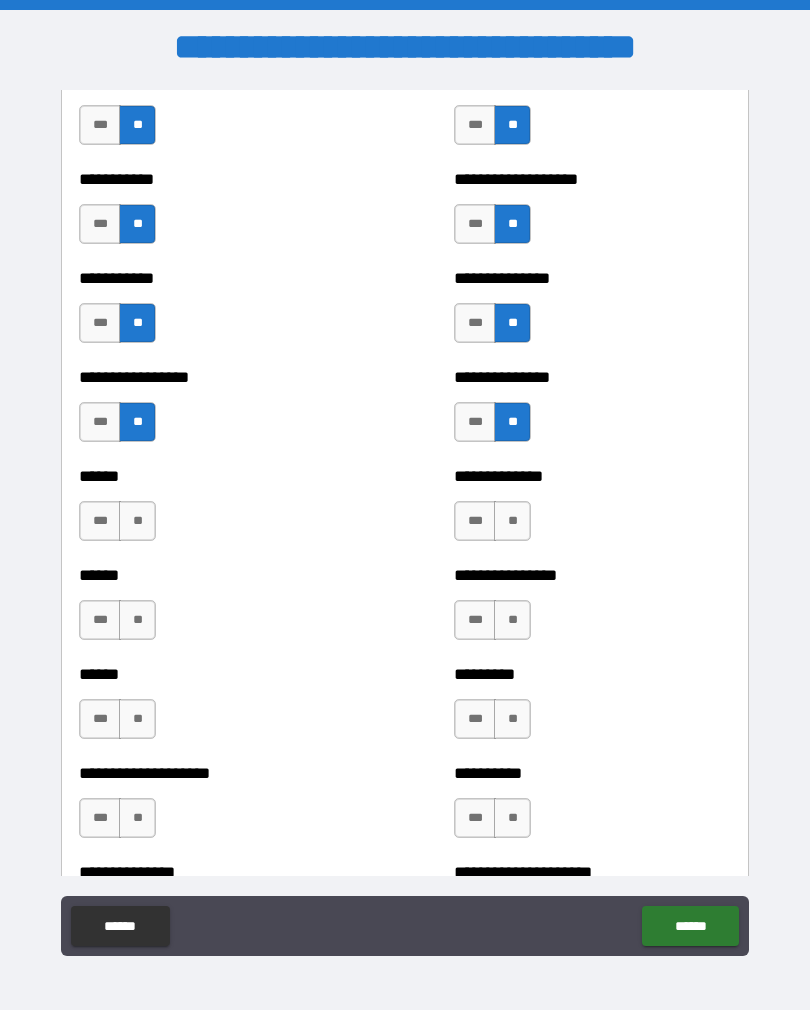 click on "**" at bounding box center (512, 521) 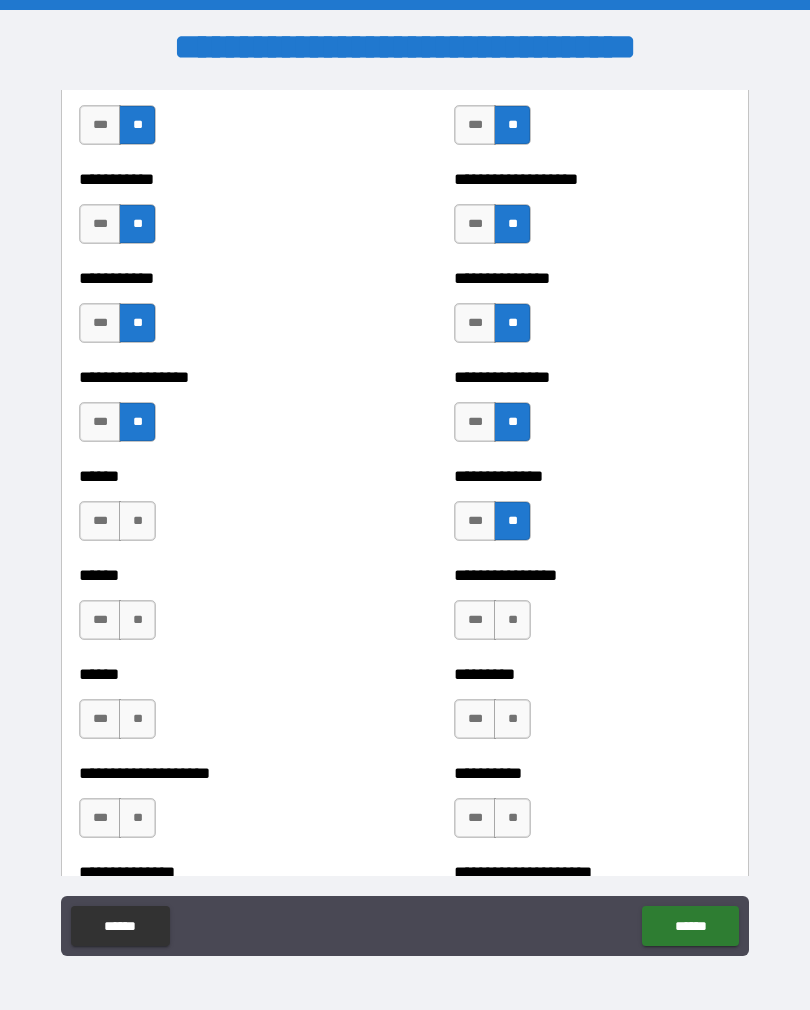click on "**" at bounding box center (137, 521) 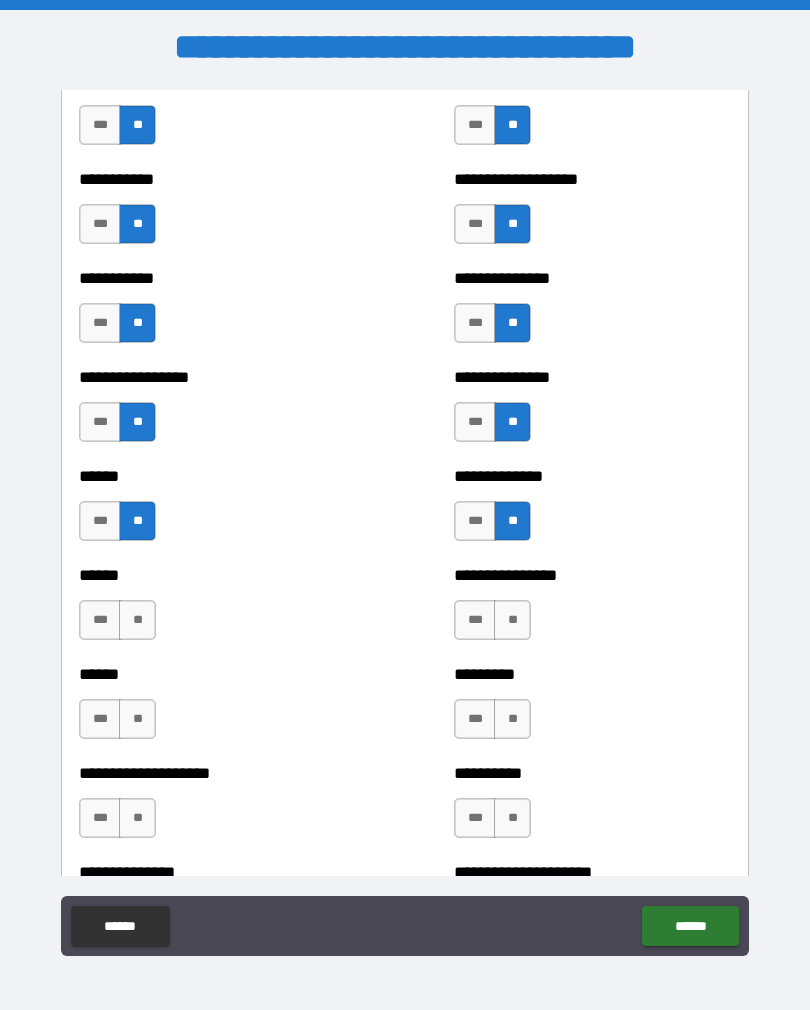 click on "**" at bounding box center [137, 620] 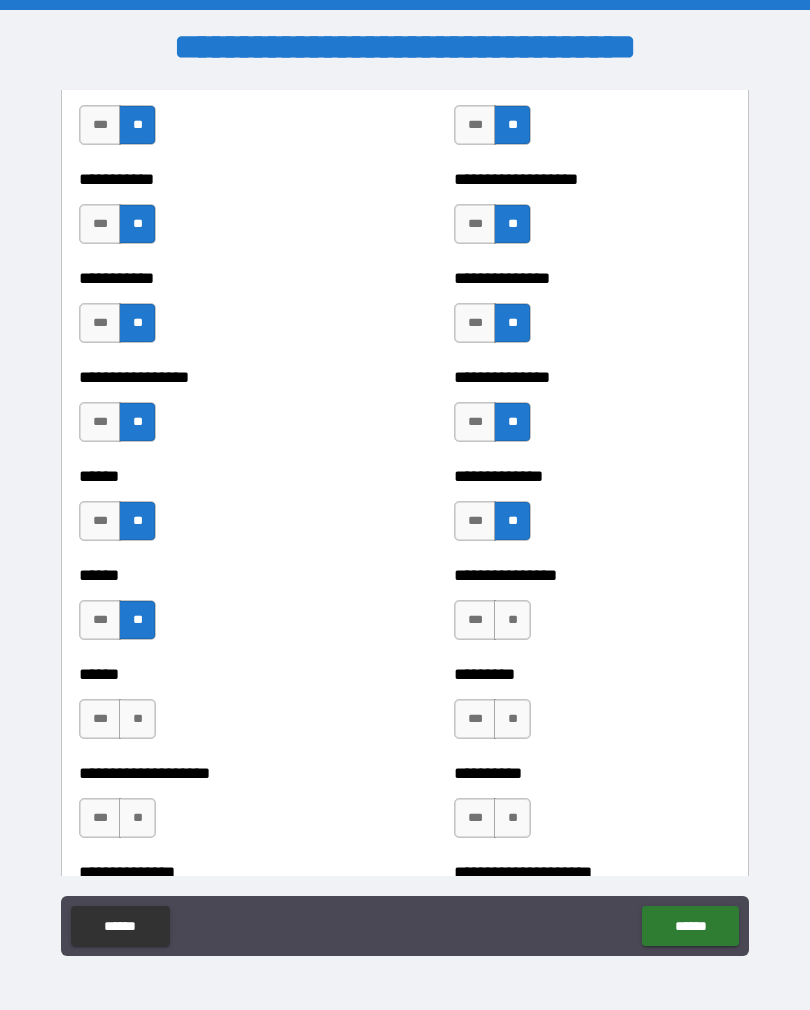 click on "**" at bounding box center (137, 719) 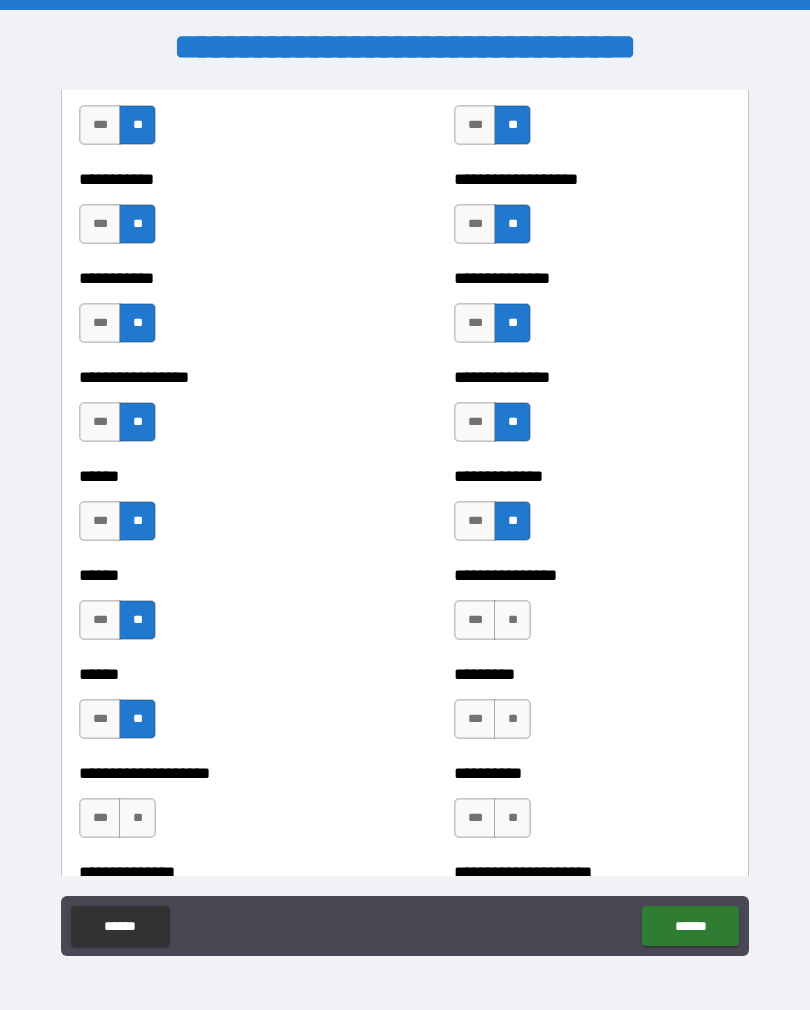 click on "***" at bounding box center [100, 620] 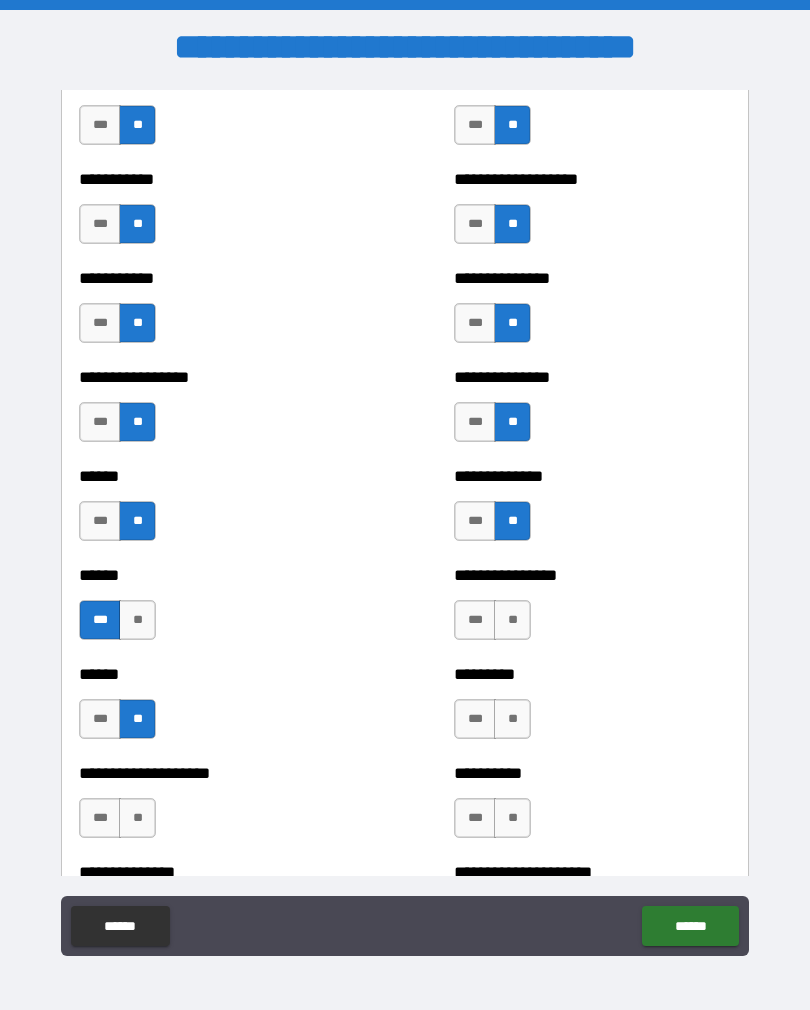 click on "**" at bounding box center (137, 620) 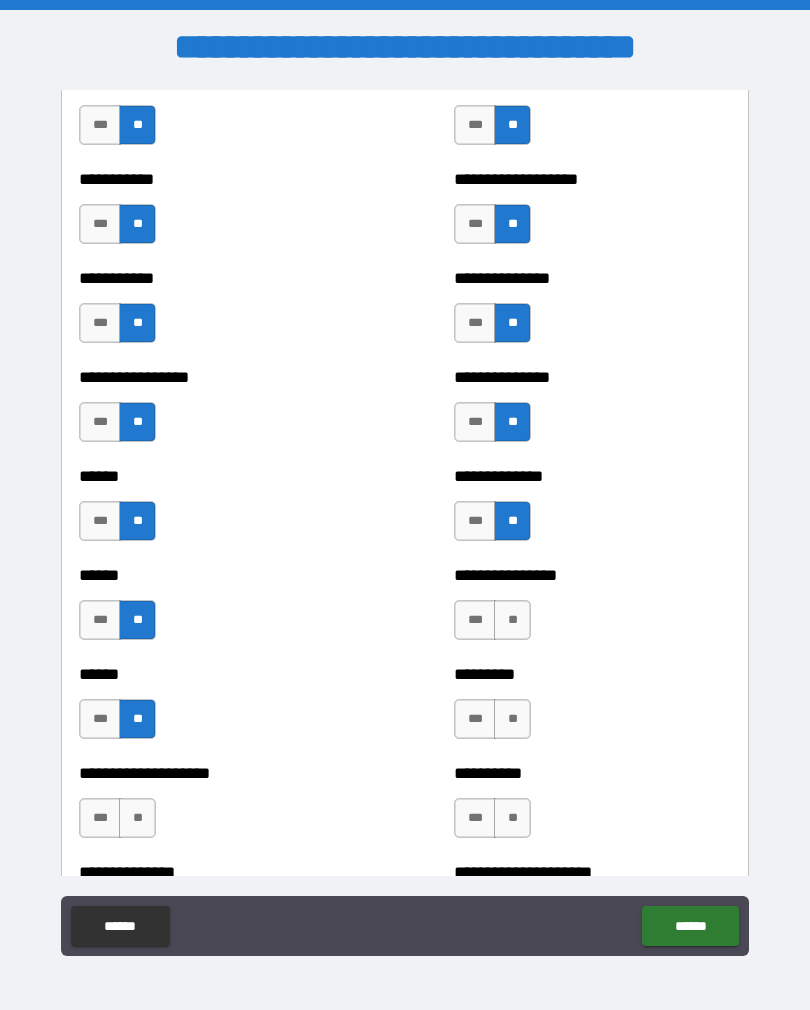 click on "**" at bounding box center (512, 620) 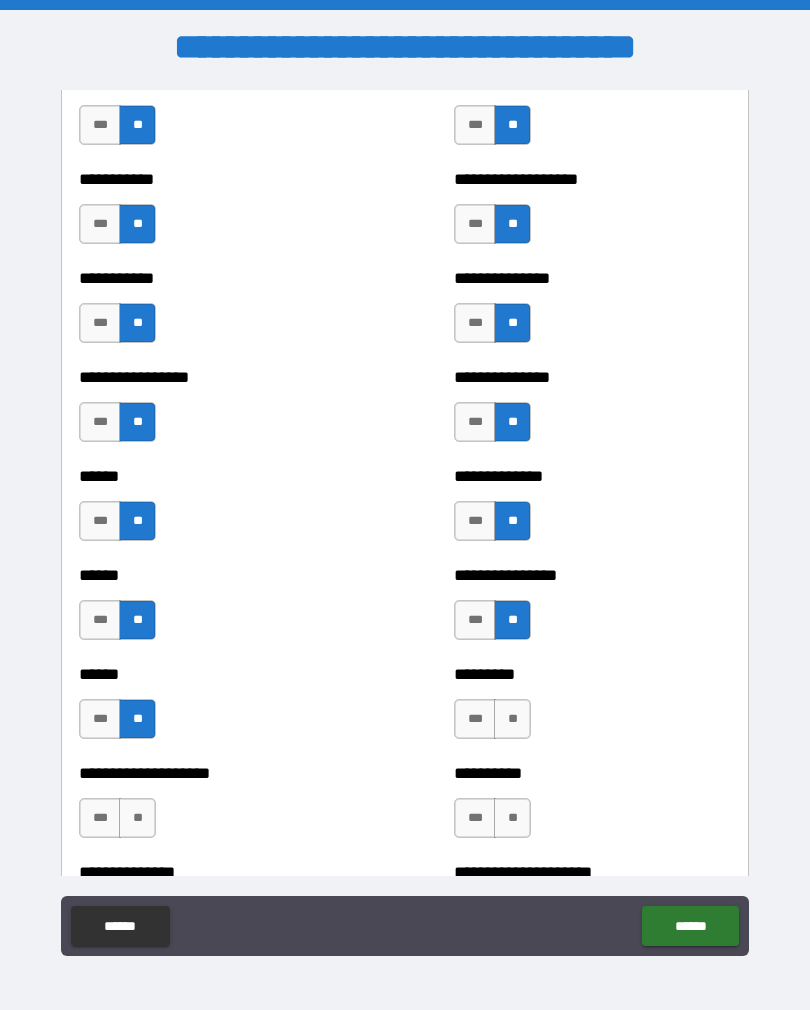 click on "**" at bounding box center (512, 719) 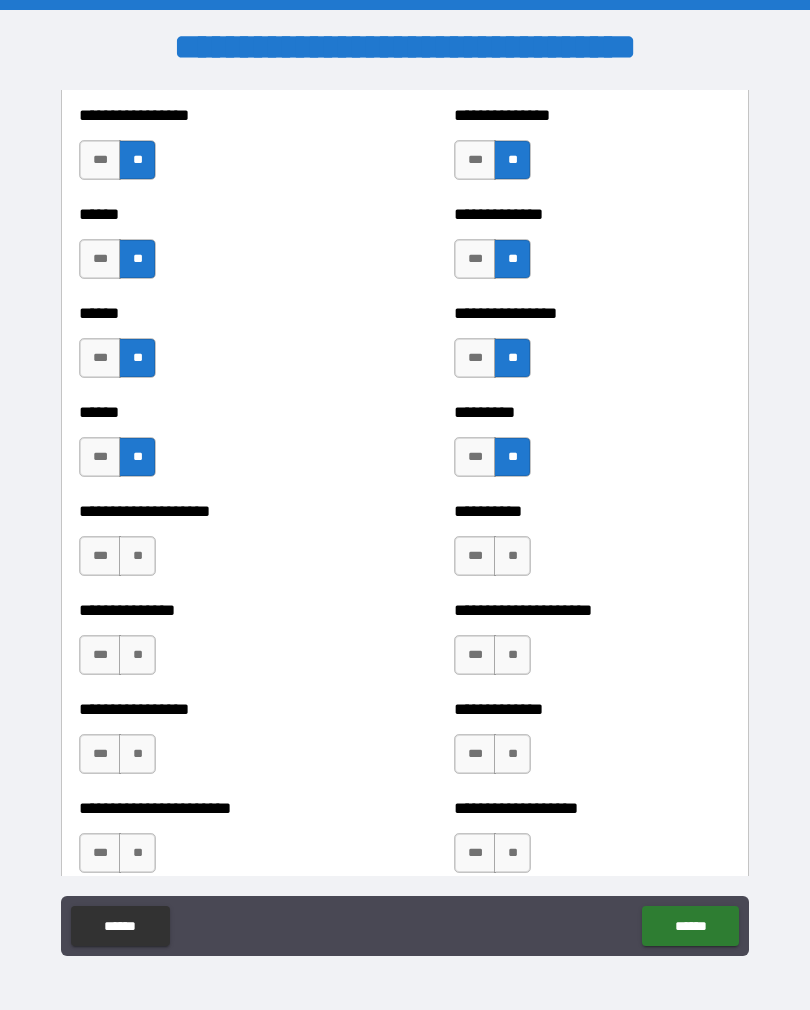 scroll, scrollTop: 2946, scrollLeft: 0, axis: vertical 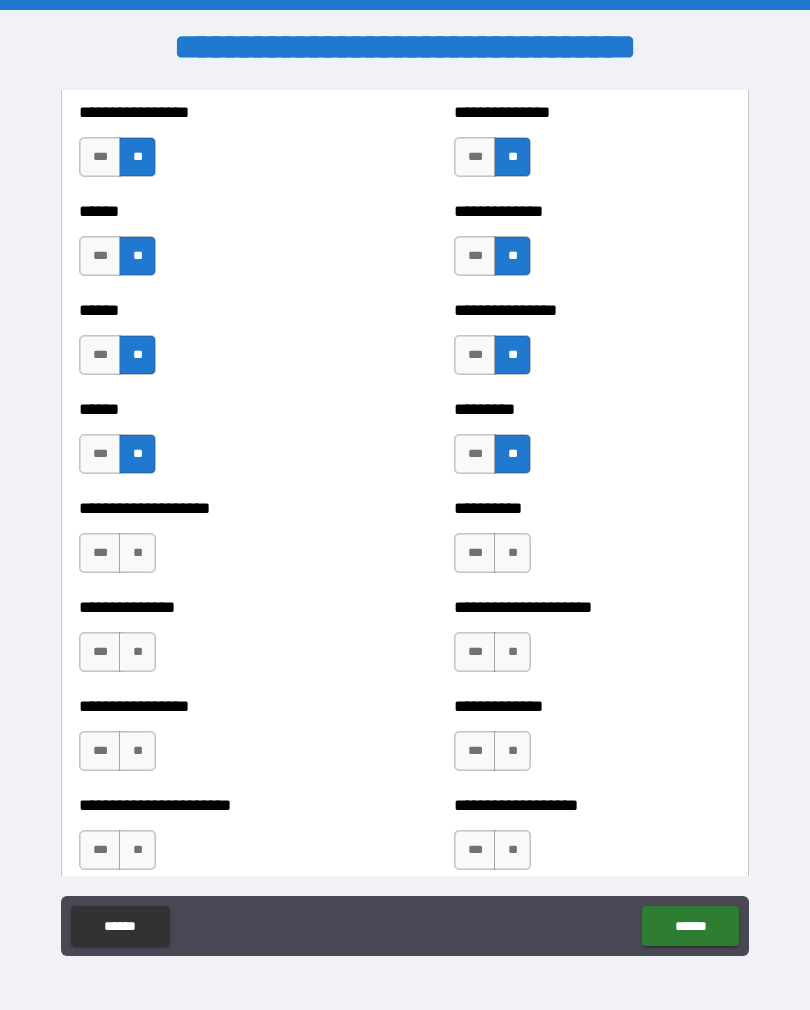 click on "**" at bounding box center [512, 553] 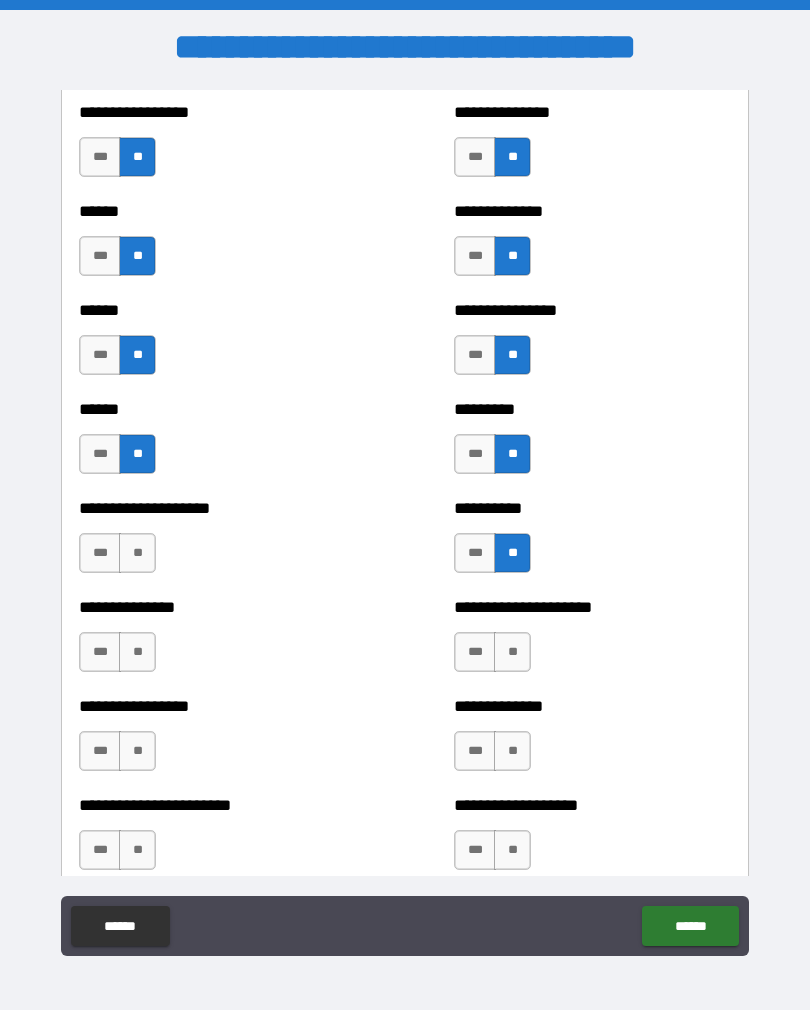 click on "**" at bounding box center [137, 553] 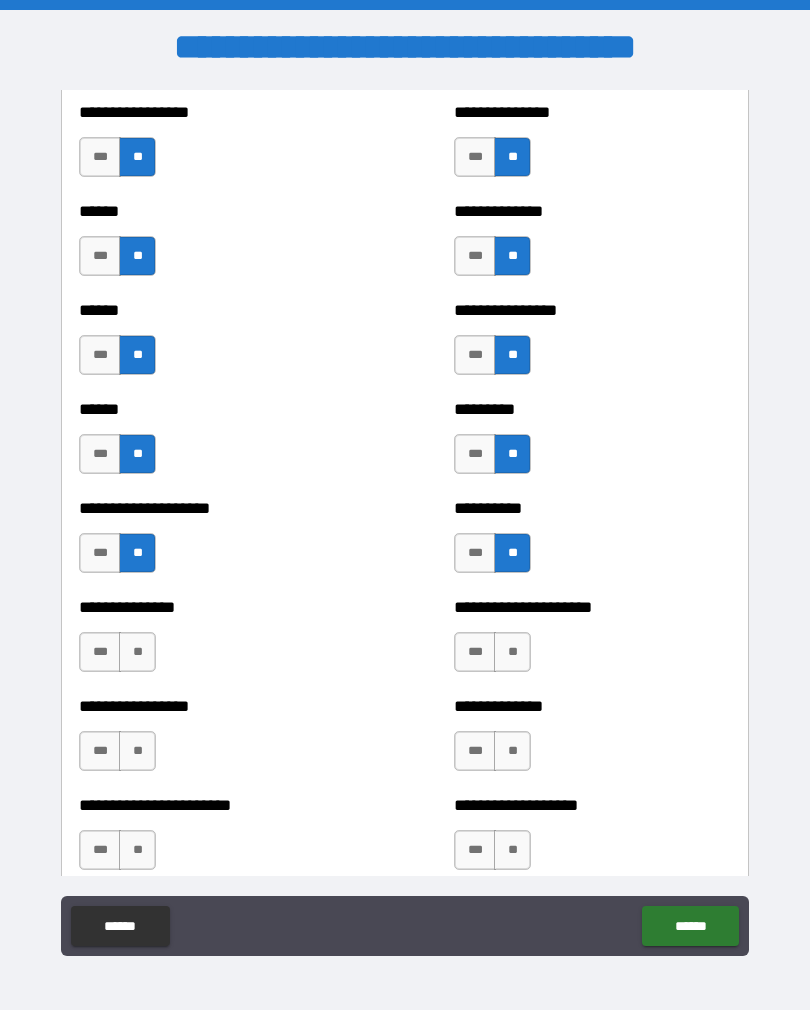 click on "**" at bounding box center (137, 652) 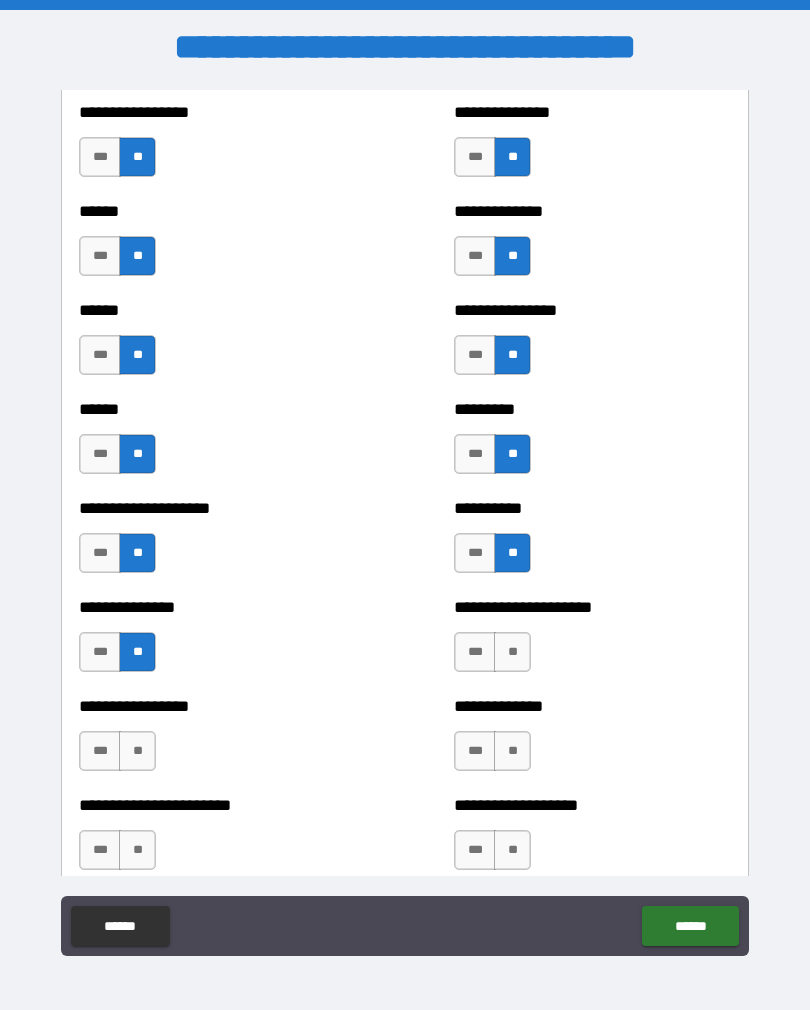 click on "**" at bounding box center (137, 751) 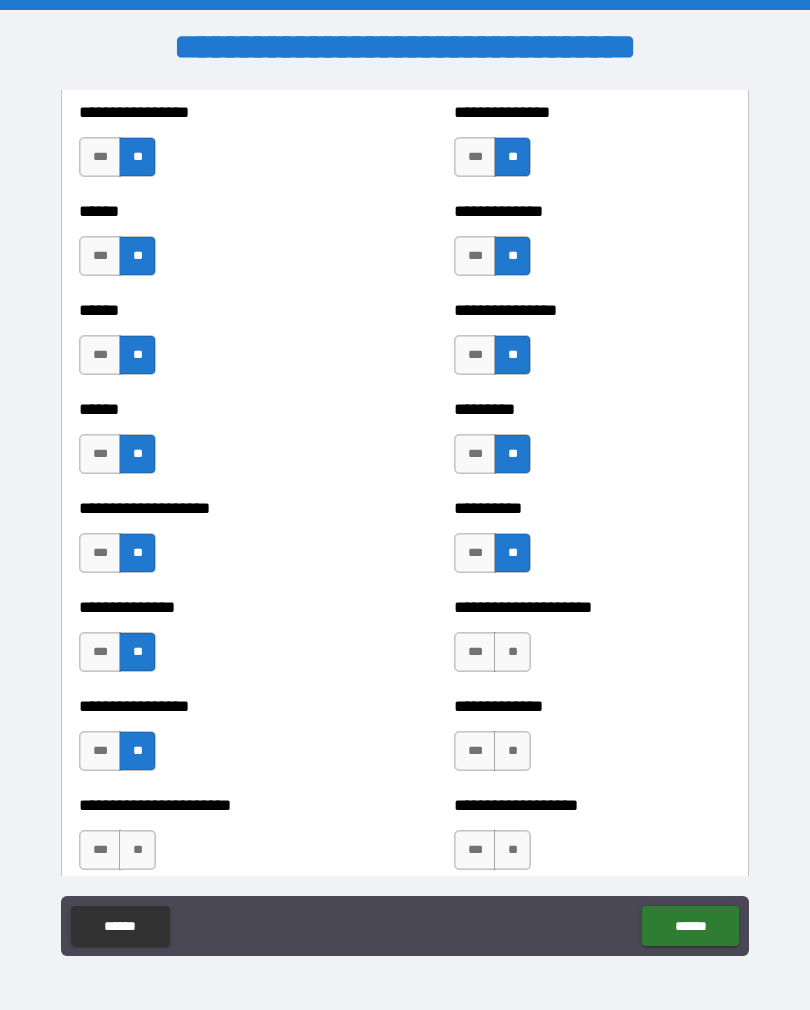 click on "**" at bounding box center (137, 850) 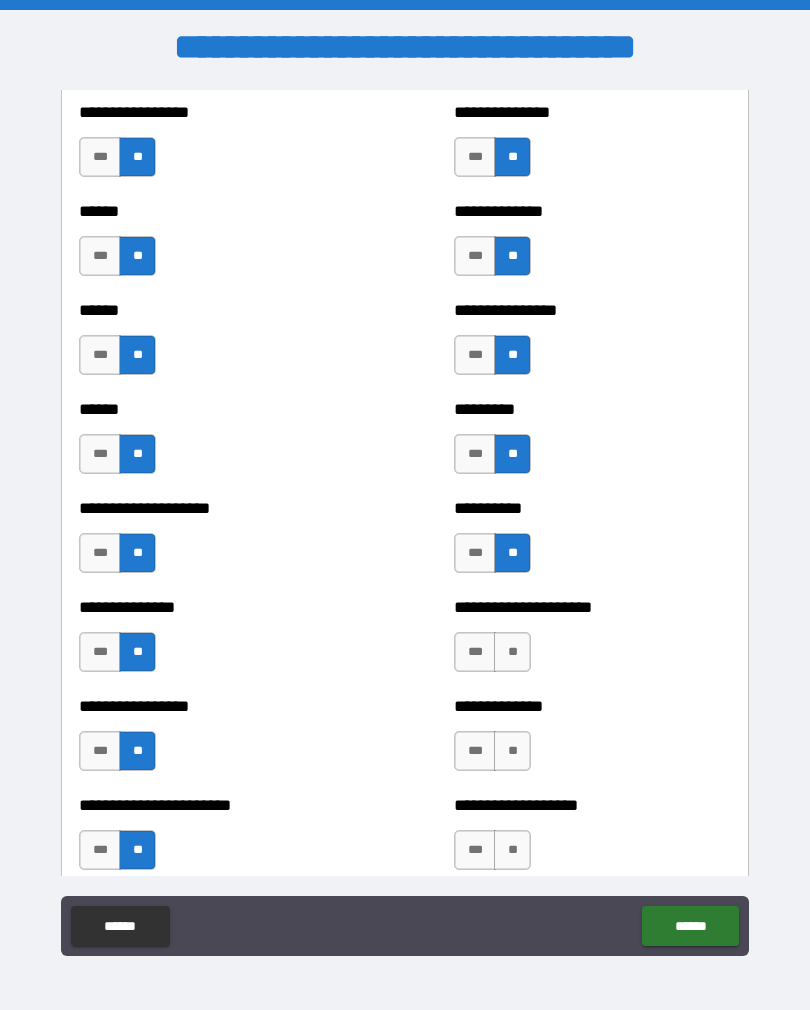 click on "**********" at bounding box center [592, 642] 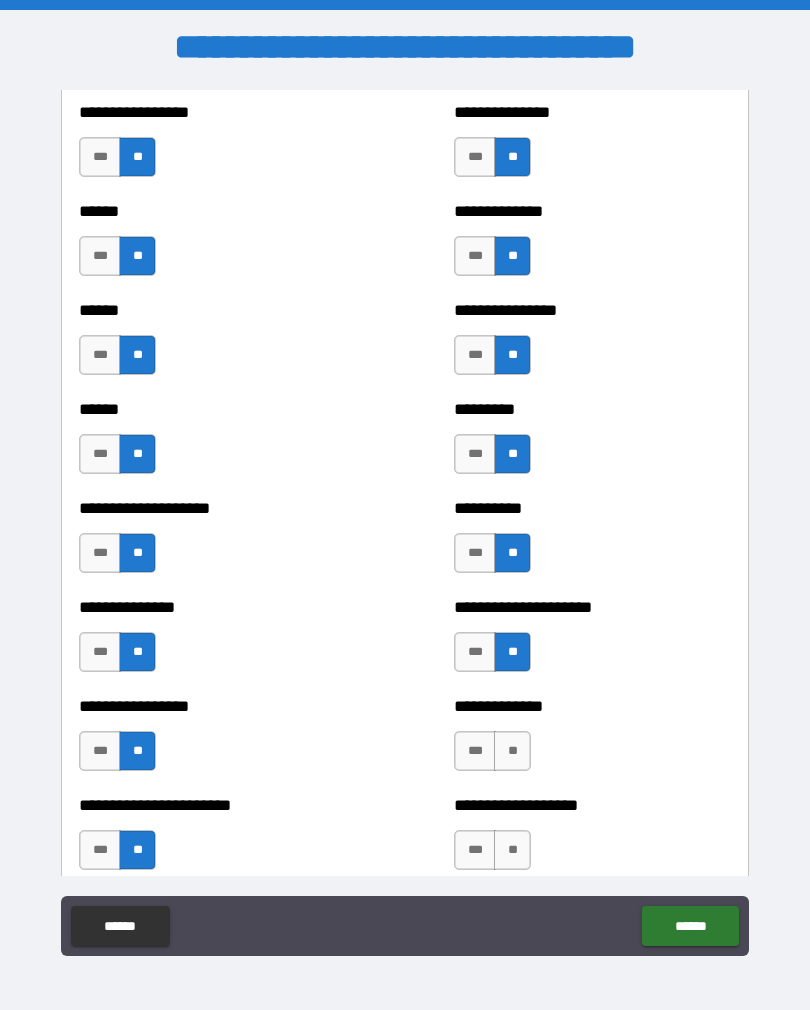 click on "**" at bounding box center (512, 751) 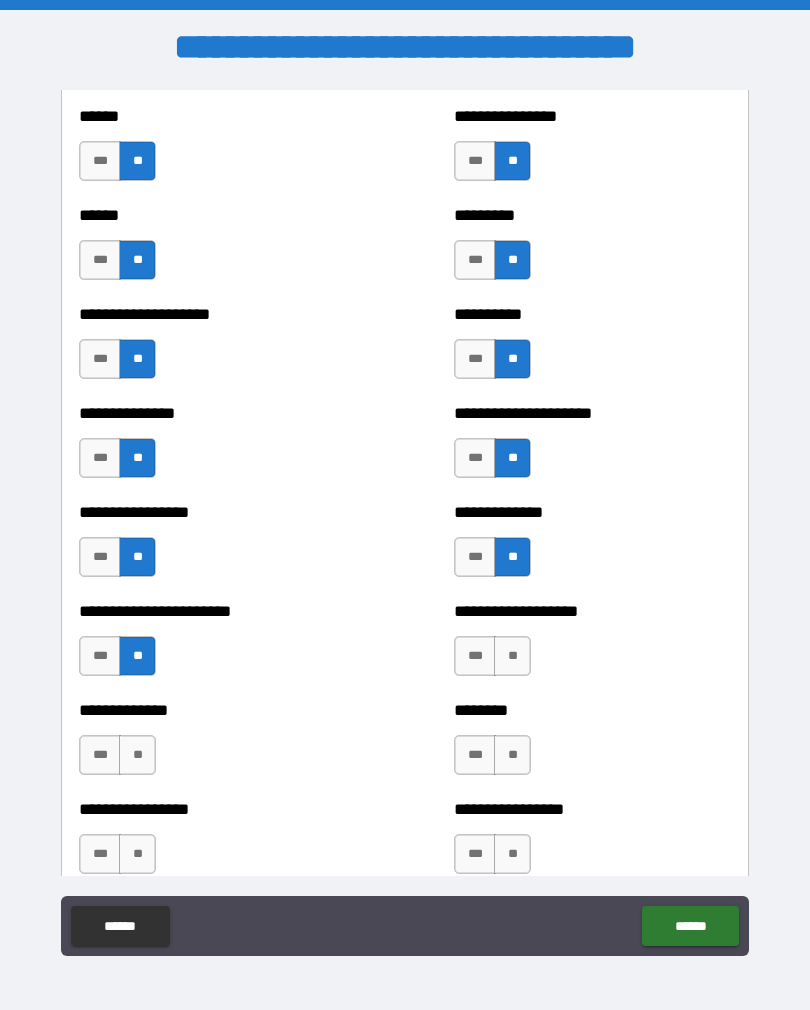 scroll, scrollTop: 3138, scrollLeft: 0, axis: vertical 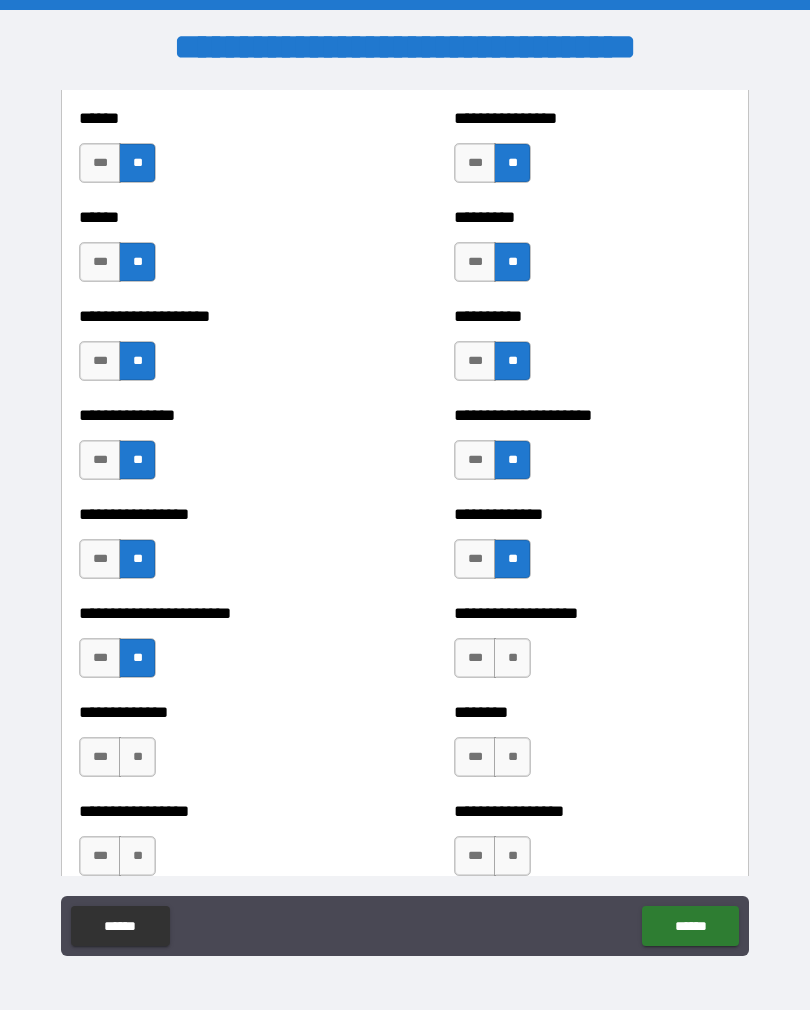 click on "**" at bounding box center [512, 658] 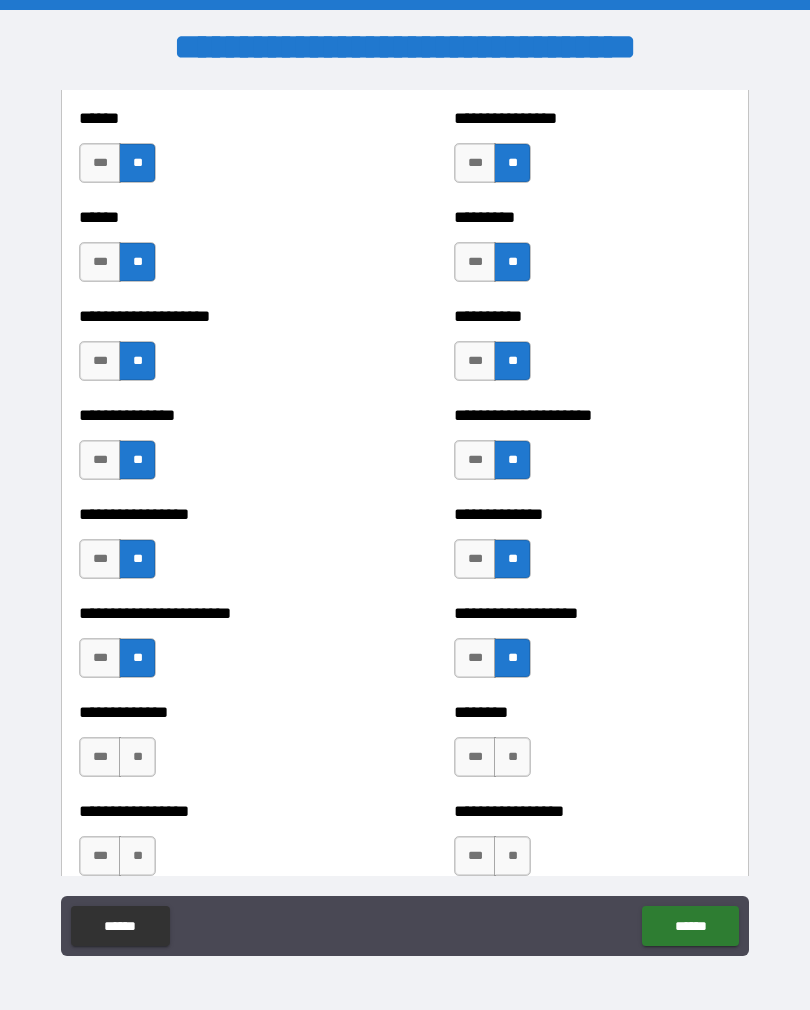 click on "**" at bounding box center (512, 757) 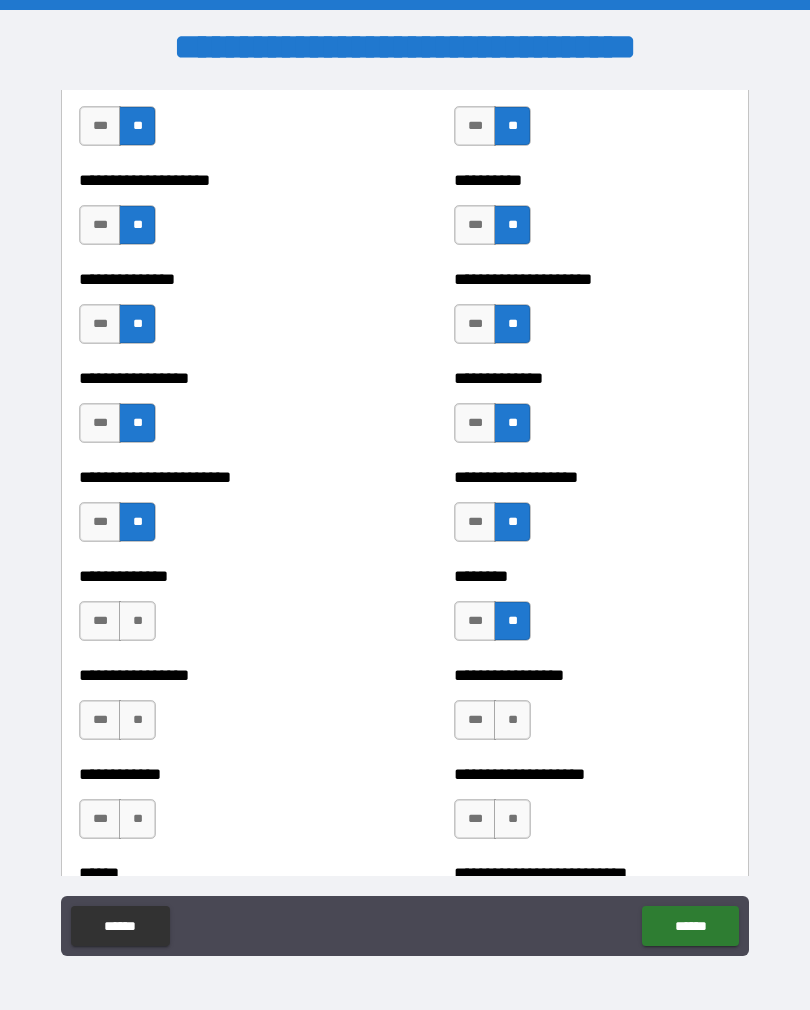 scroll, scrollTop: 3532, scrollLeft: 0, axis: vertical 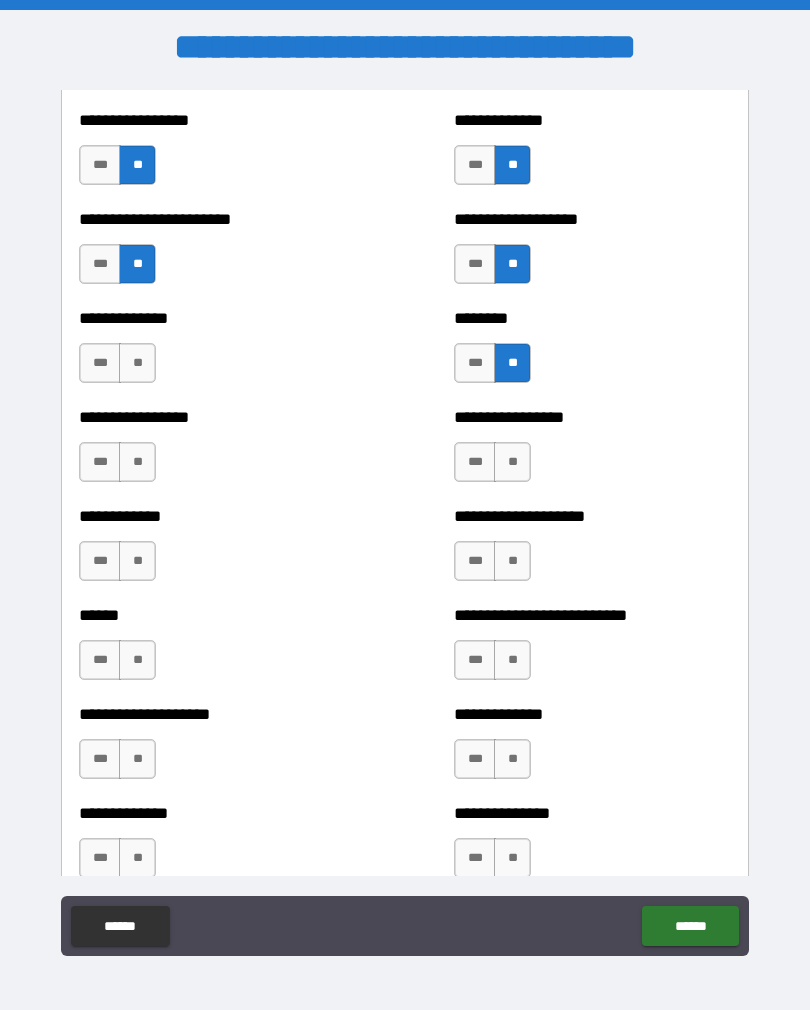 click on "**" at bounding box center (137, 363) 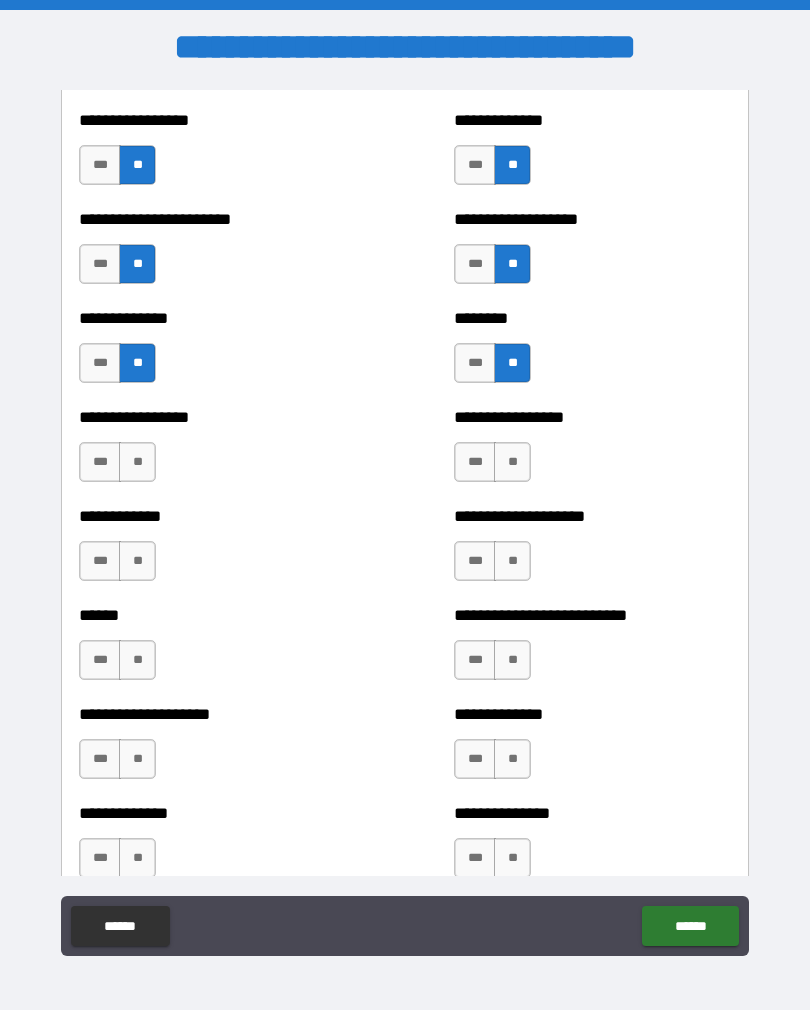 click on "**" at bounding box center [137, 462] 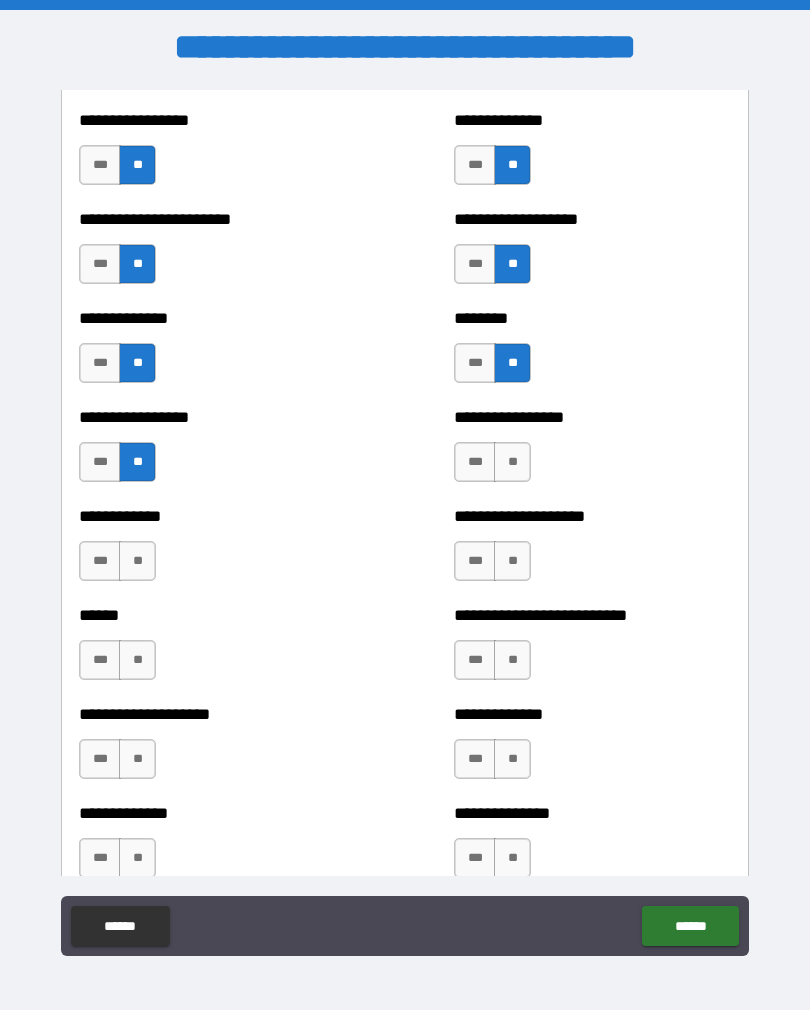 click on "**" at bounding box center [137, 561] 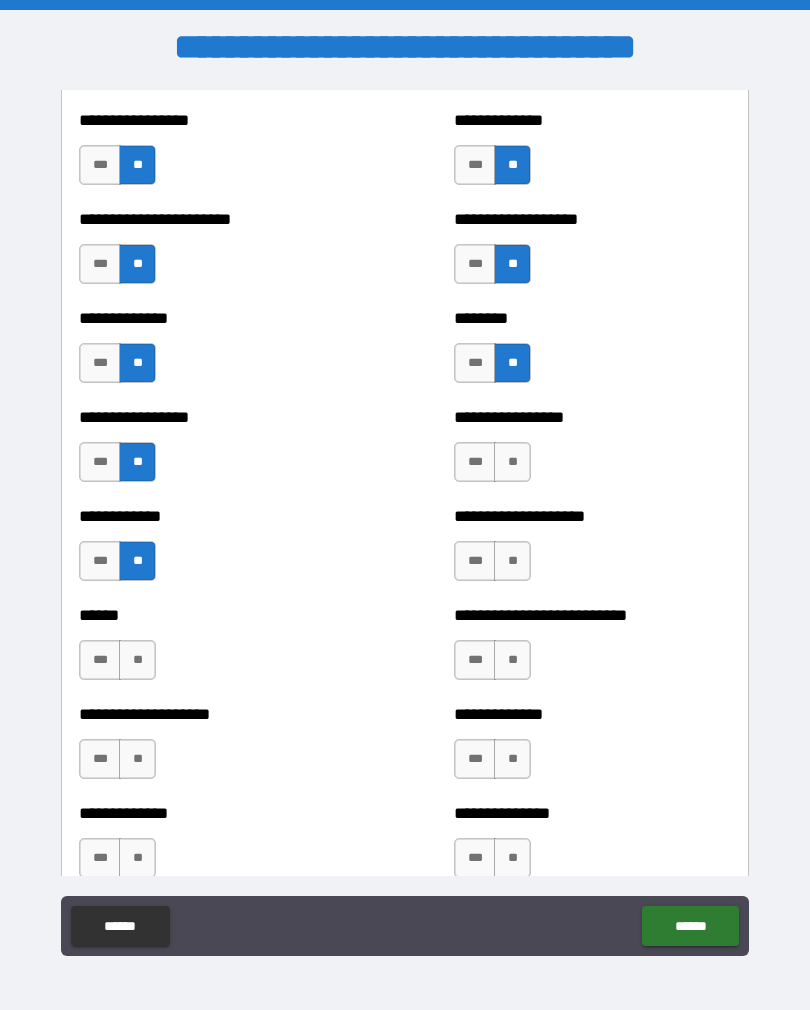 click on "**" at bounding box center [137, 660] 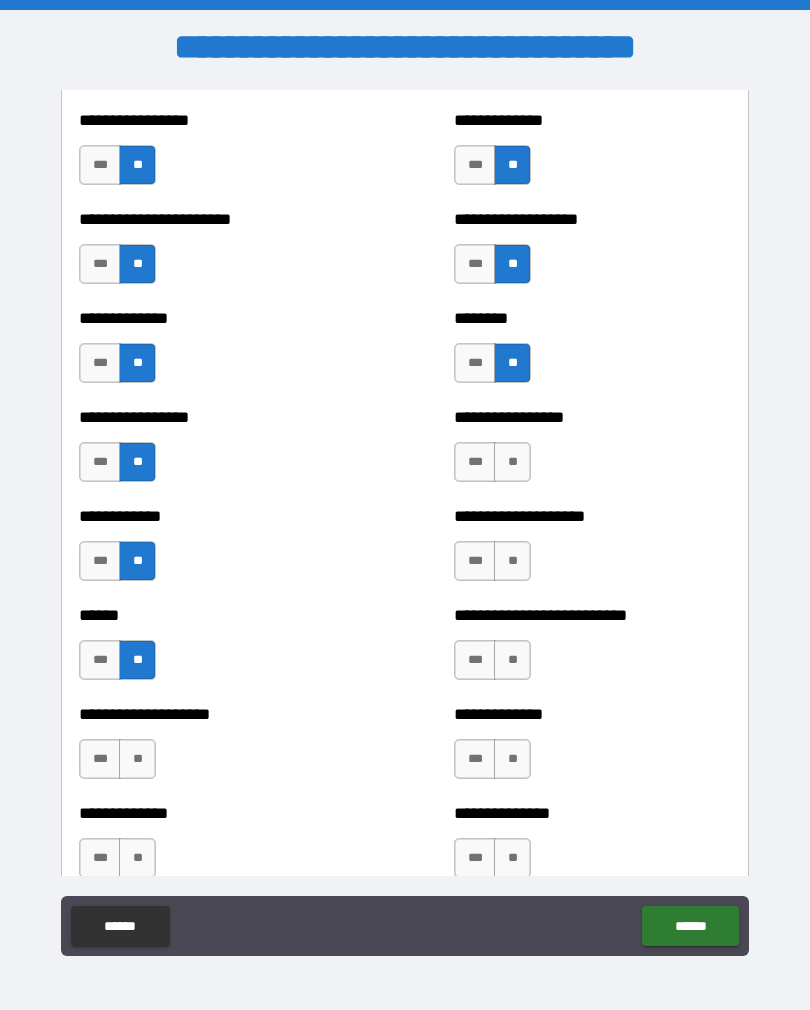 click on "**" at bounding box center [512, 561] 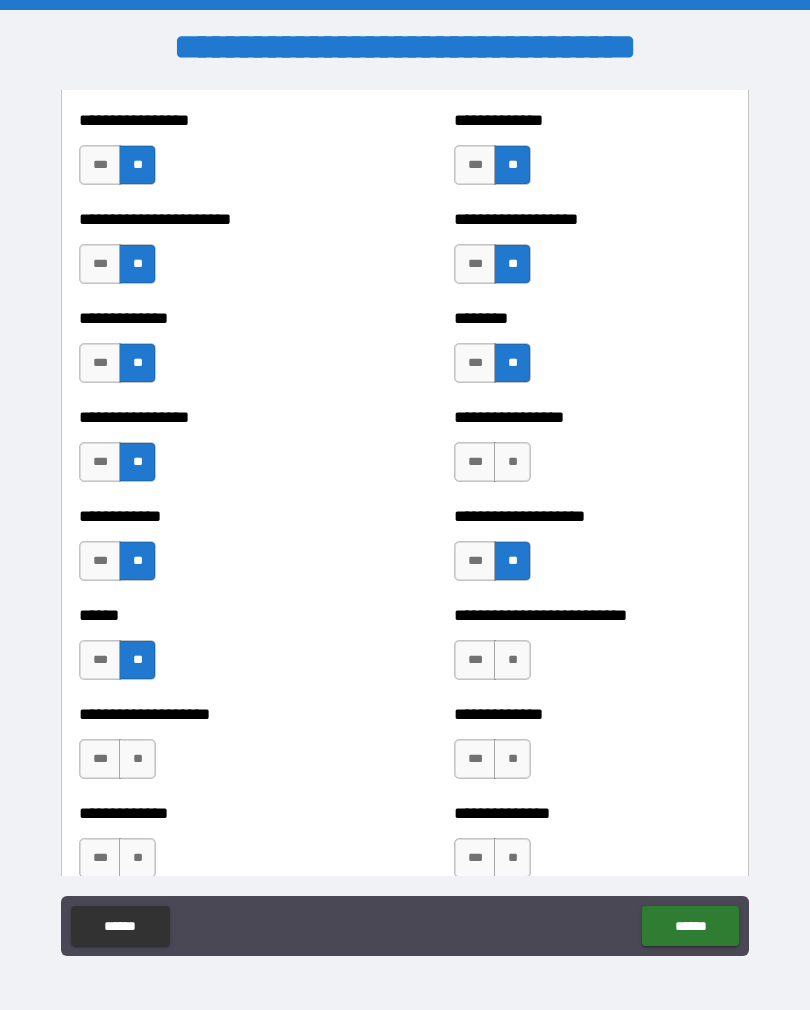 click on "**" at bounding box center [512, 660] 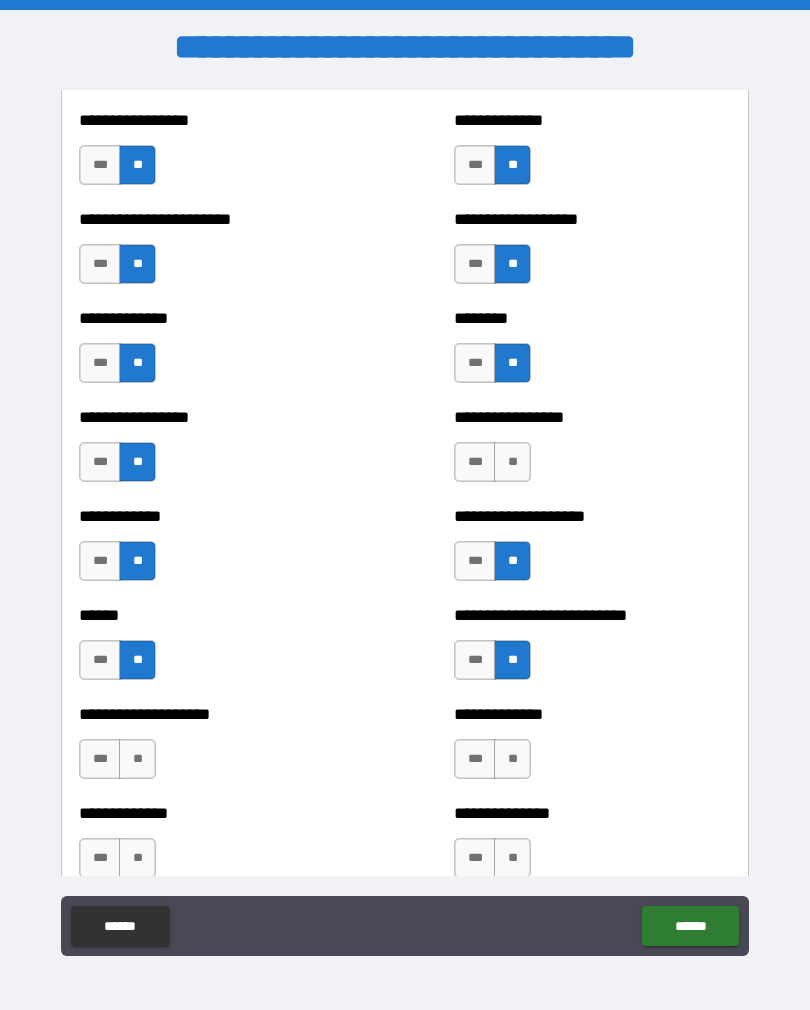click on "**" at bounding box center [512, 759] 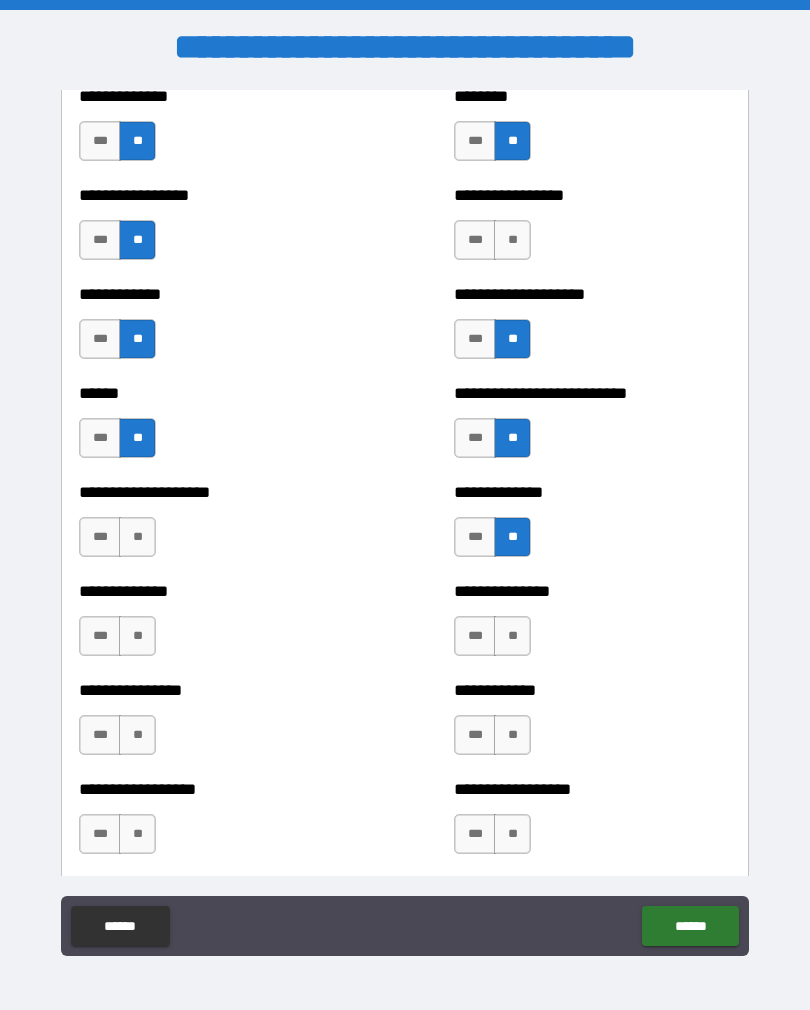 scroll, scrollTop: 3751, scrollLeft: 0, axis: vertical 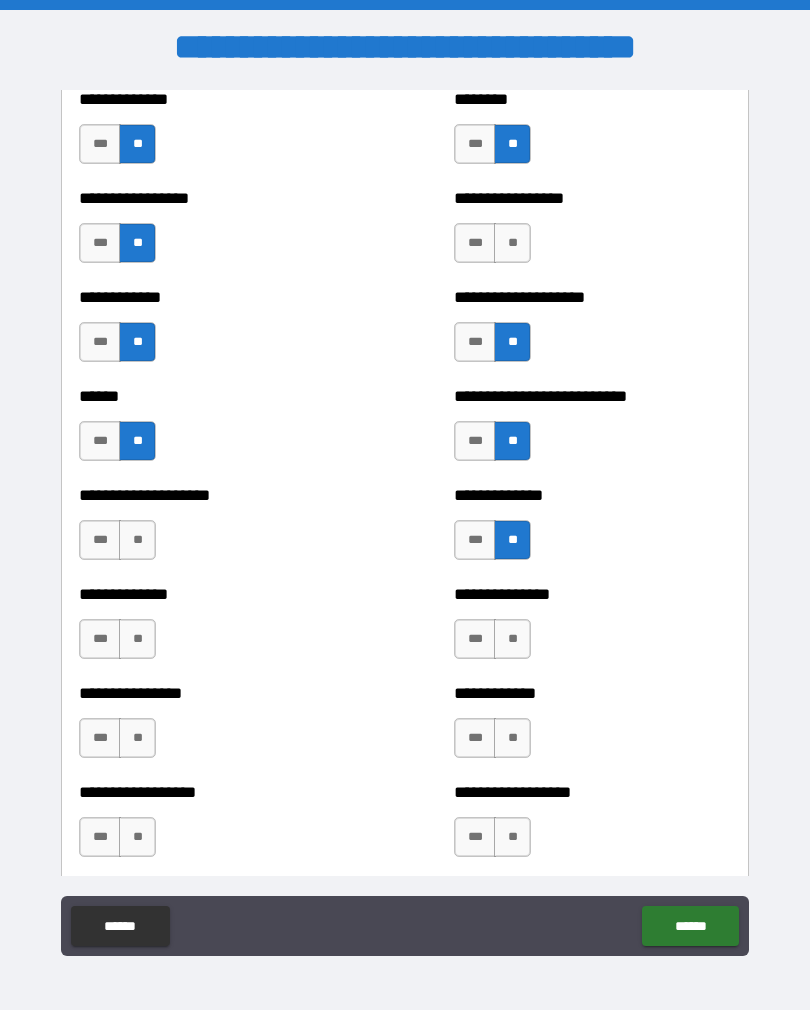 click on "**" at bounding box center (512, 639) 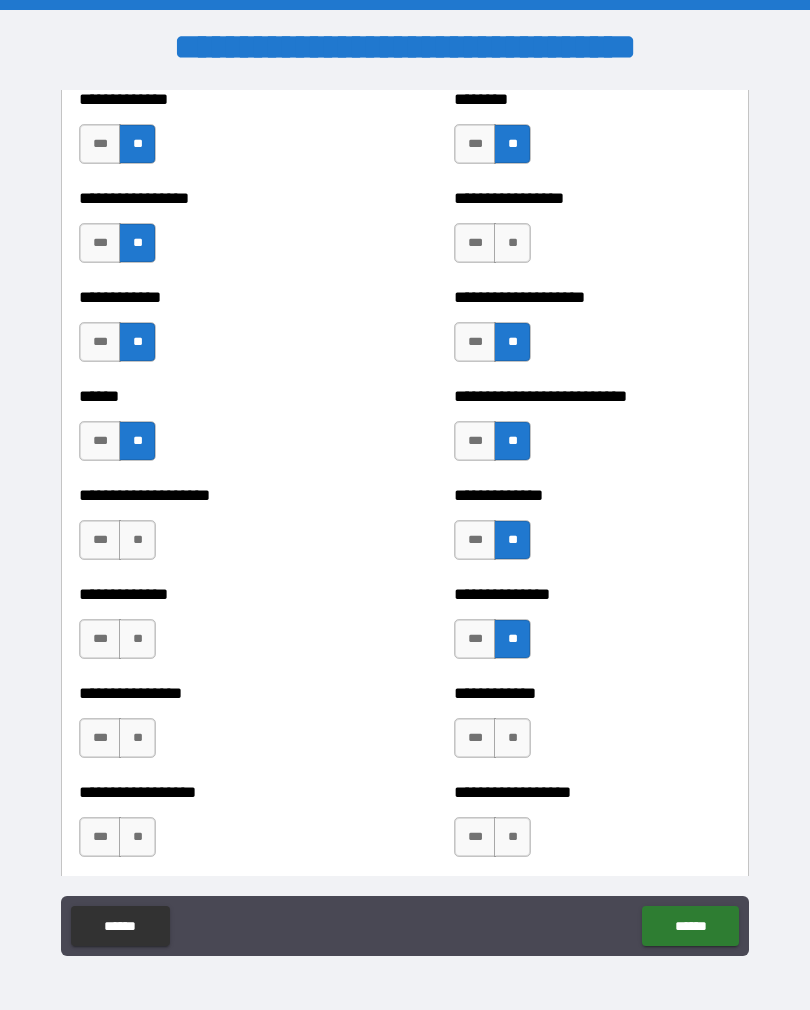 click on "**" at bounding box center (137, 540) 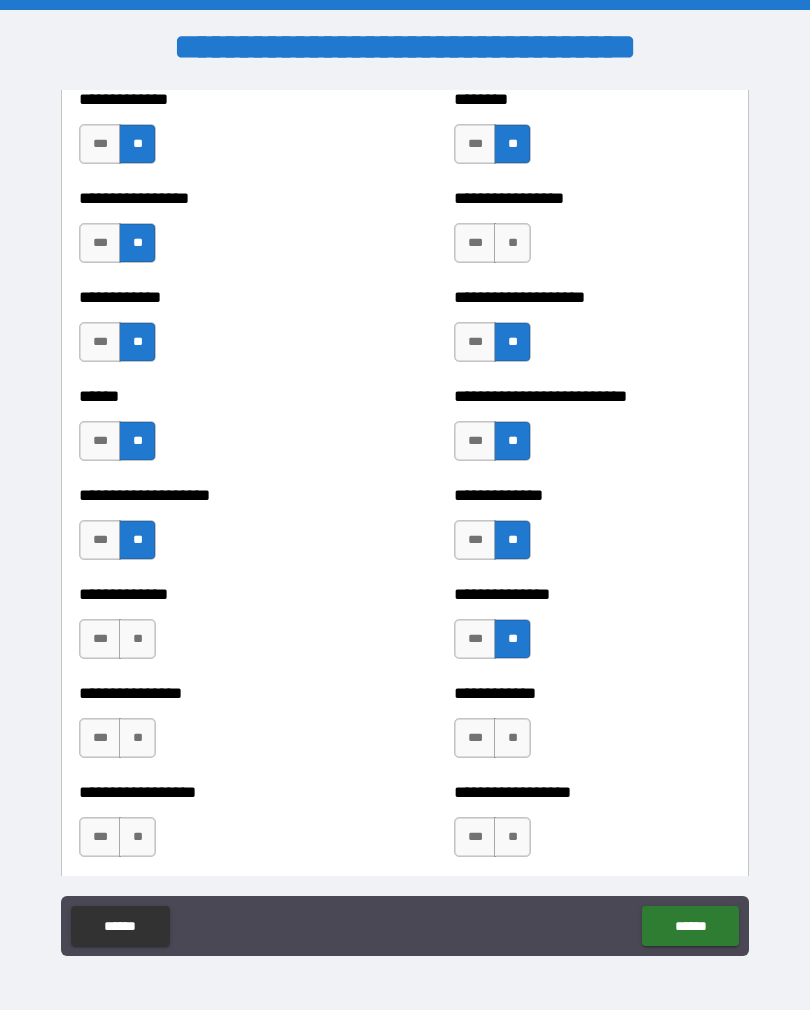 click on "**********" at bounding box center [217, 629] 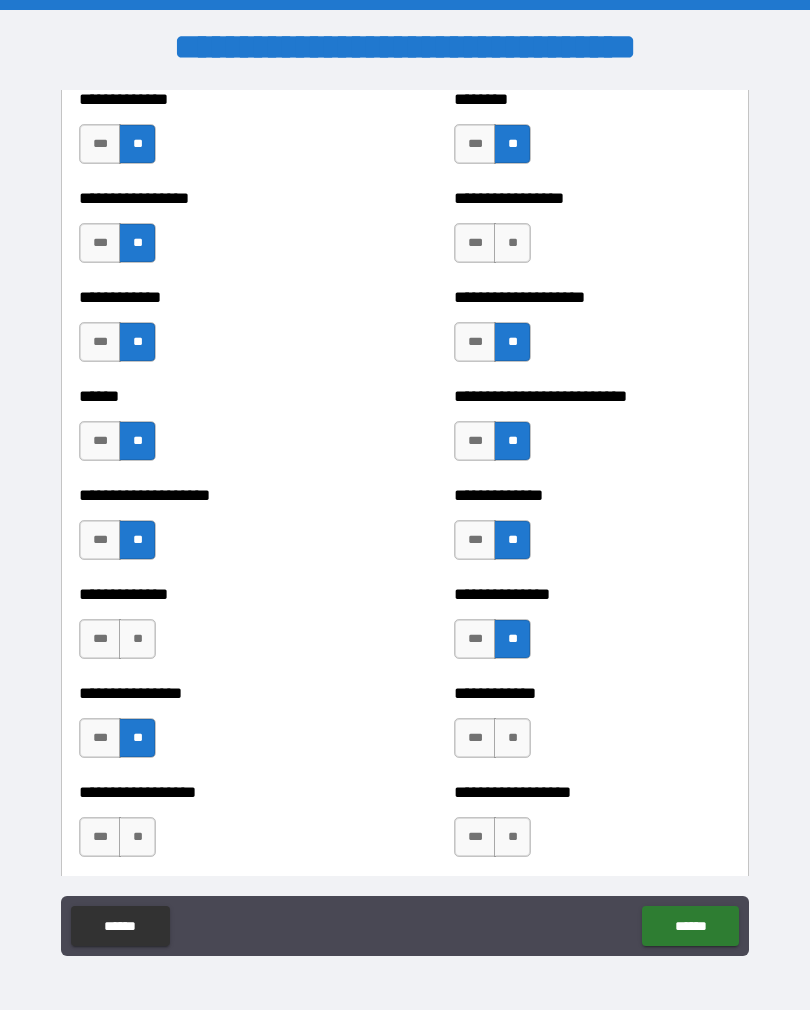 click on "**" at bounding box center [137, 639] 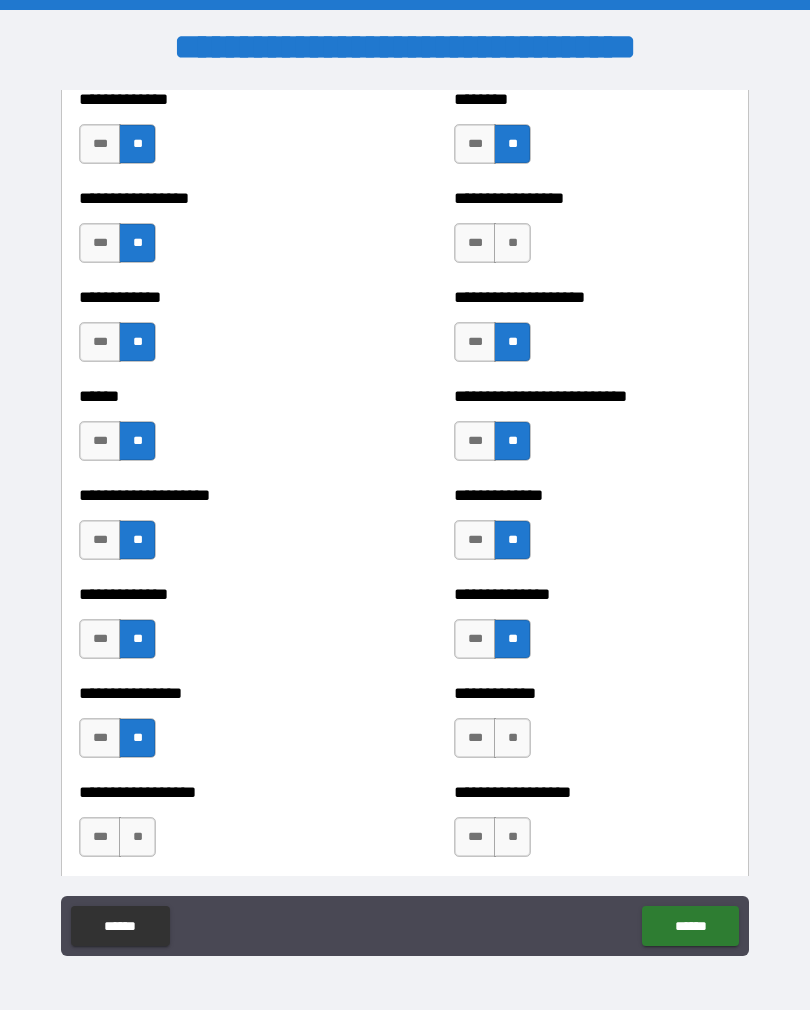 click on "**" at bounding box center [137, 837] 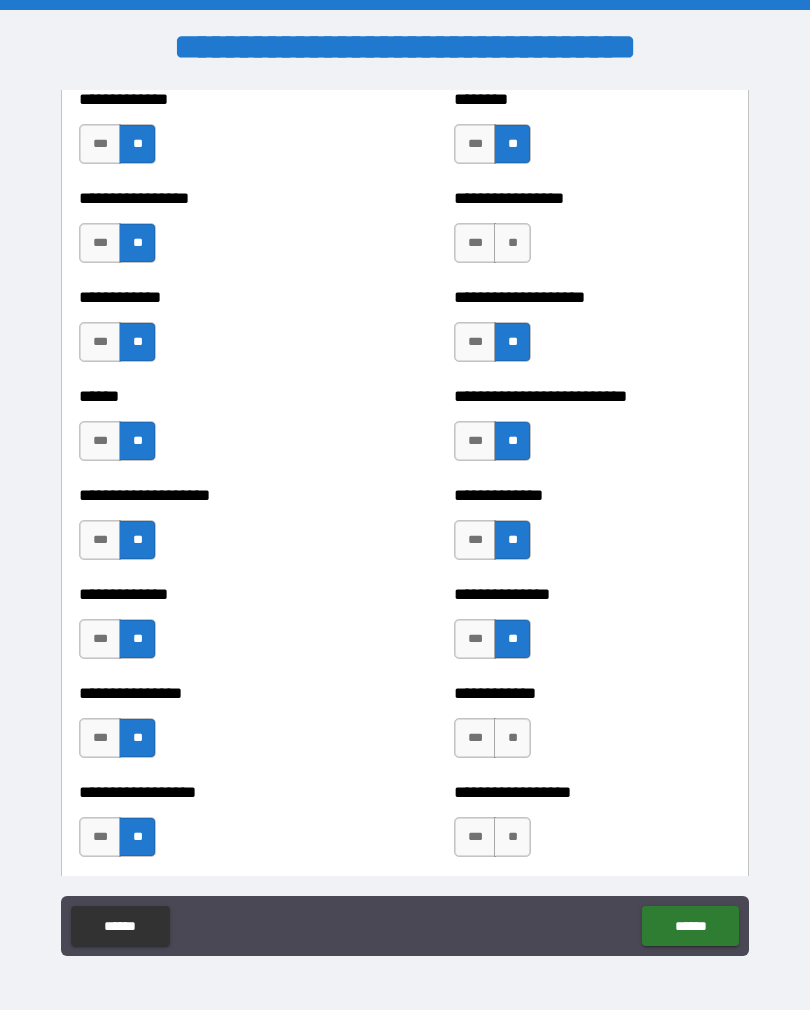 click on "**" at bounding box center (512, 738) 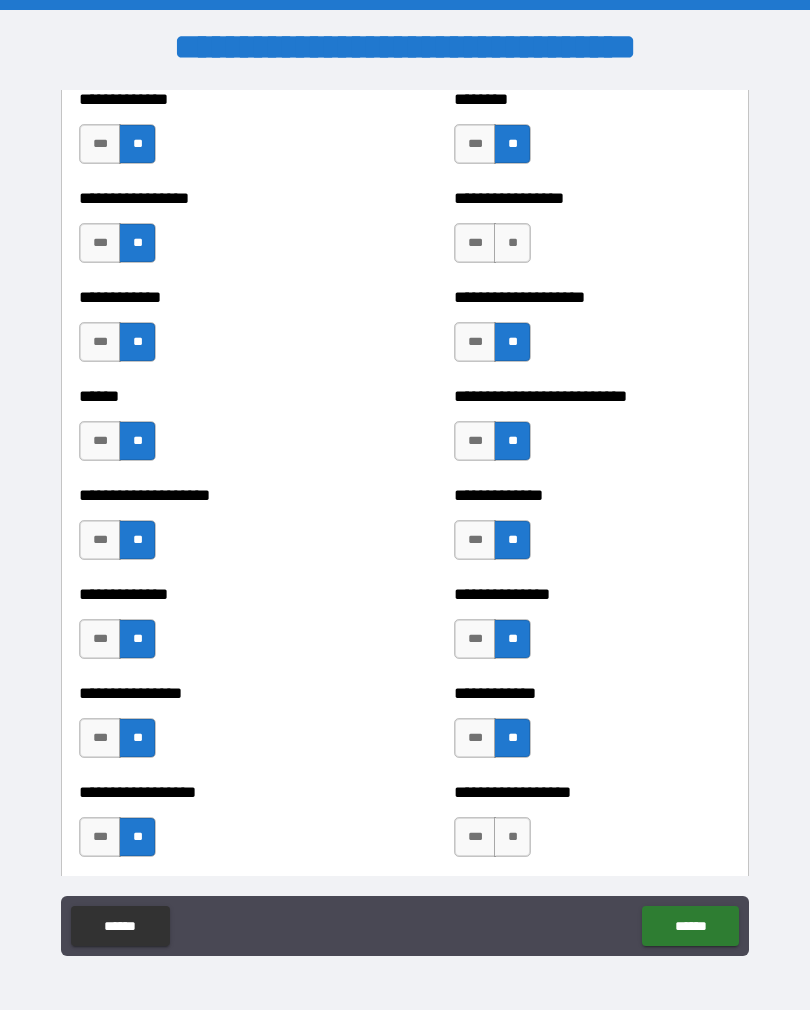 click on "**" at bounding box center [512, 837] 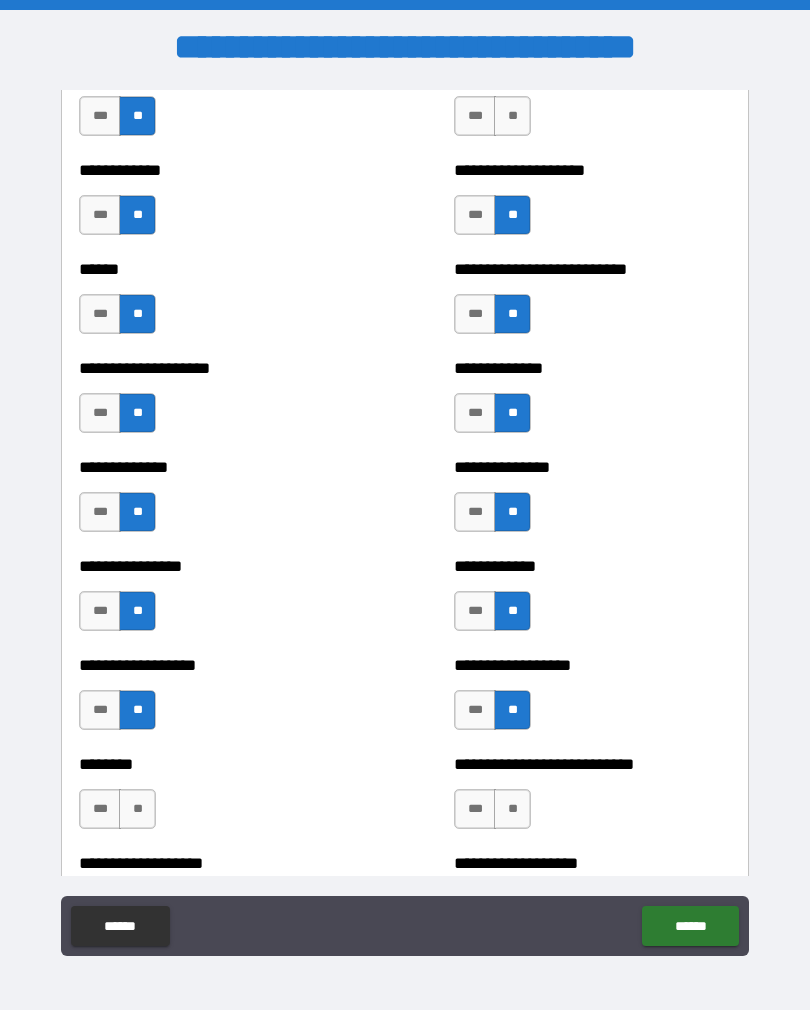 scroll, scrollTop: 4174, scrollLeft: 0, axis: vertical 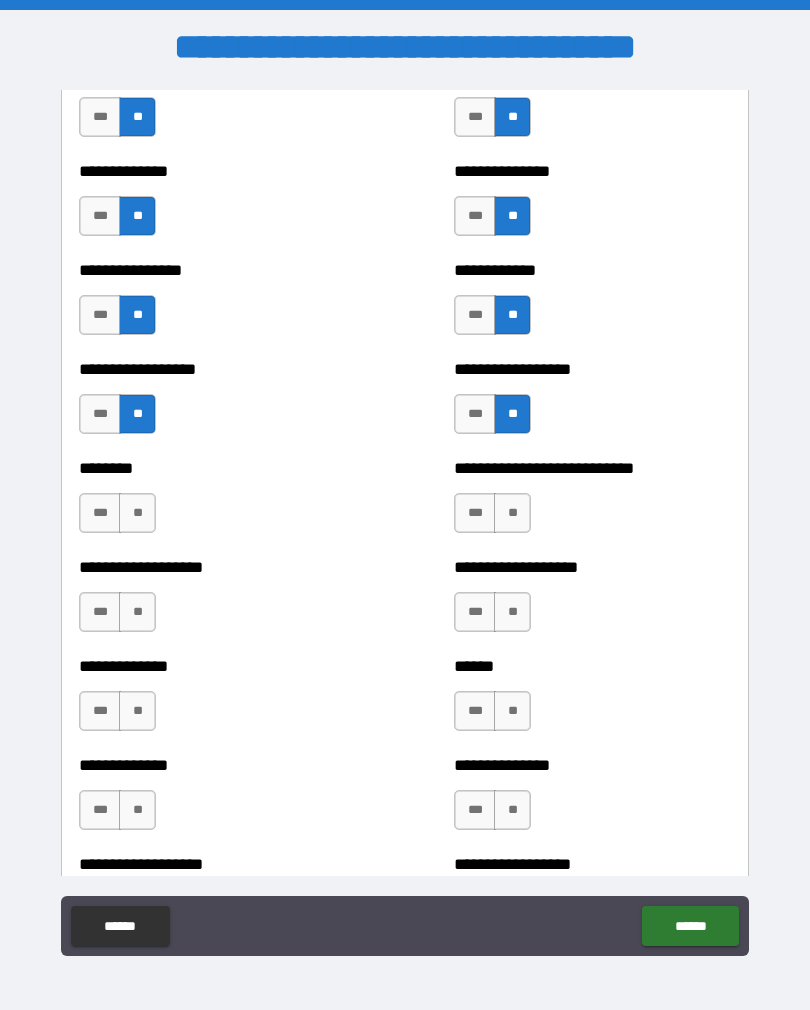 click on "**" at bounding box center [512, 513] 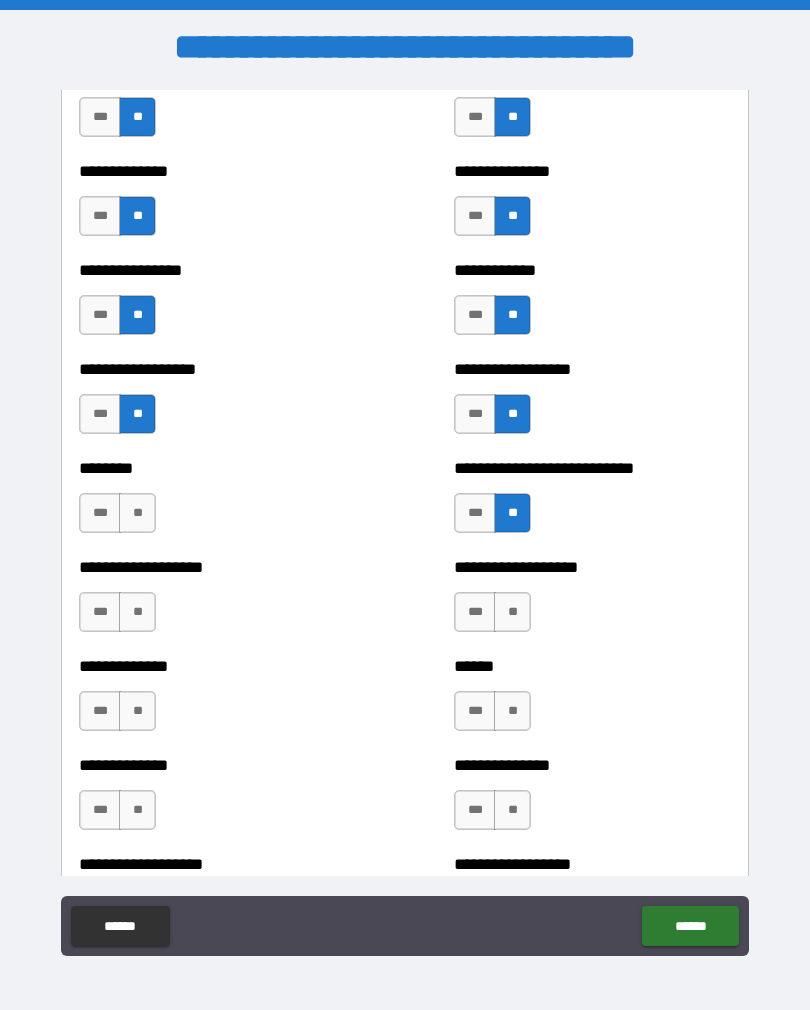 click on "**" at bounding box center (137, 513) 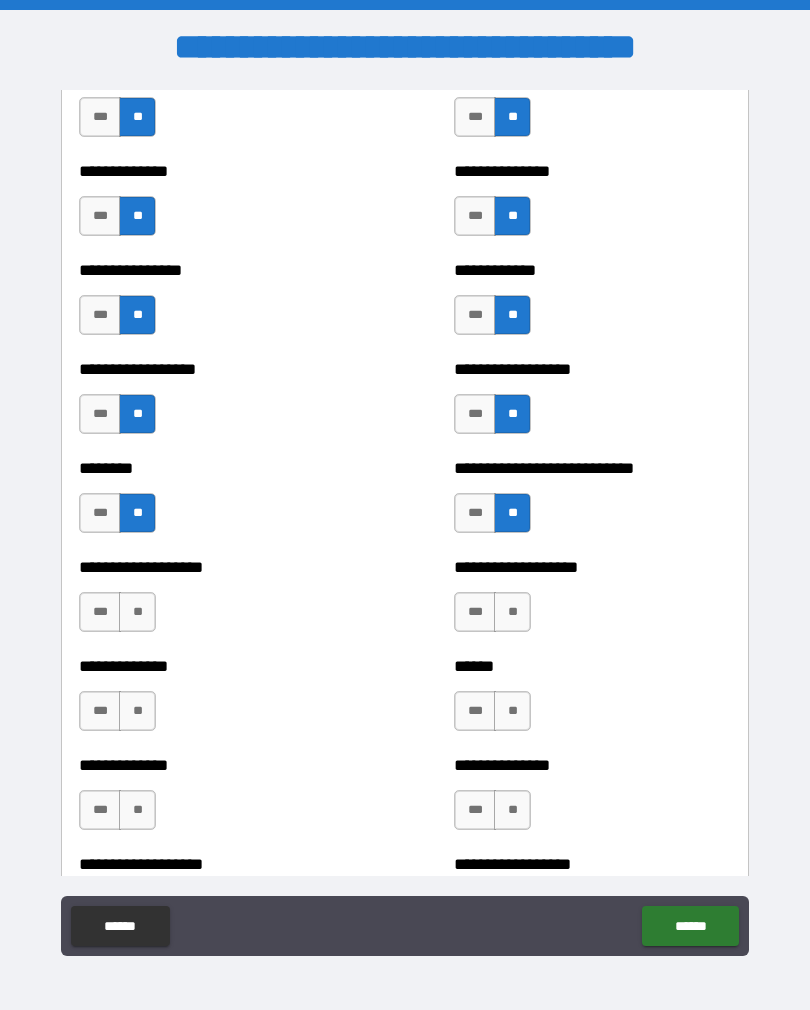 click on "**" at bounding box center [137, 612] 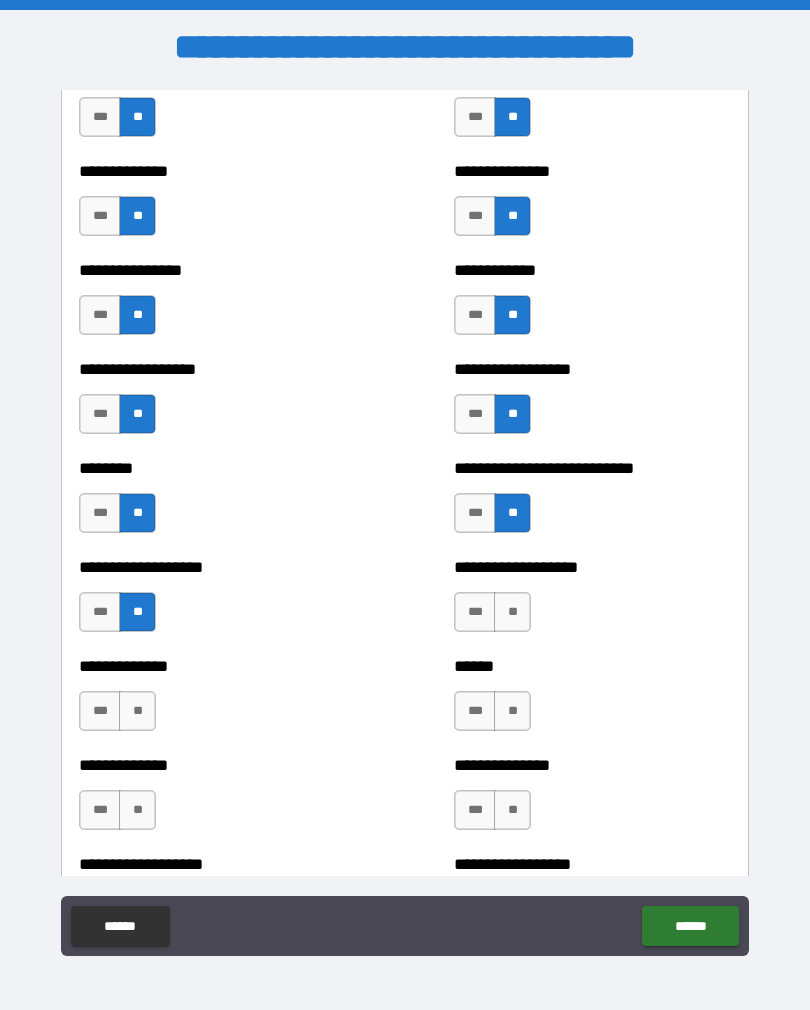 click on "**" at bounding box center (512, 612) 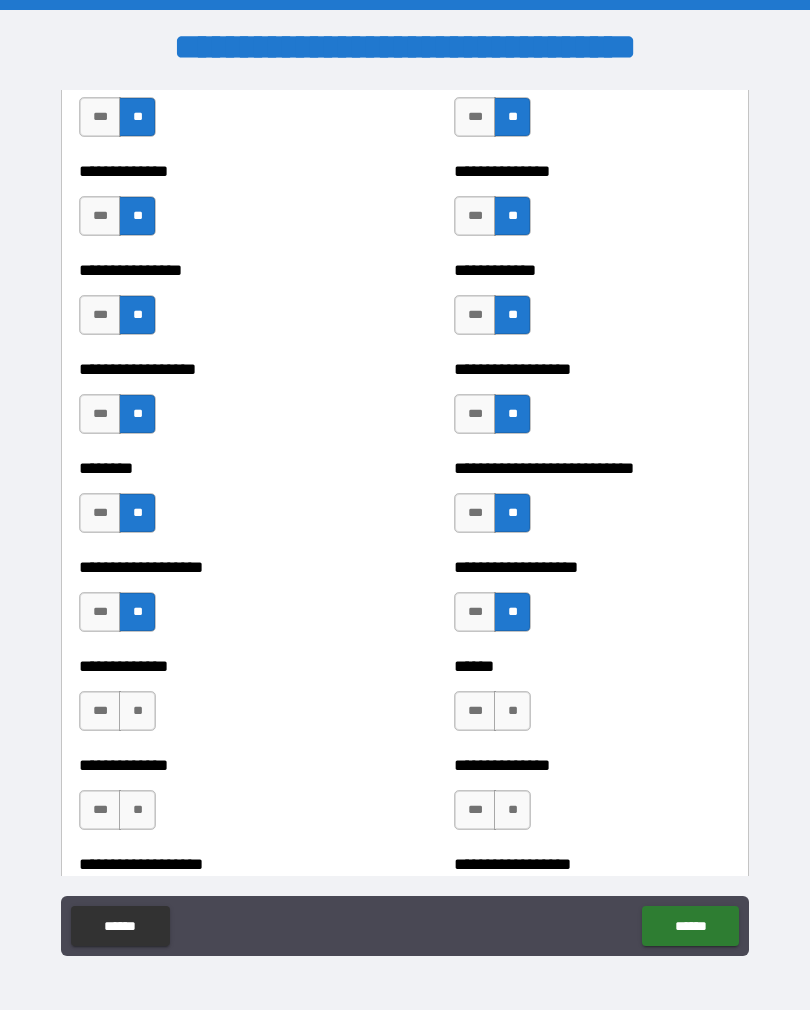 click on "**" at bounding box center [512, 711] 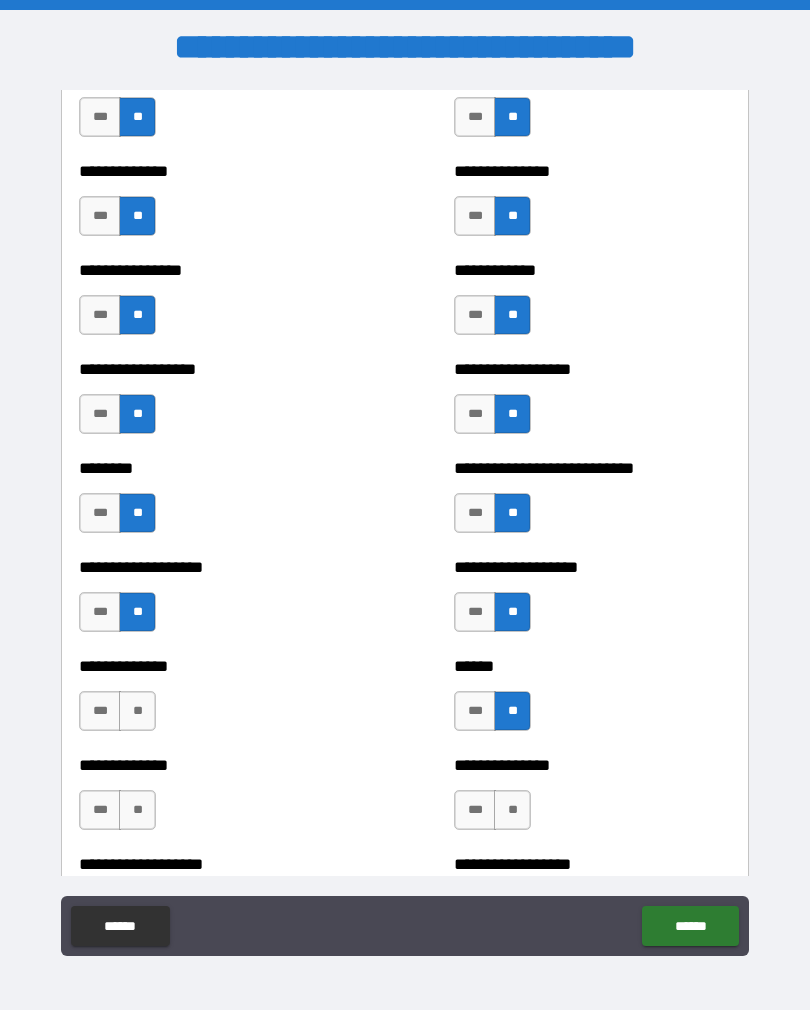 click on "**" at bounding box center [137, 711] 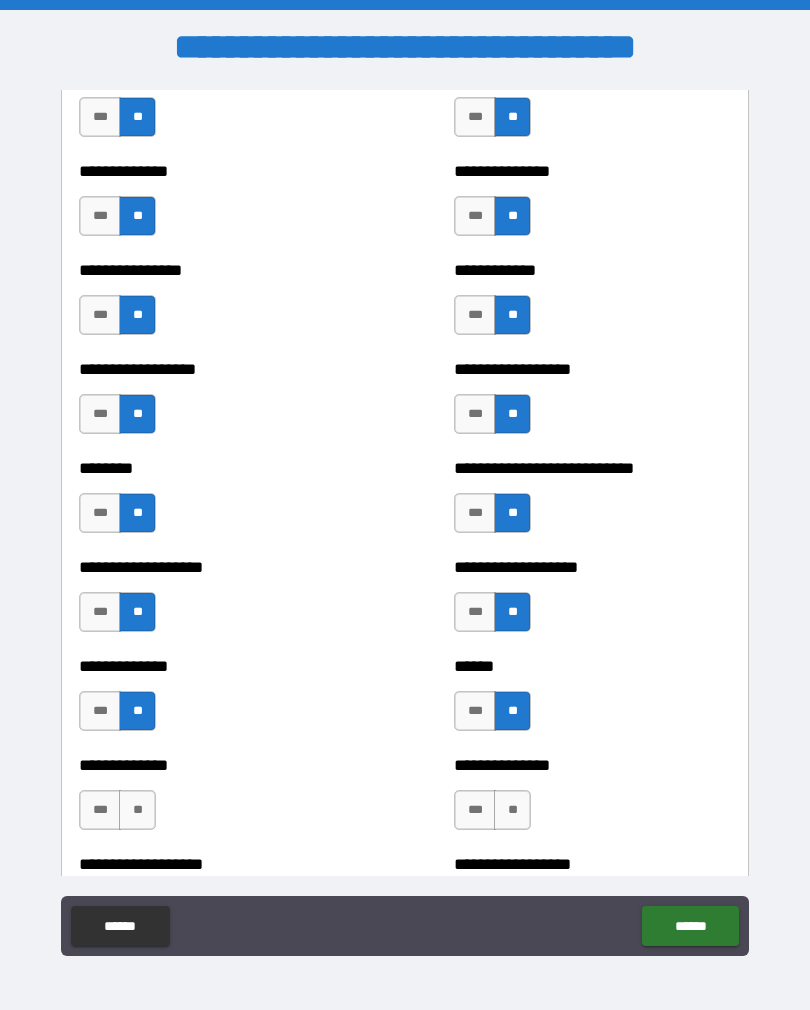 click on "**" at bounding box center [137, 810] 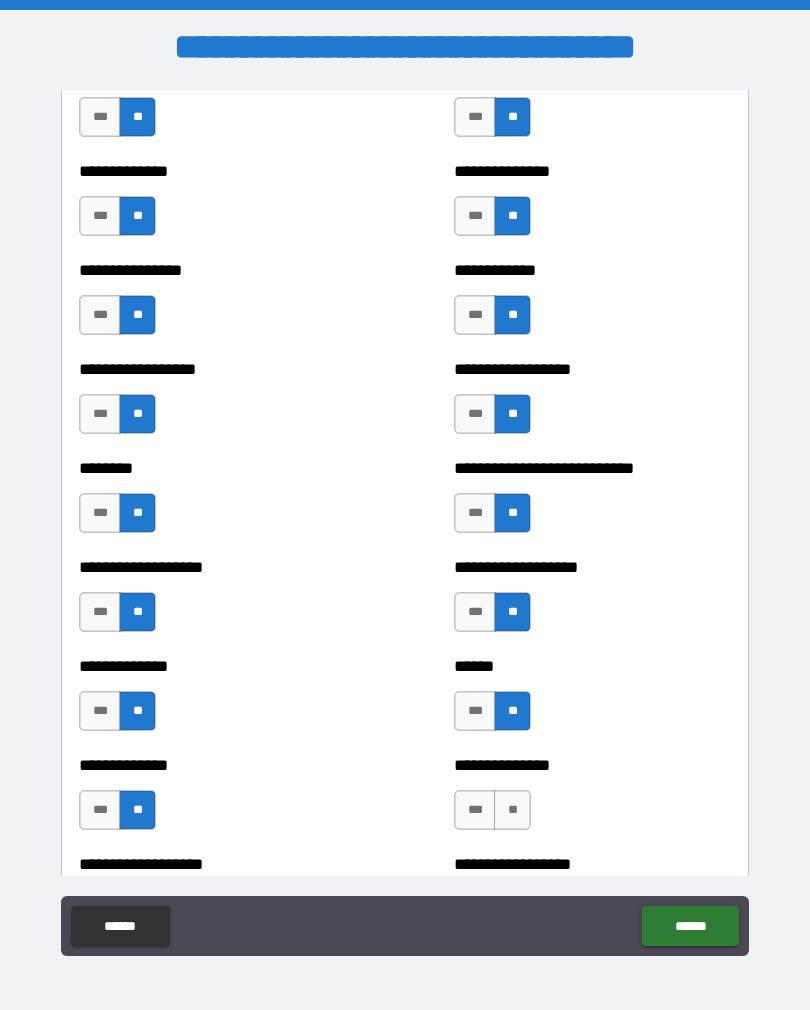 click on "**" at bounding box center (512, 810) 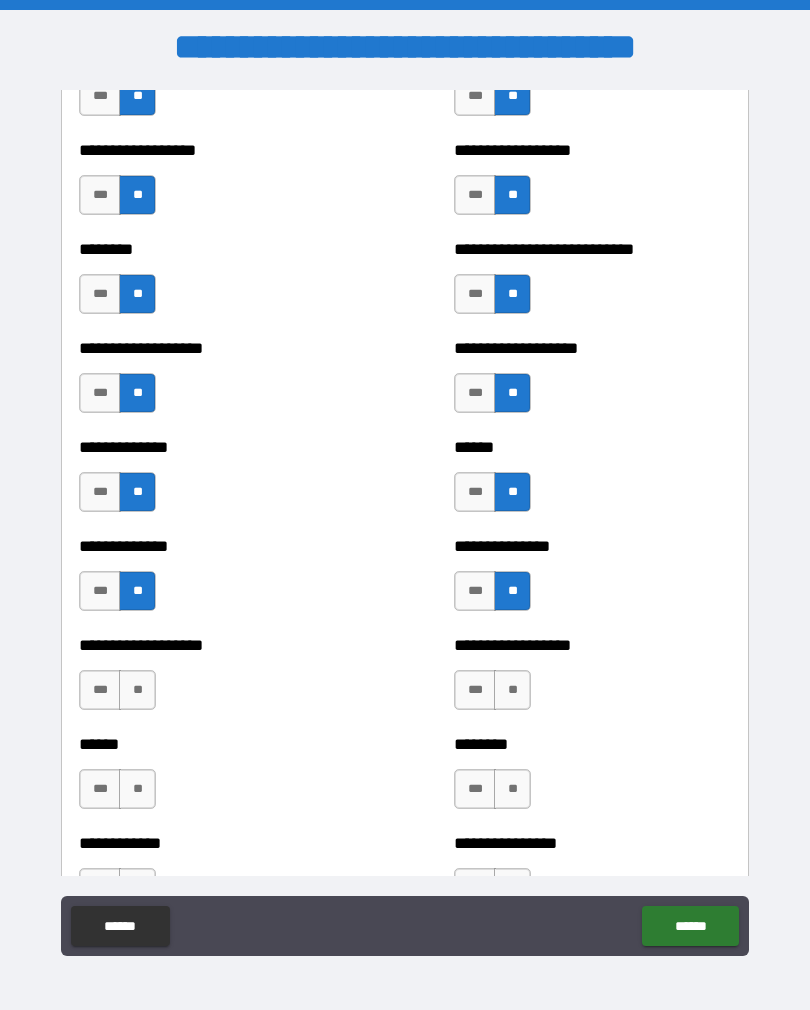 scroll, scrollTop: 4411, scrollLeft: 0, axis: vertical 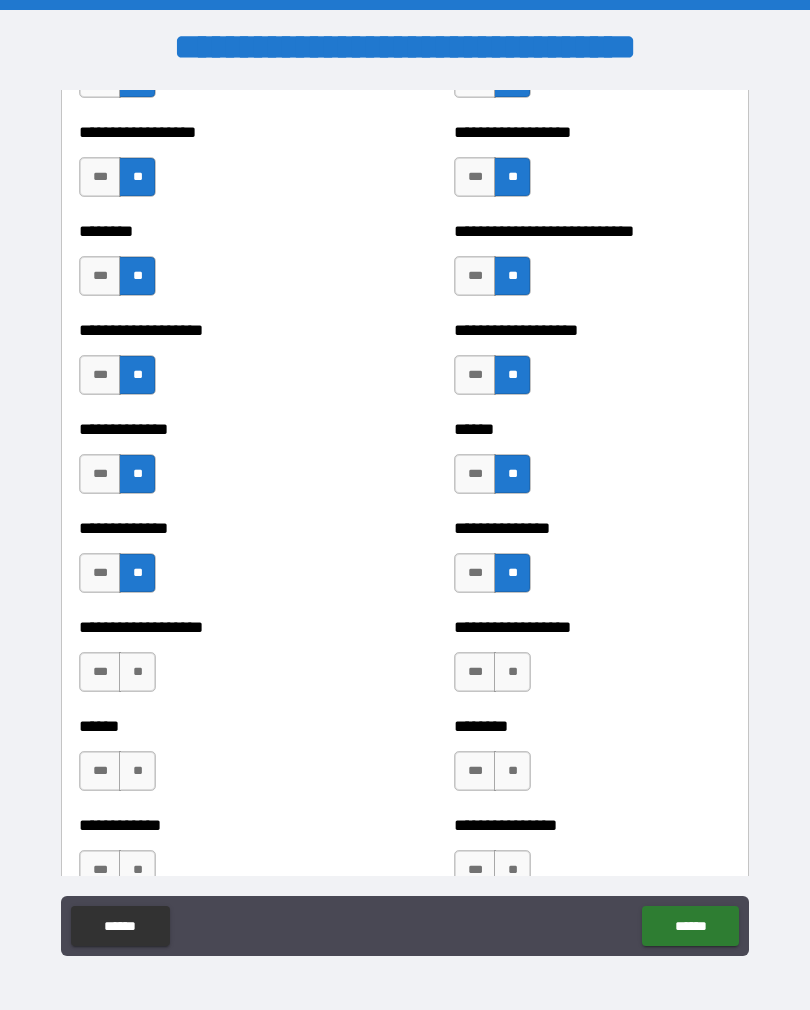 click on "**" at bounding box center [512, 672] 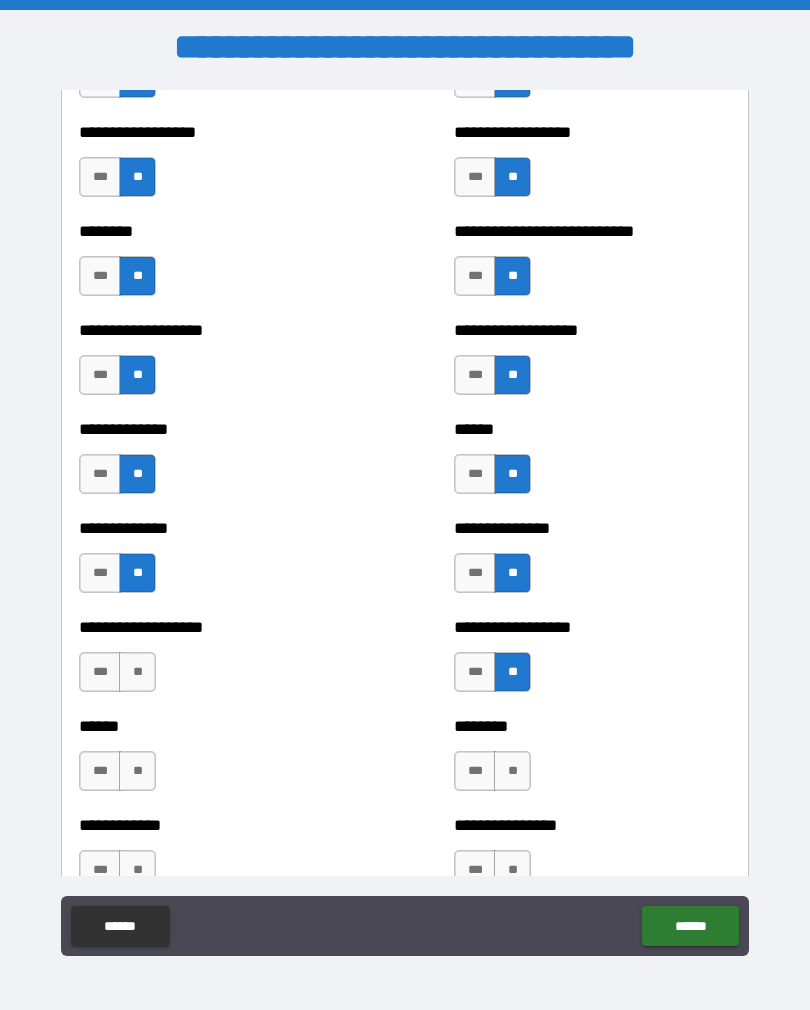 click on "**" at bounding box center (137, 672) 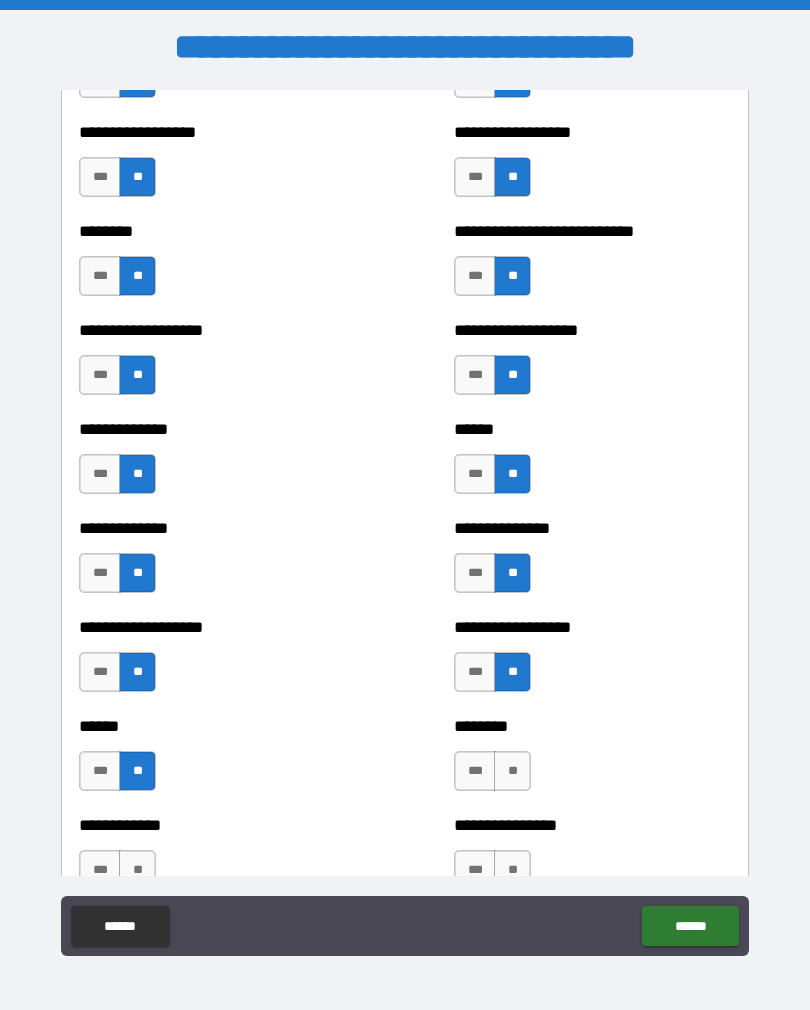 click on "**" at bounding box center [512, 771] 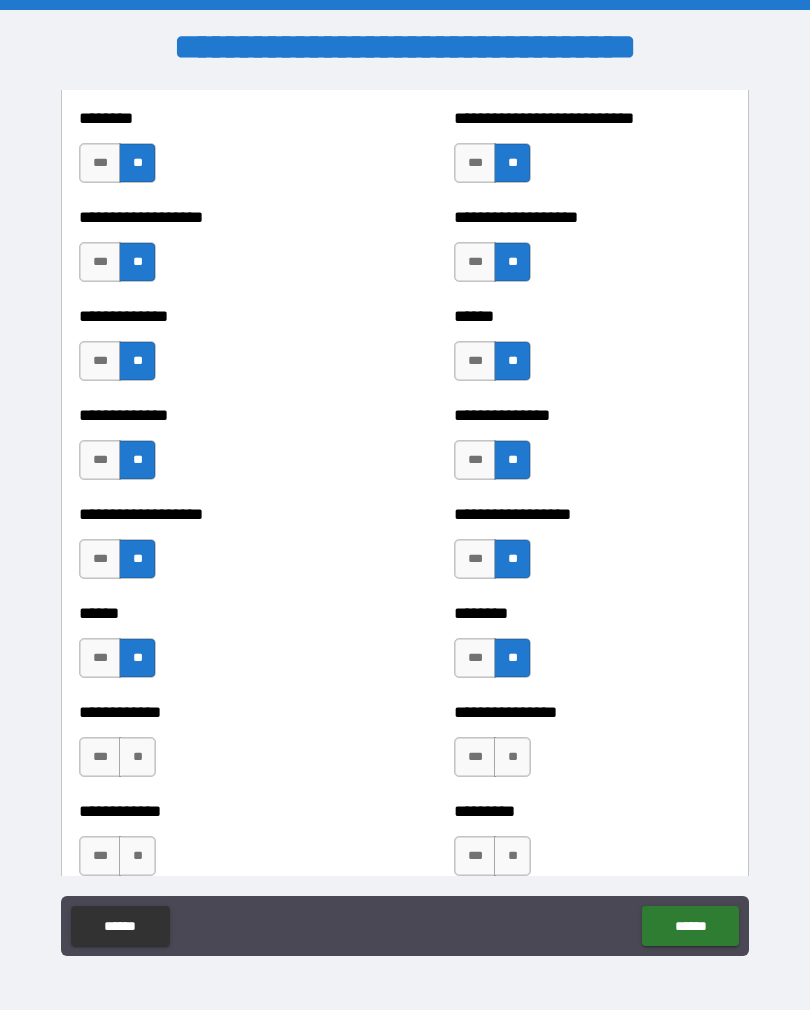 scroll, scrollTop: 4724, scrollLeft: 0, axis: vertical 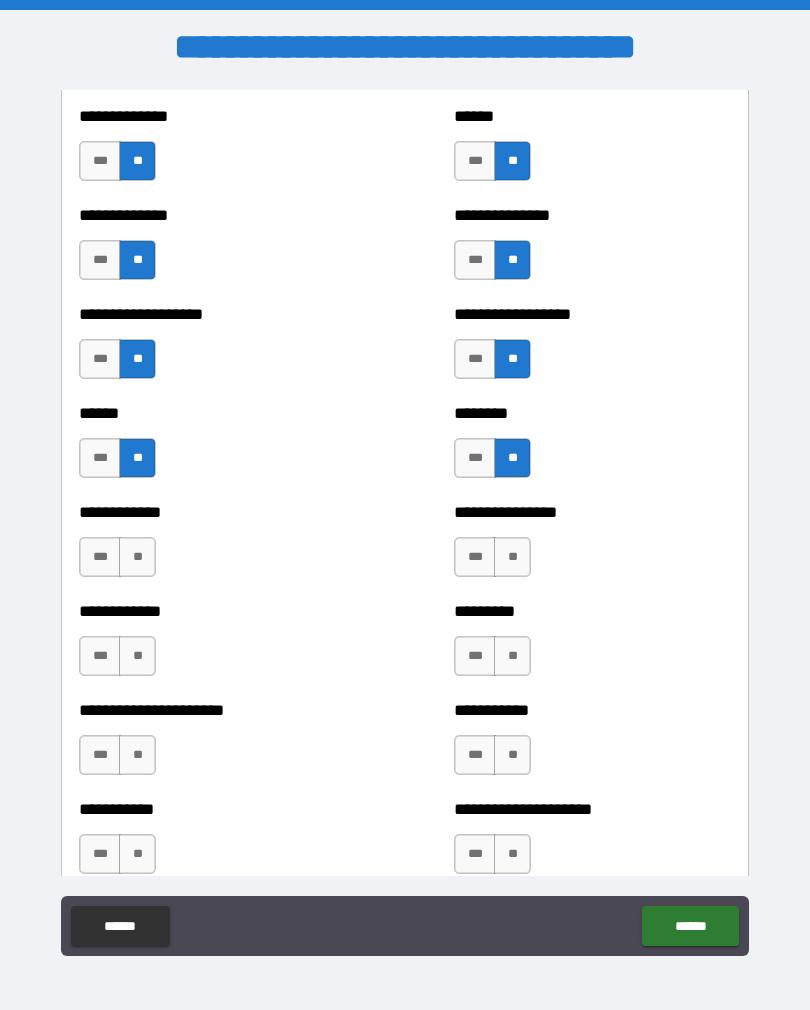 click on "**" at bounding box center (512, 557) 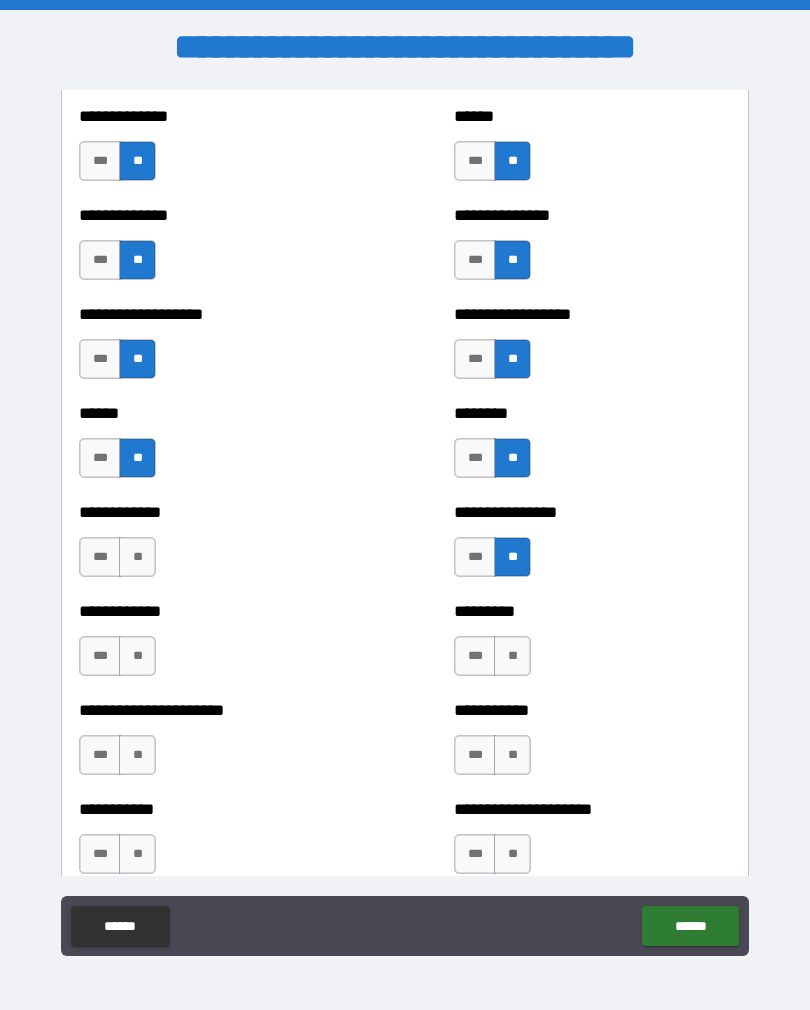 click on "**" at bounding box center [137, 557] 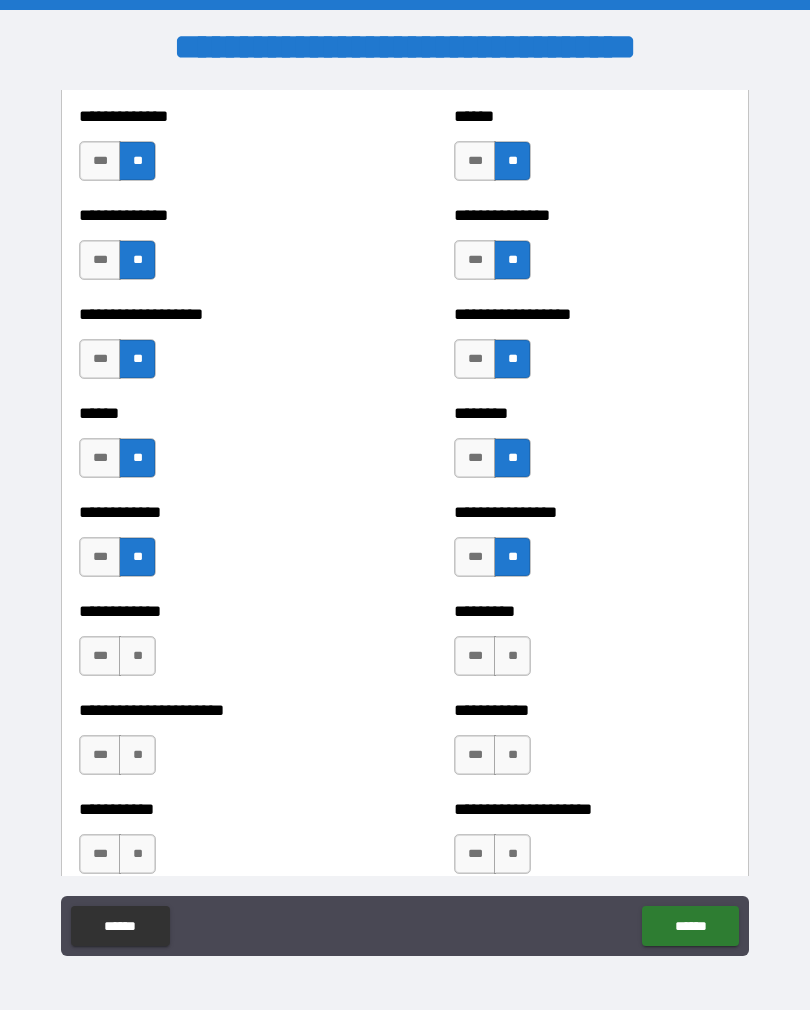 click on "**" at bounding box center (137, 656) 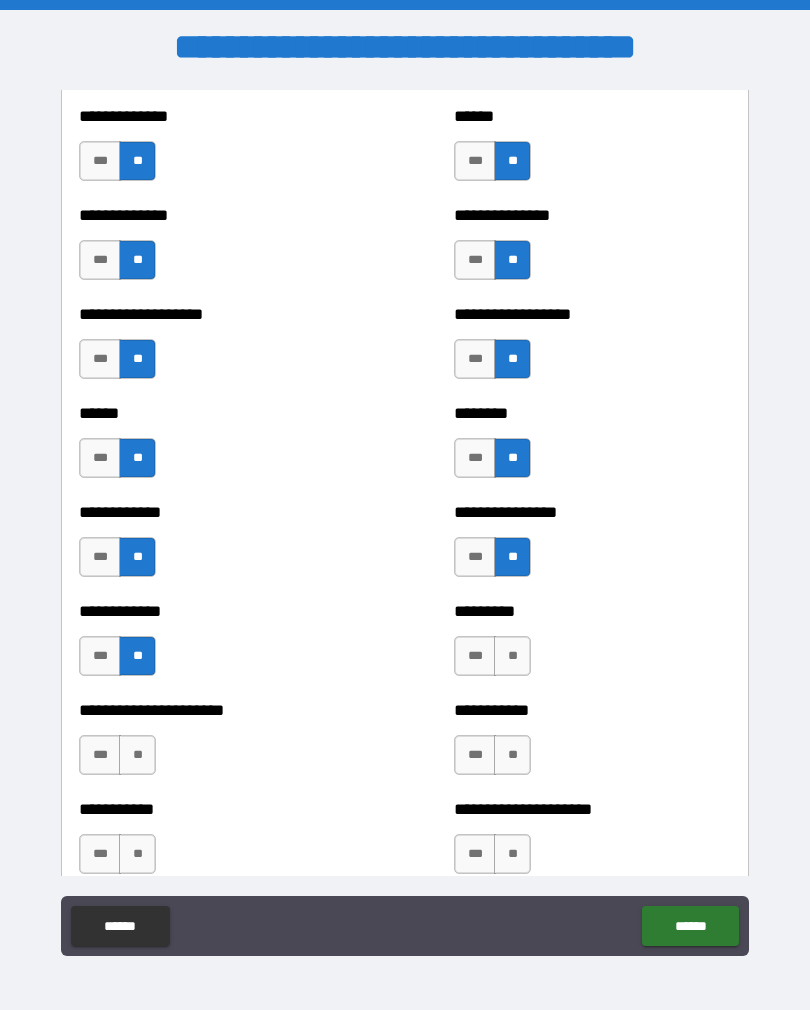 click on "**" at bounding box center (512, 656) 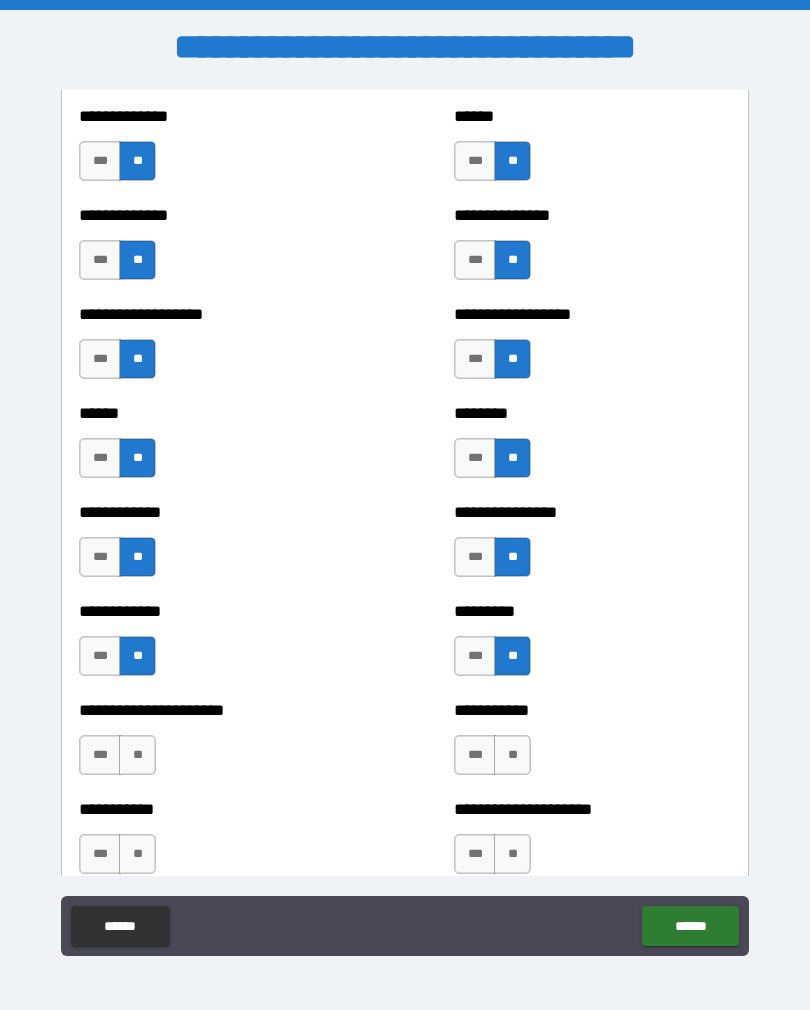 click on "**" at bounding box center [512, 755] 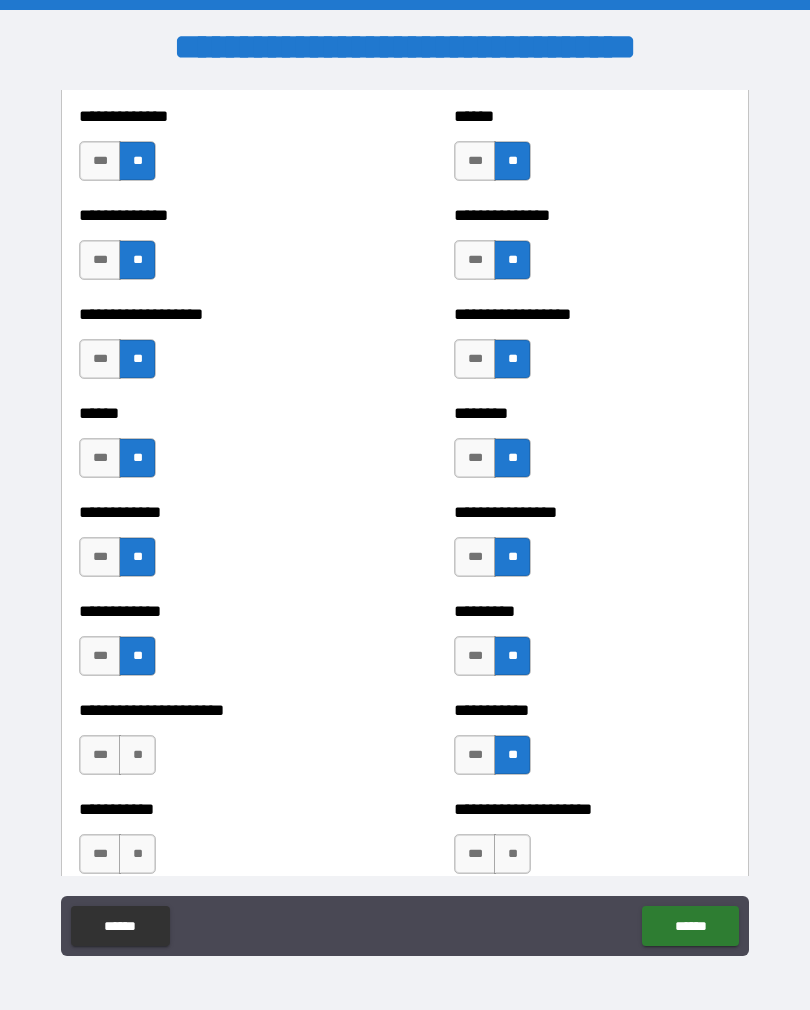click on "**" at bounding box center (137, 755) 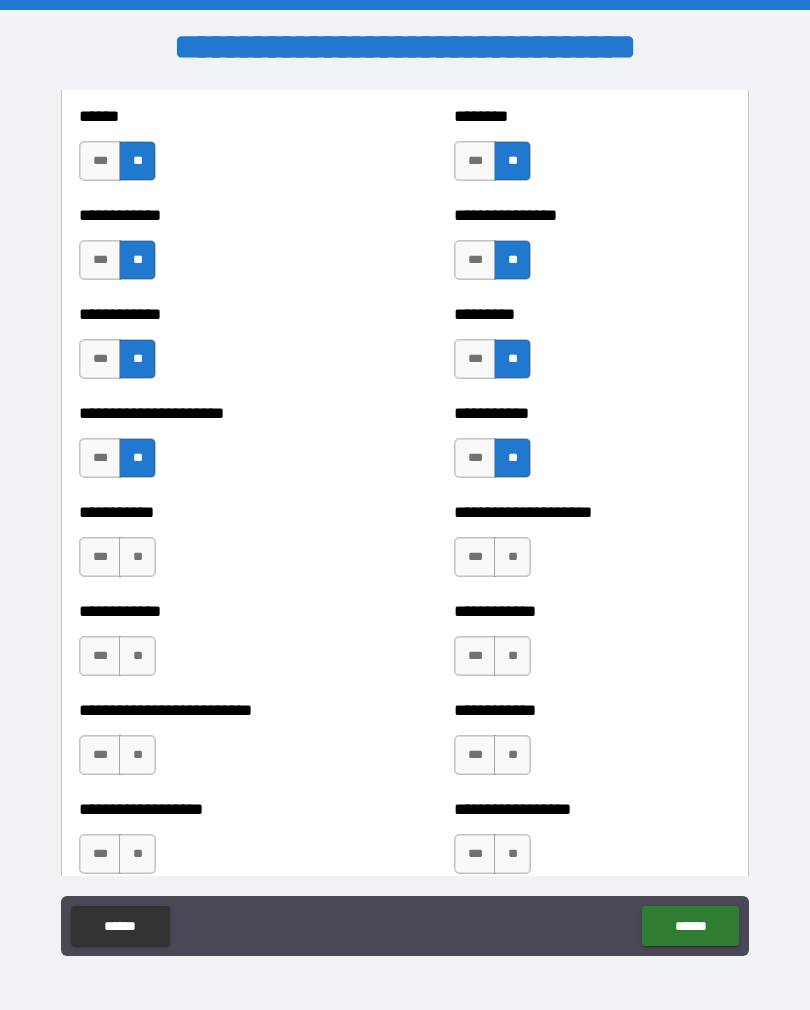 scroll, scrollTop: 5042, scrollLeft: 0, axis: vertical 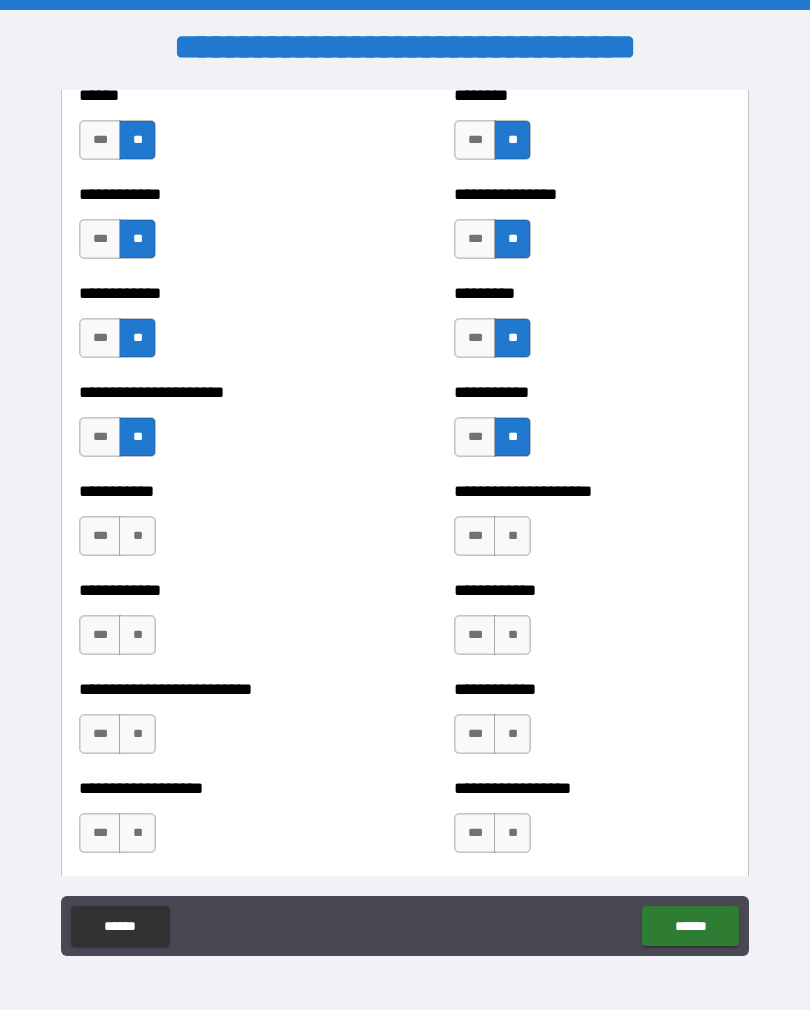 click on "**" at bounding box center (137, 536) 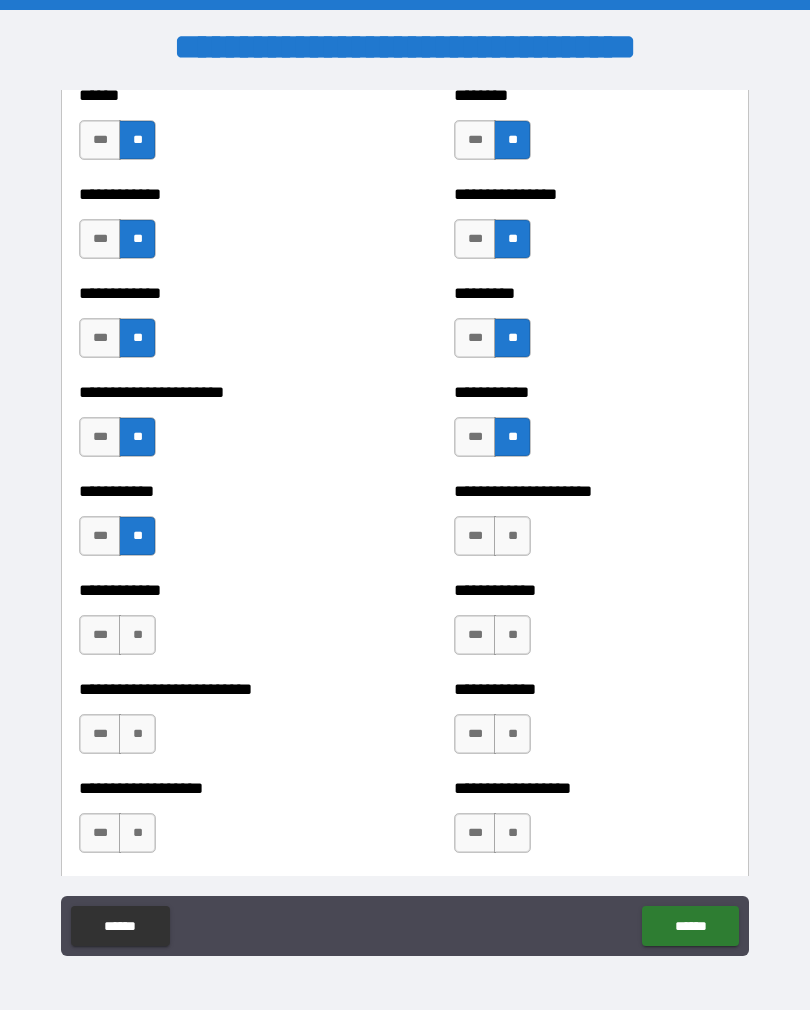 click on "**" at bounding box center [512, 536] 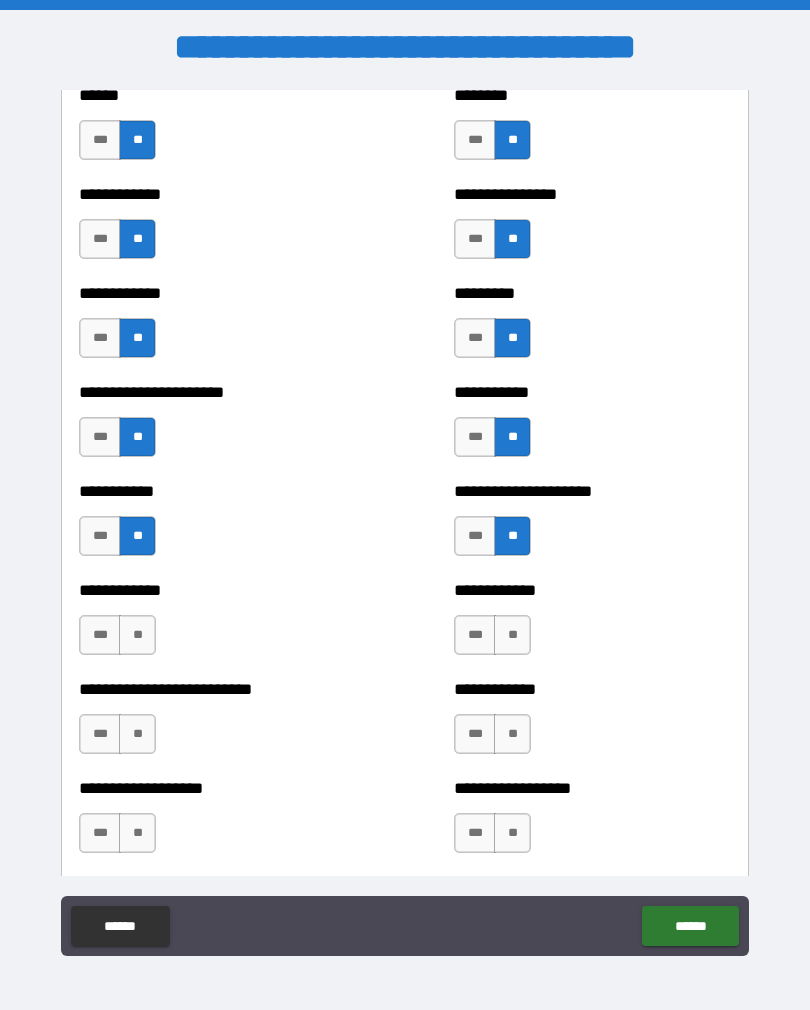 click on "**" at bounding box center (512, 635) 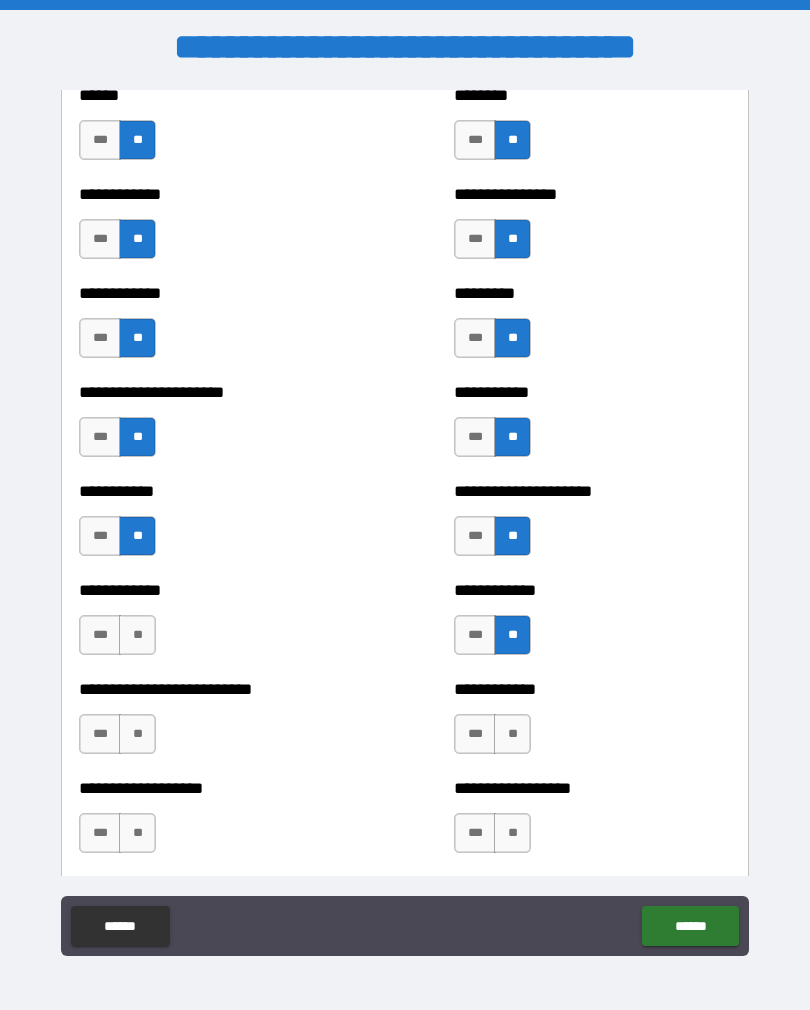 click on "**" at bounding box center (137, 635) 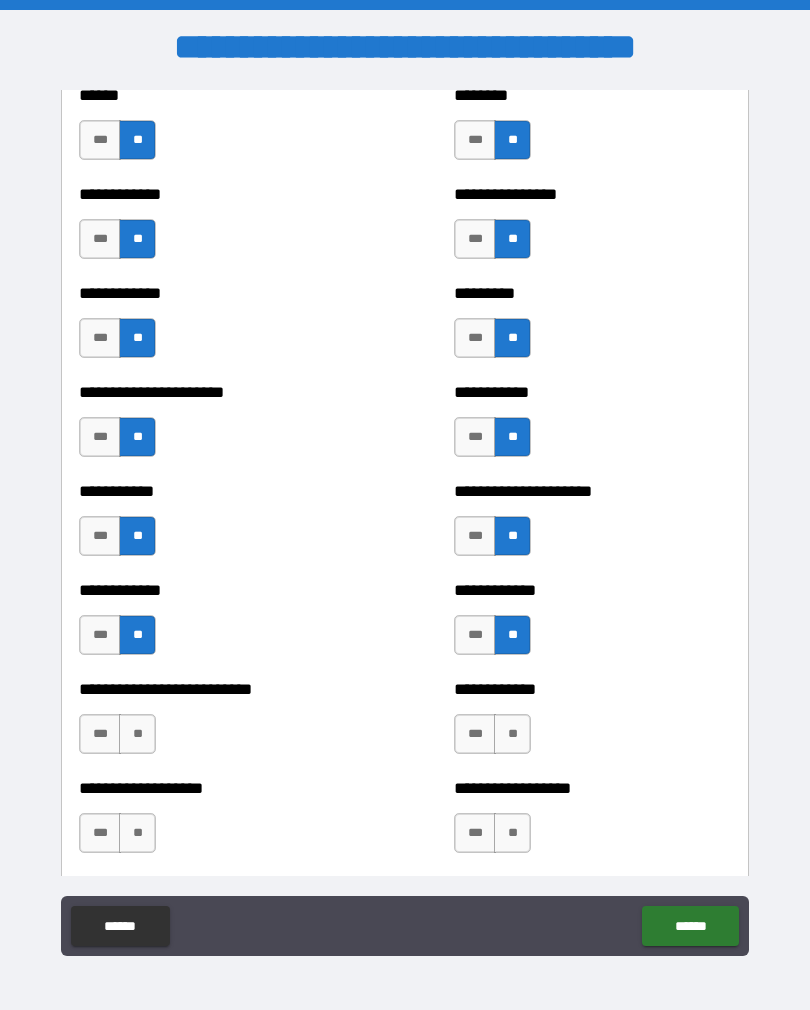 click on "**" at bounding box center [137, 734] 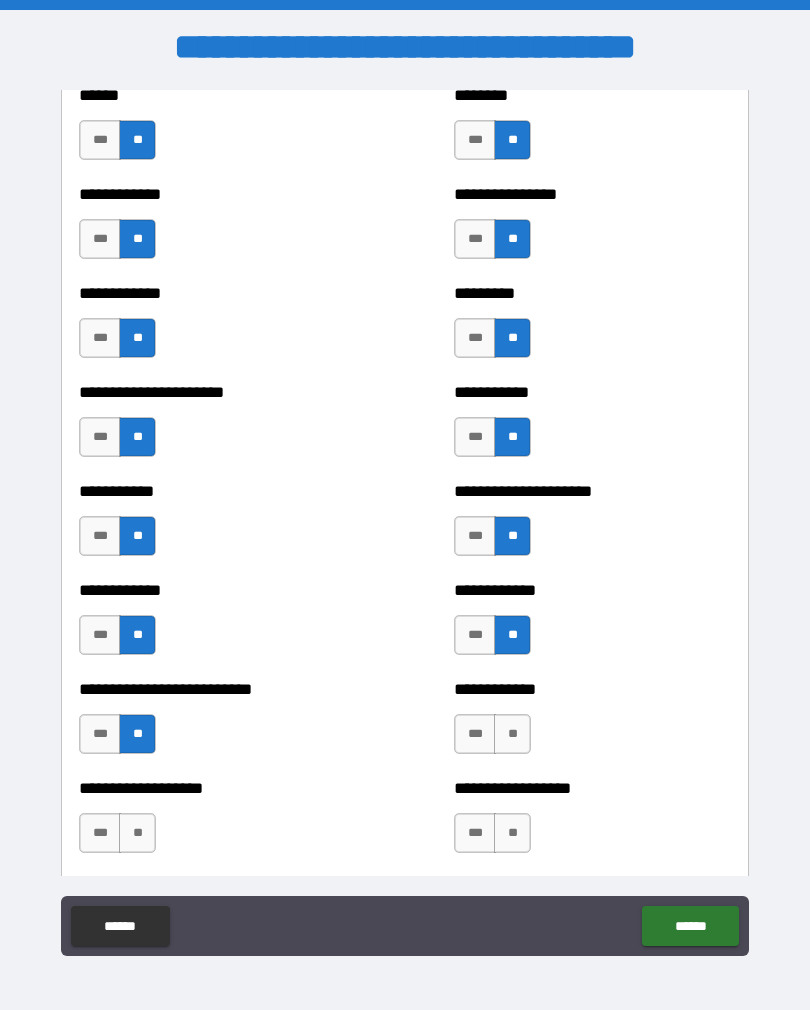 click on "**" at bounding box center [512, 734] 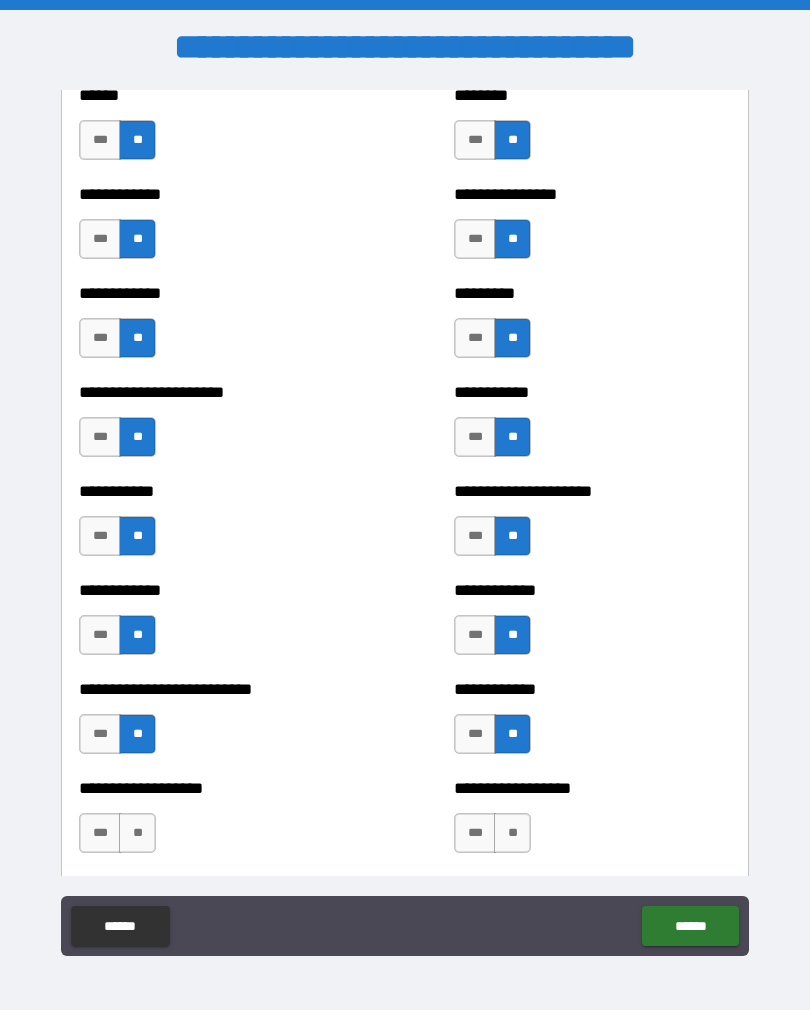 click on "**" at bounding box center [512, 833] 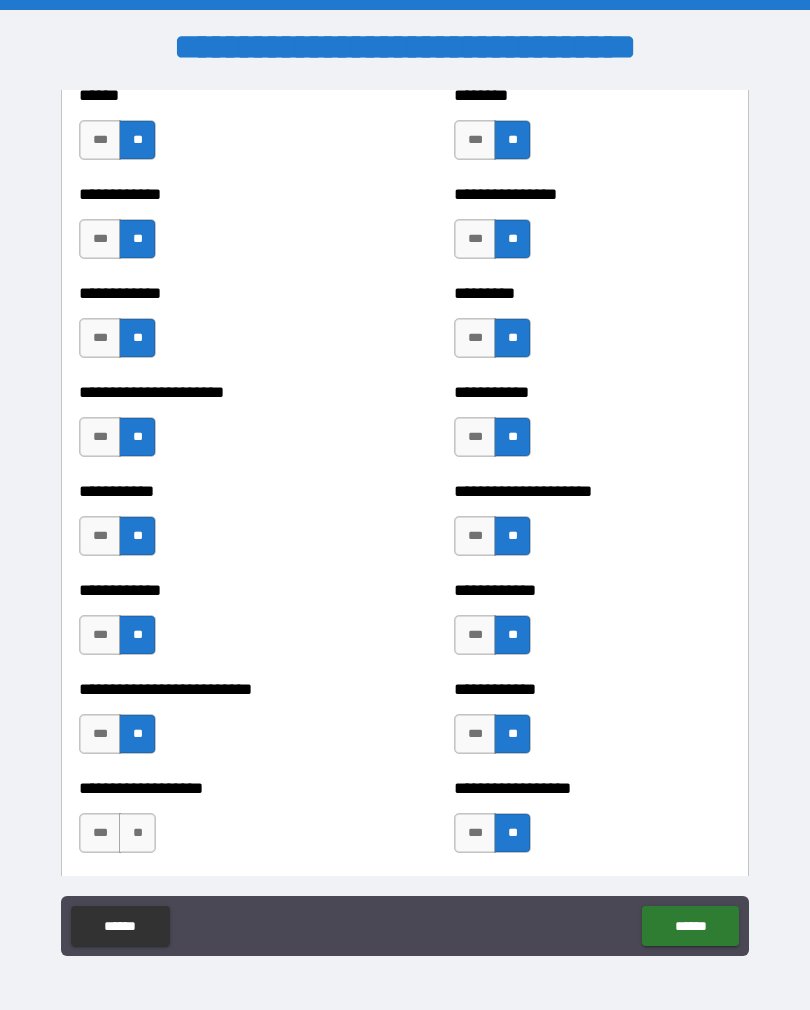 click on "**" at bounding box center [137, 833] 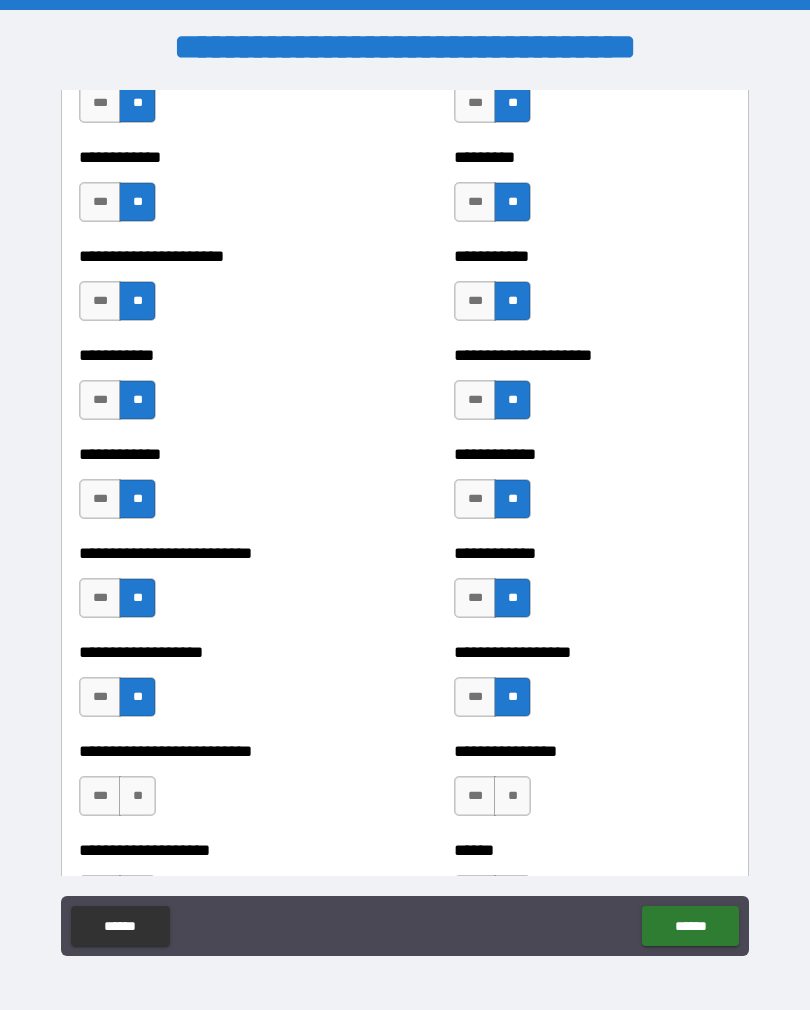 scroll, scrollTop: 5333, scrollLeft: 0, axis: vertical 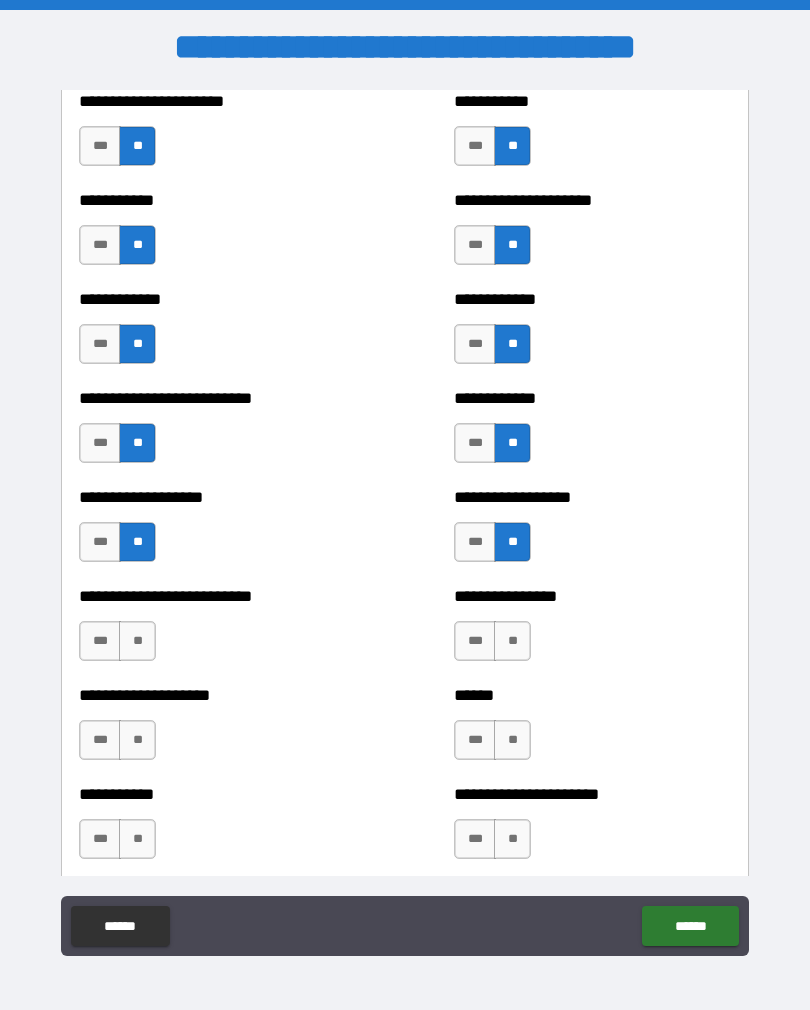 click on "**" at bounding box center (137, 641) 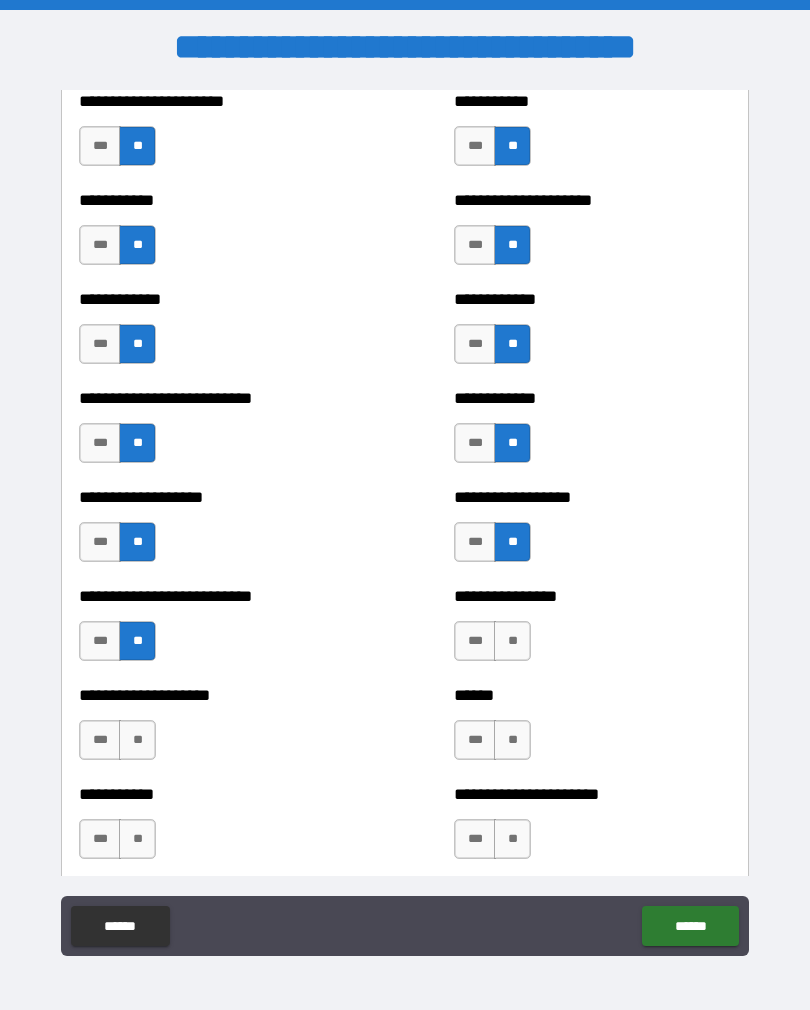click on "**" at bounding box center [512, 641] 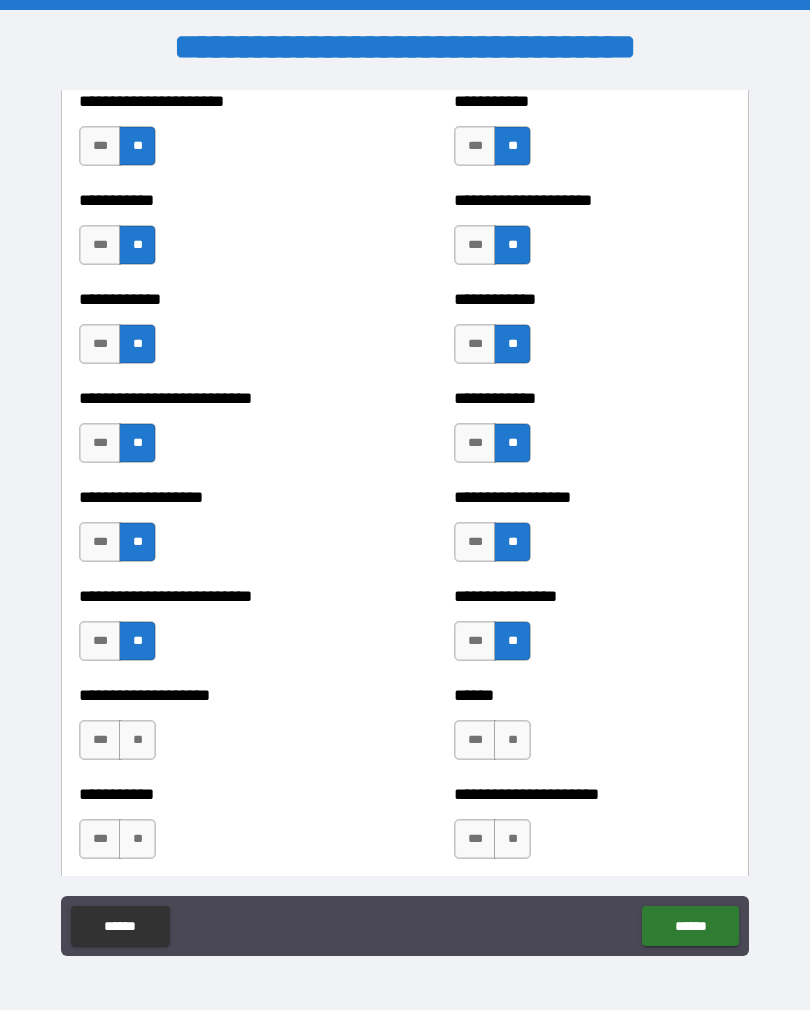 click on "**" at bounding box center (512, 740) 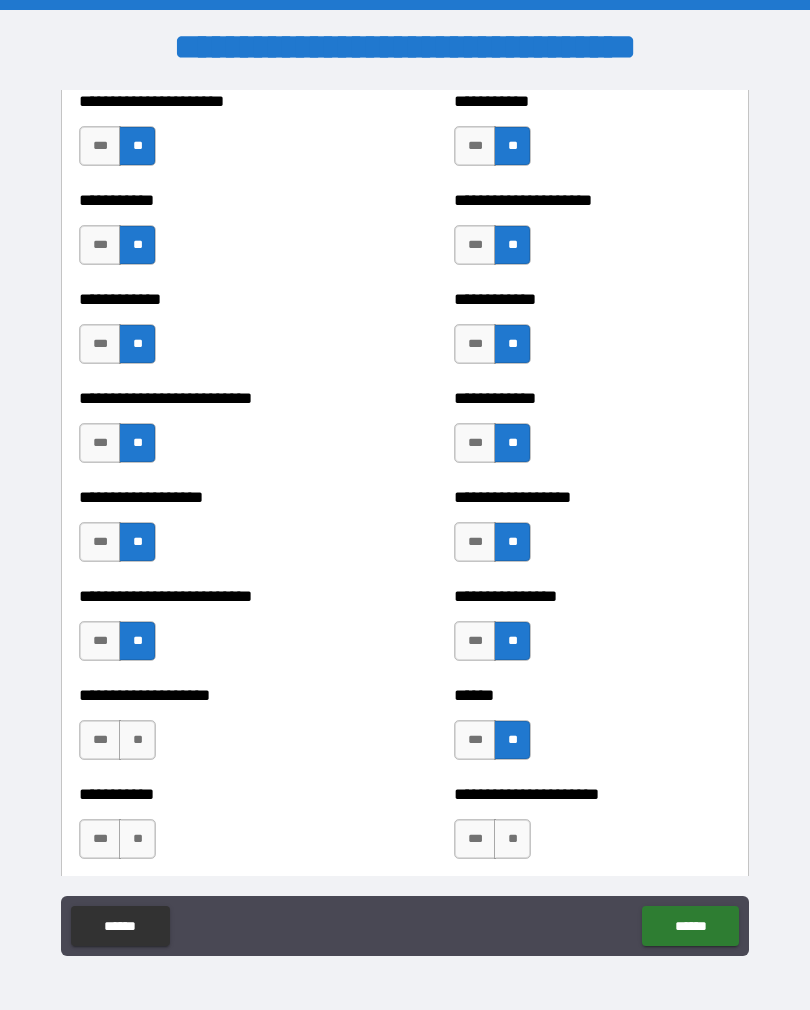 click on "**********" at bounding box center (217, 730) 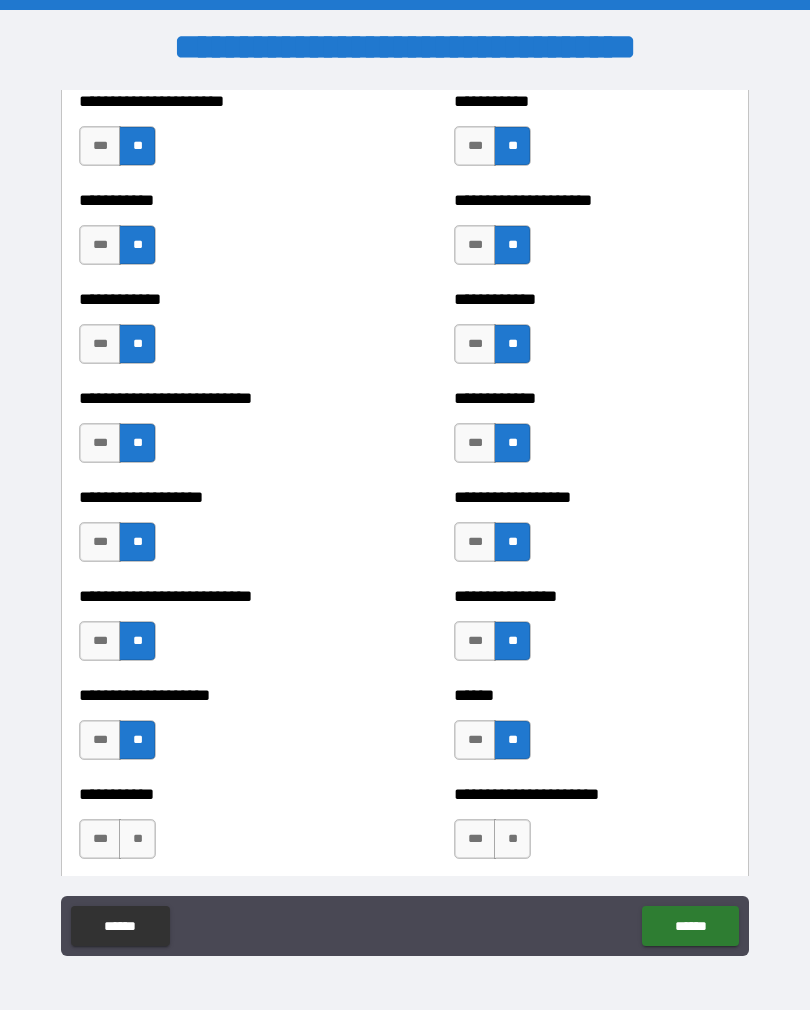 click on "**" at bounding box center (137, 839) 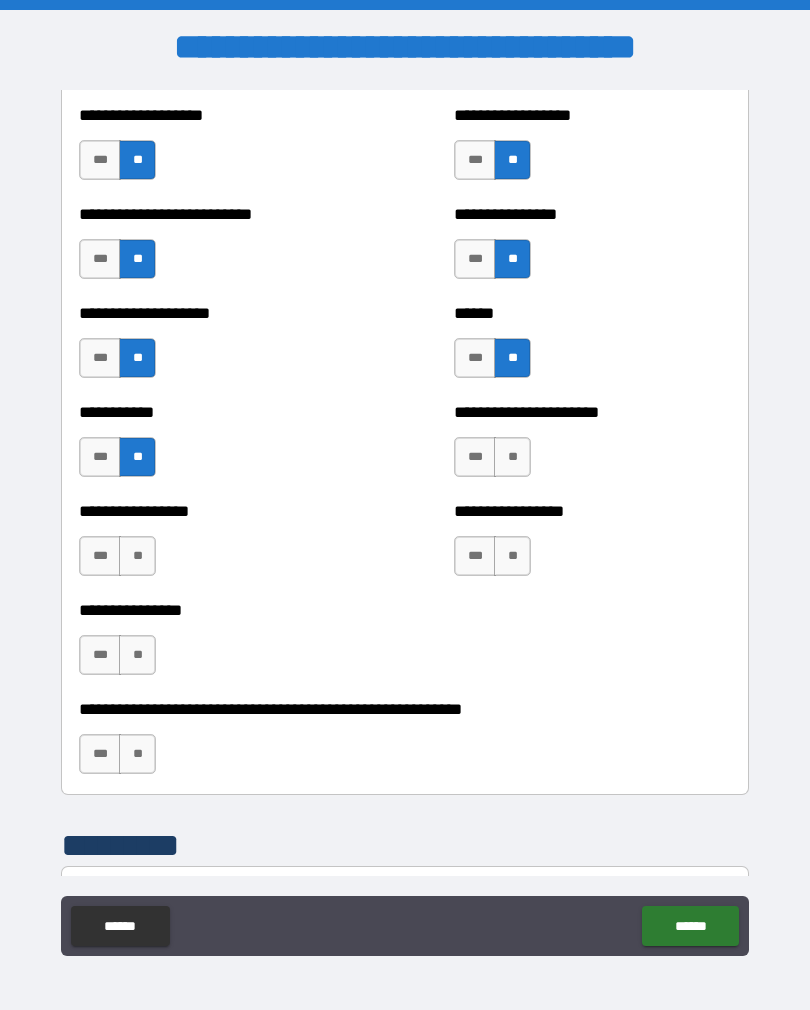 scroll, scrollTop: 5715, scrollLeft: 0, axis: vertical 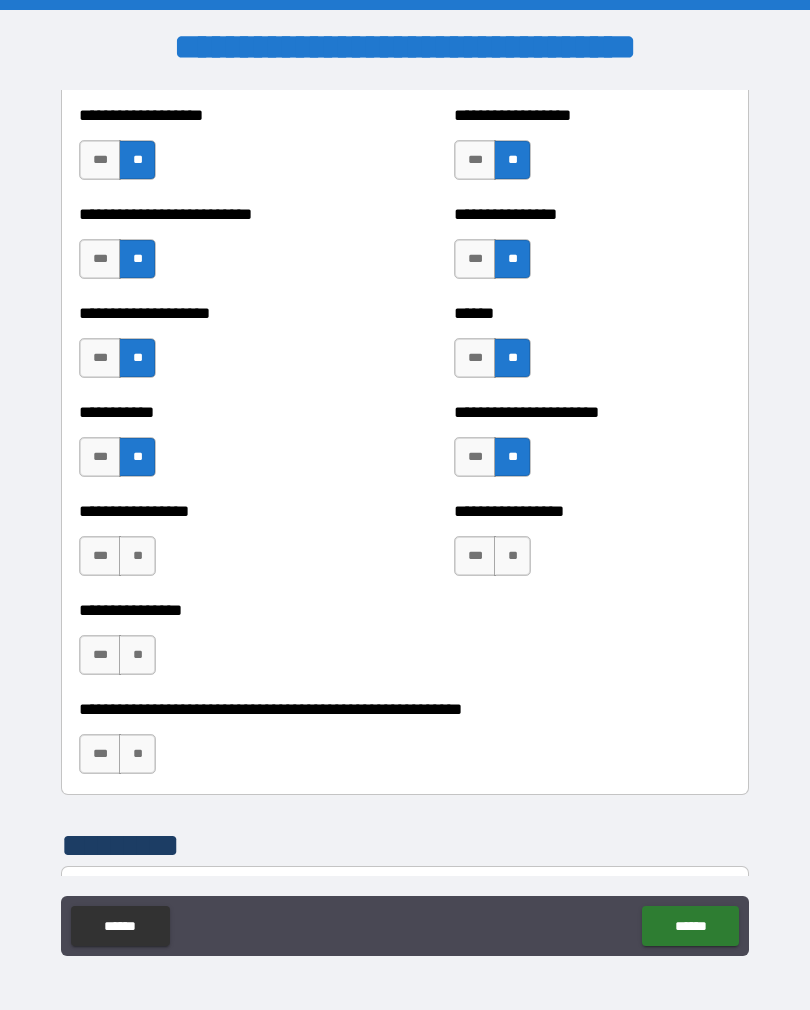 click on "**" at bounding box center [512, 556] 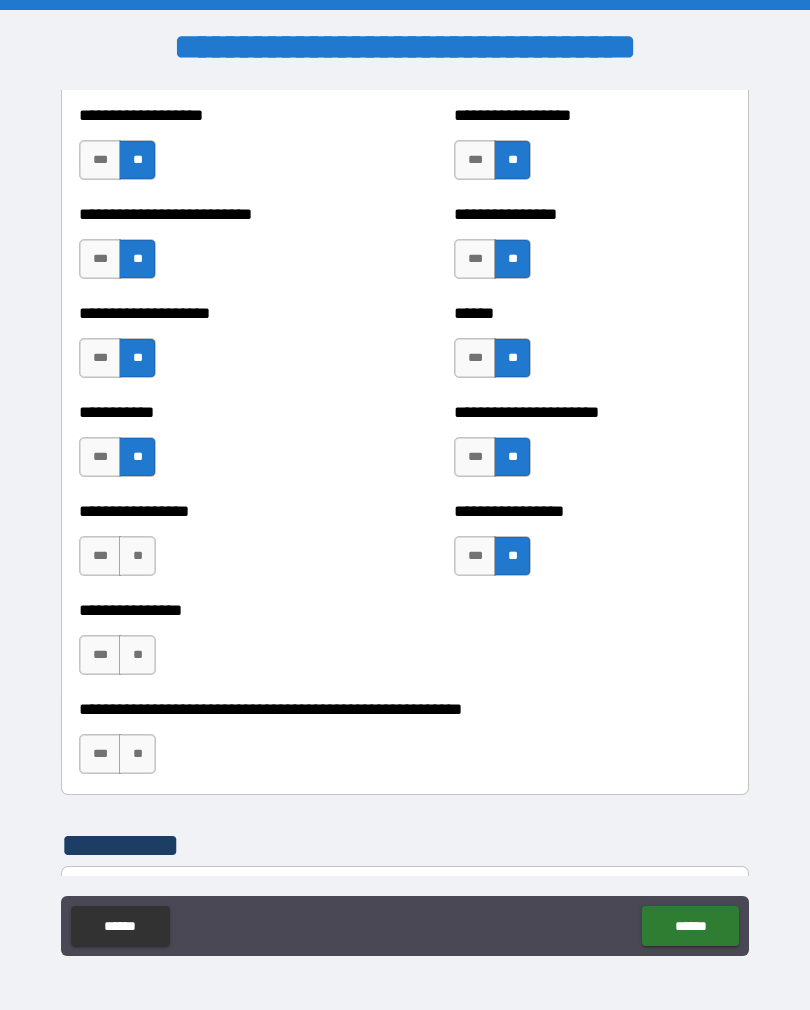 click on "**" at bounding box center (137, 556) 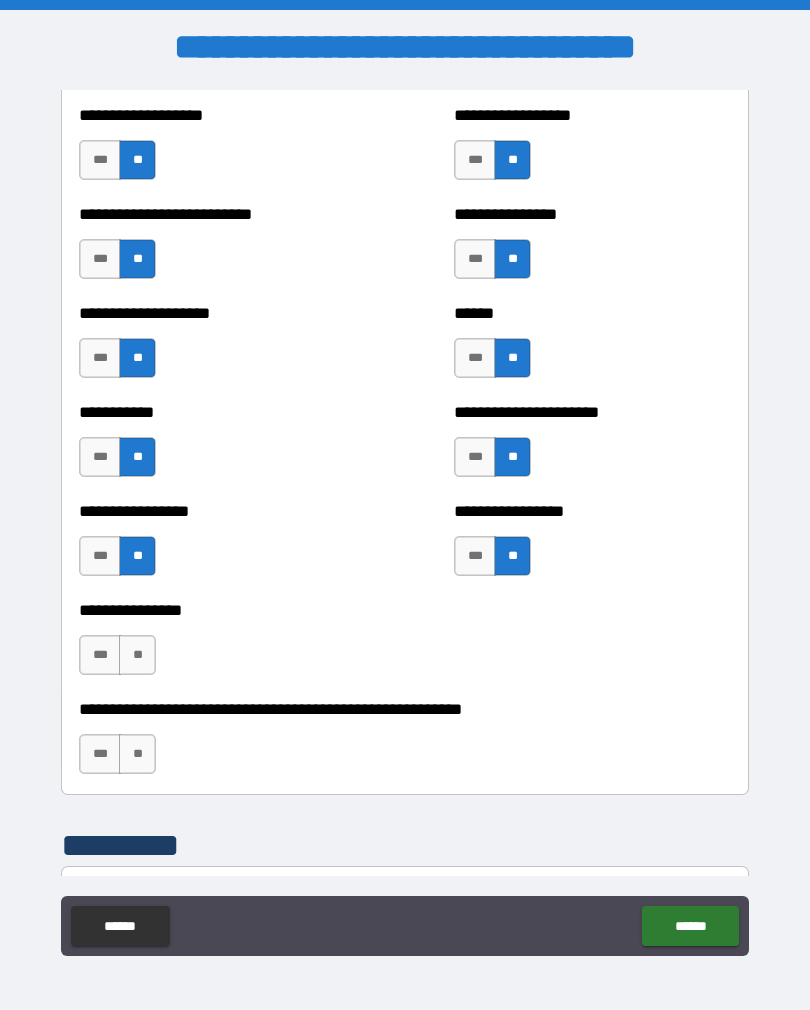 click on "**" at bounding box center [137, 655] 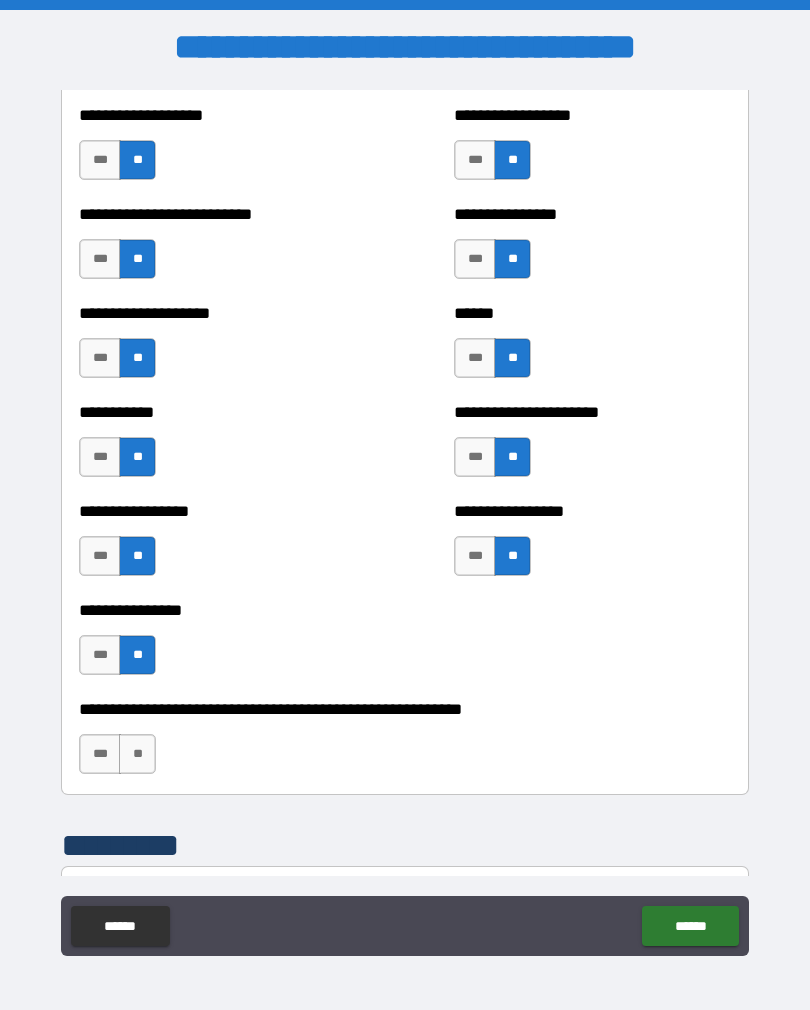 click on "**" at bounding box center (137, 754) 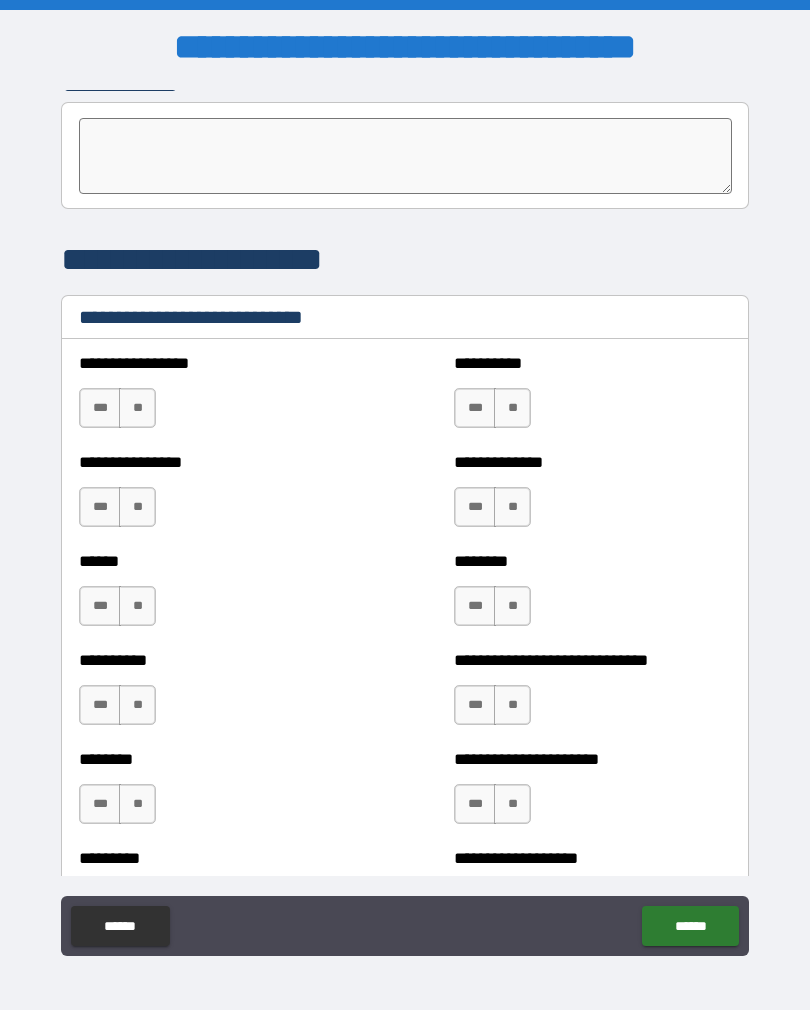 scroll, scrollTop: 6506, scrollLeft: 0, axis: vertical 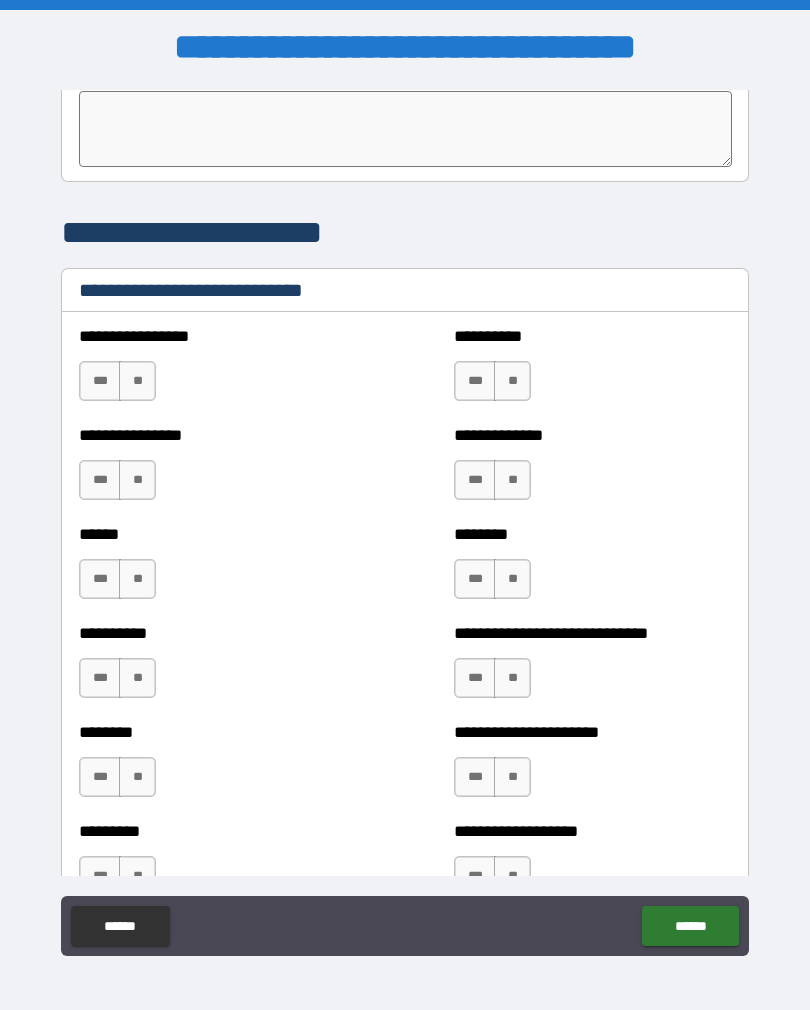 click on "**" at bounding box center (512, 381) 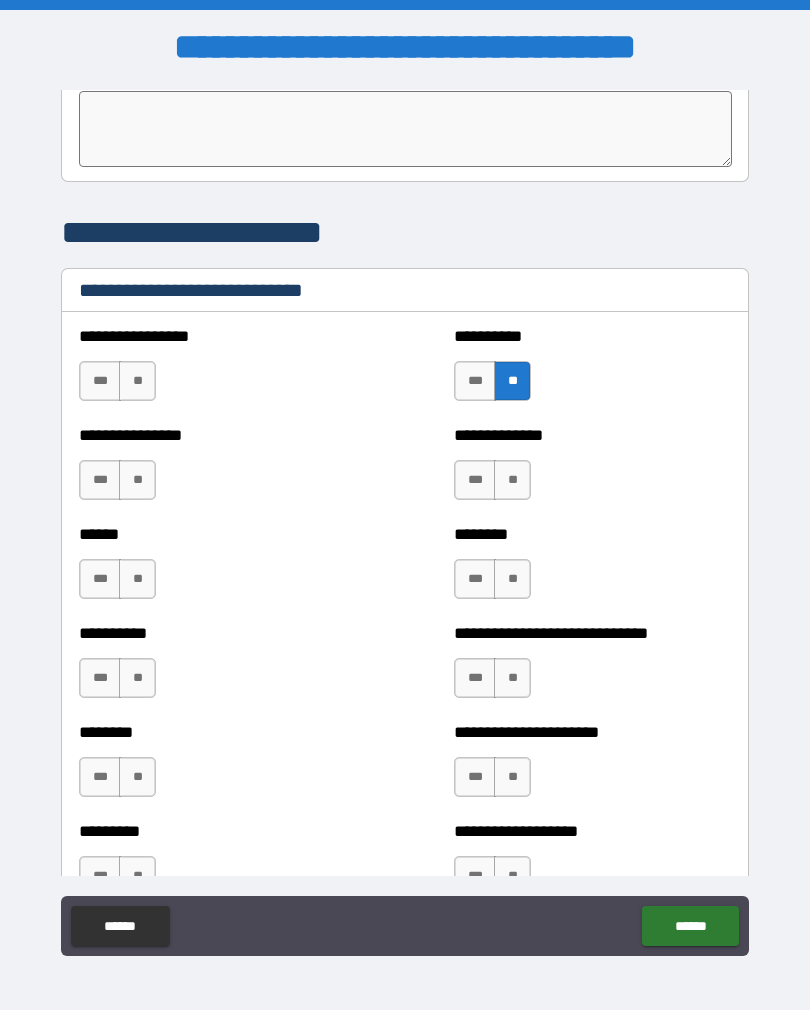 click on "**********" at bounding box center (217, 371) 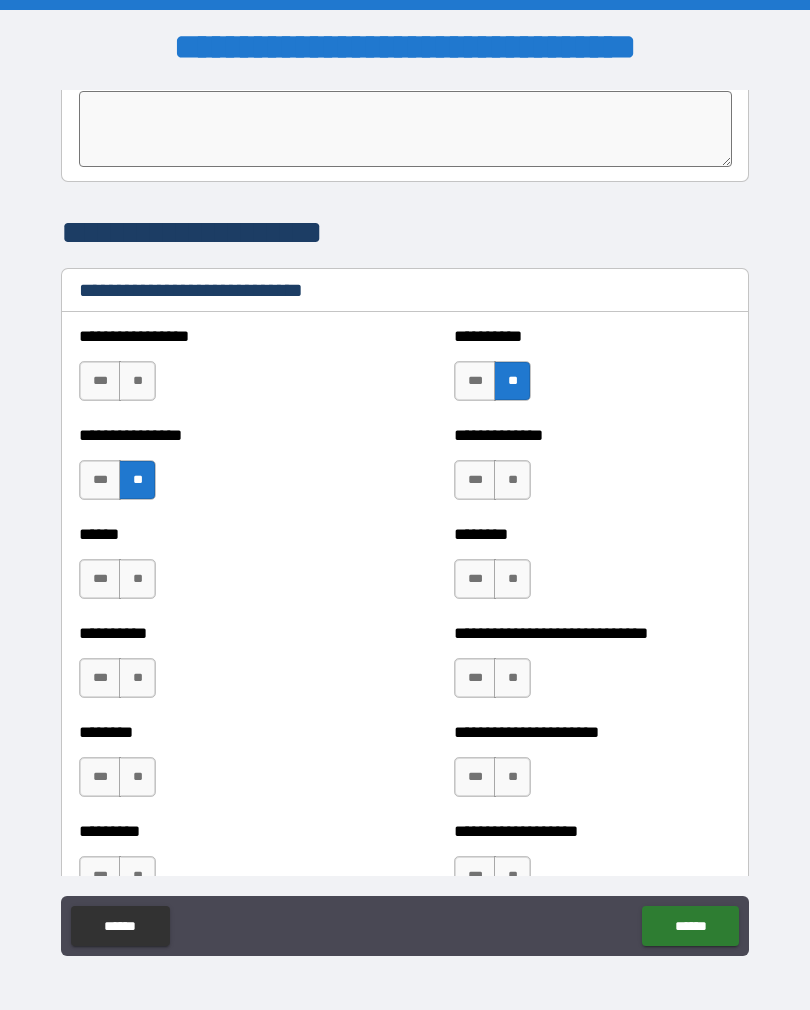 click on "**" at bounding box center (137, 381) 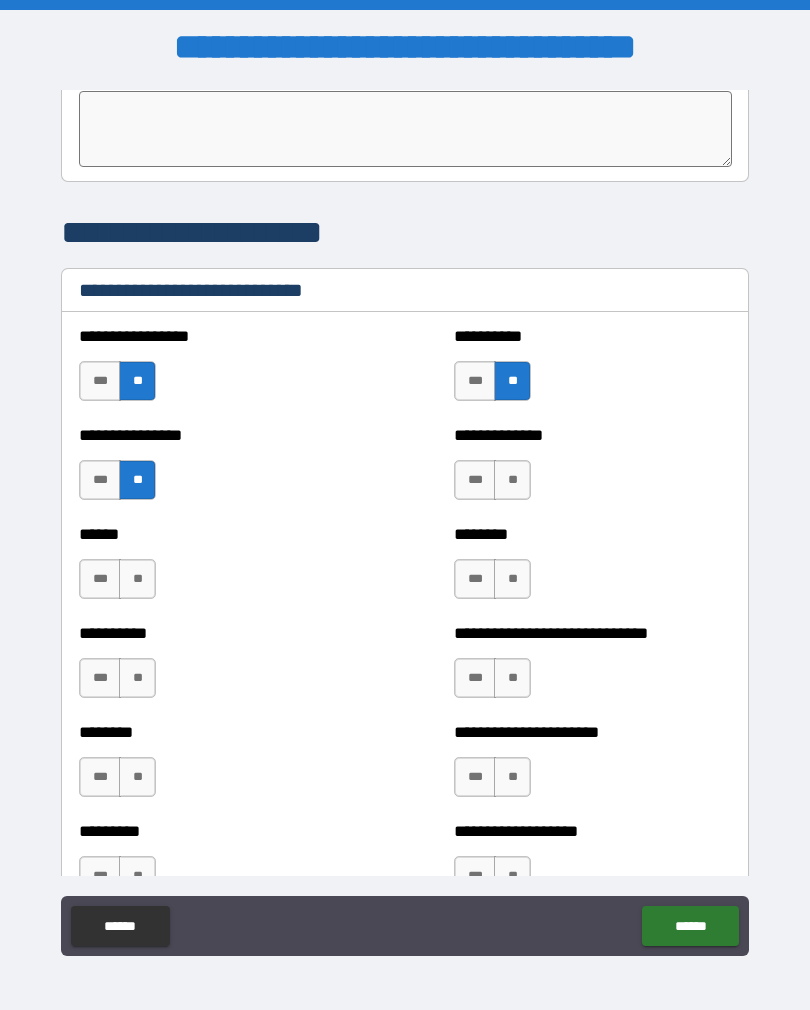 click on "***" at bounding box center (475, 480) 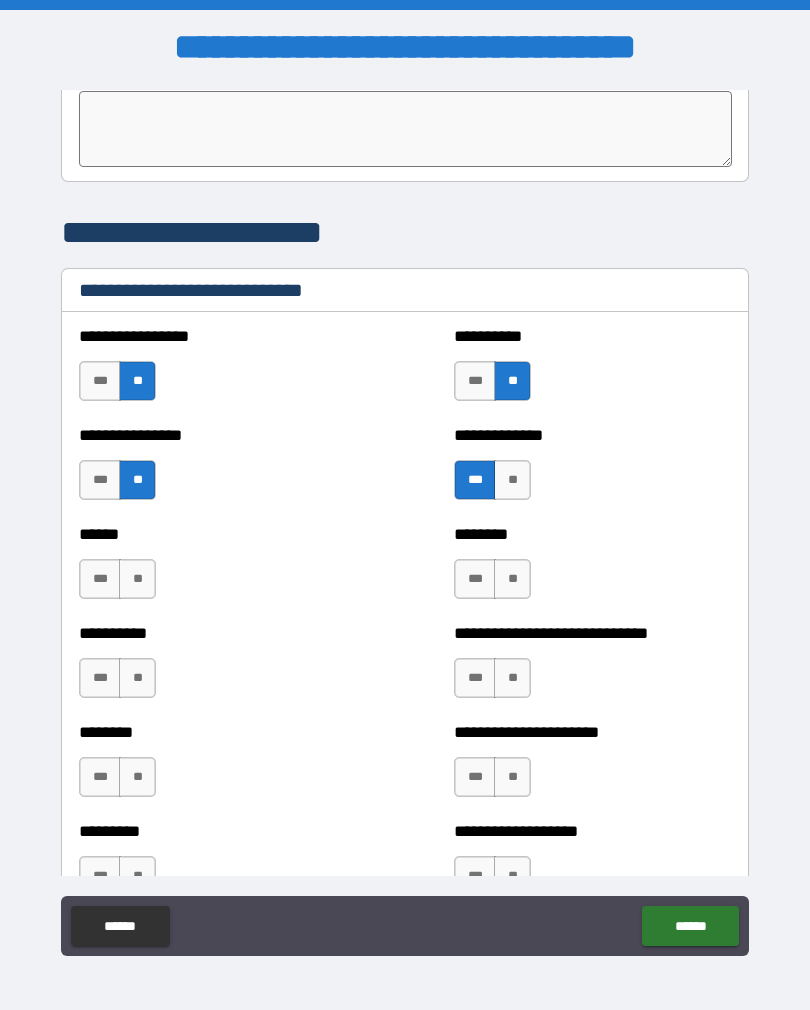 click on "**" at bounding box center [512, 579] 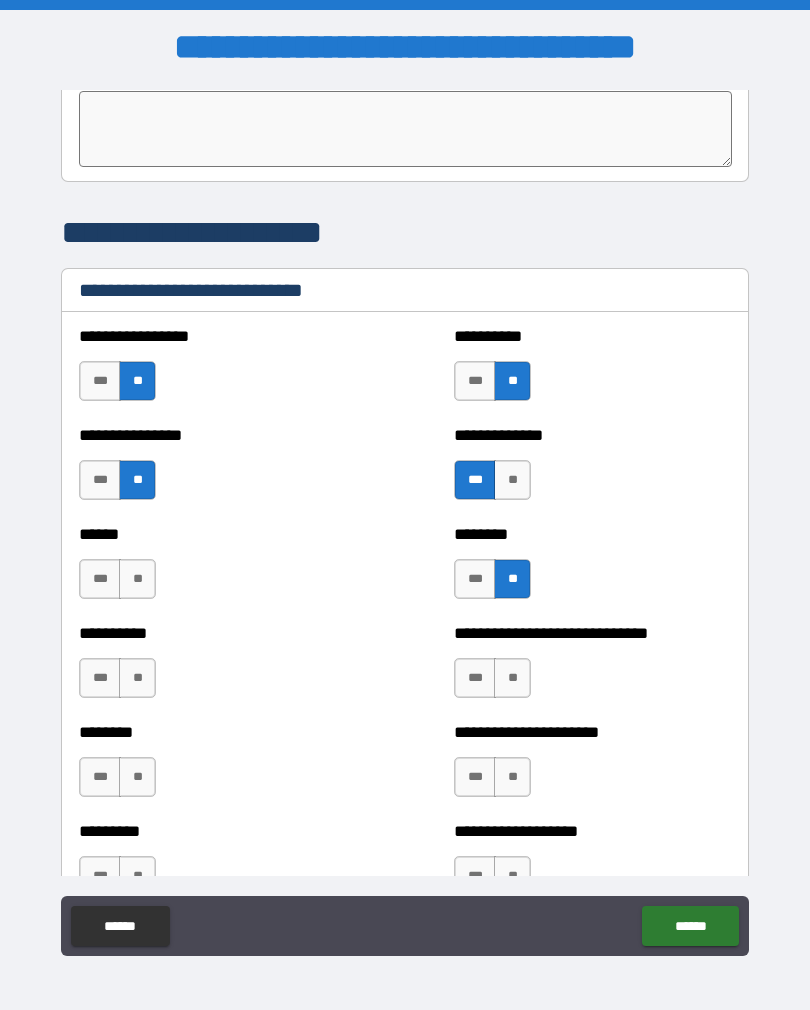 click on "**" at bounding box center (137, 579) 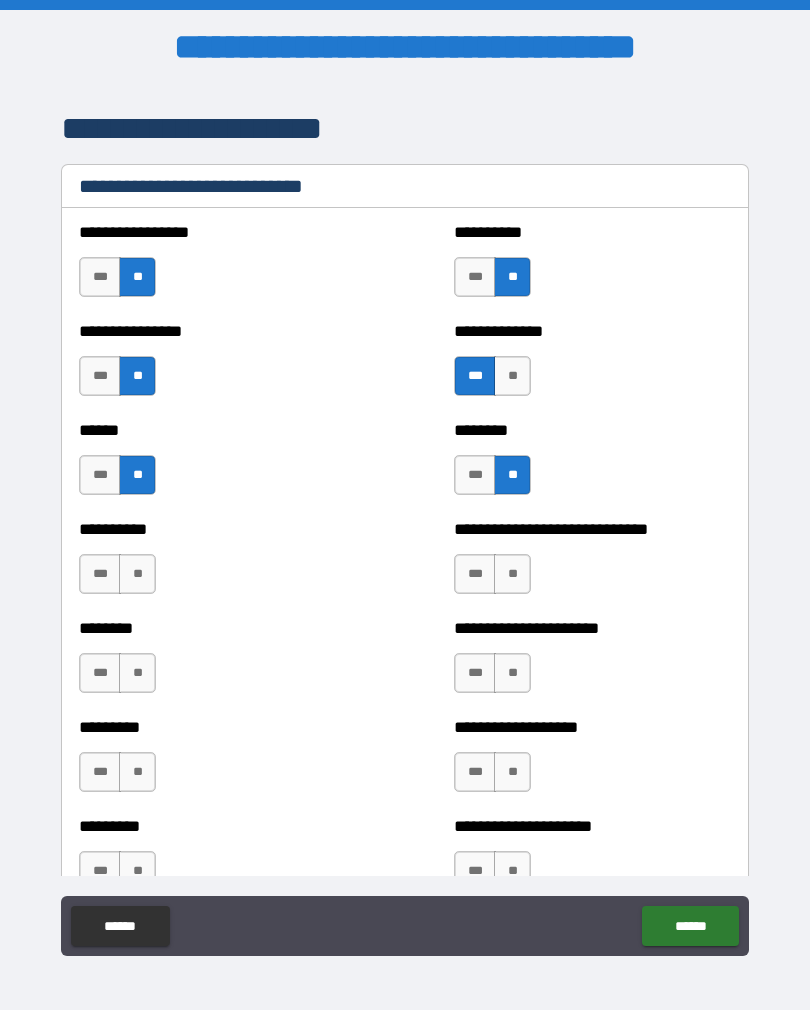 scroll, scrollTop: 6607, scrollLeft: 0, axis: vertical 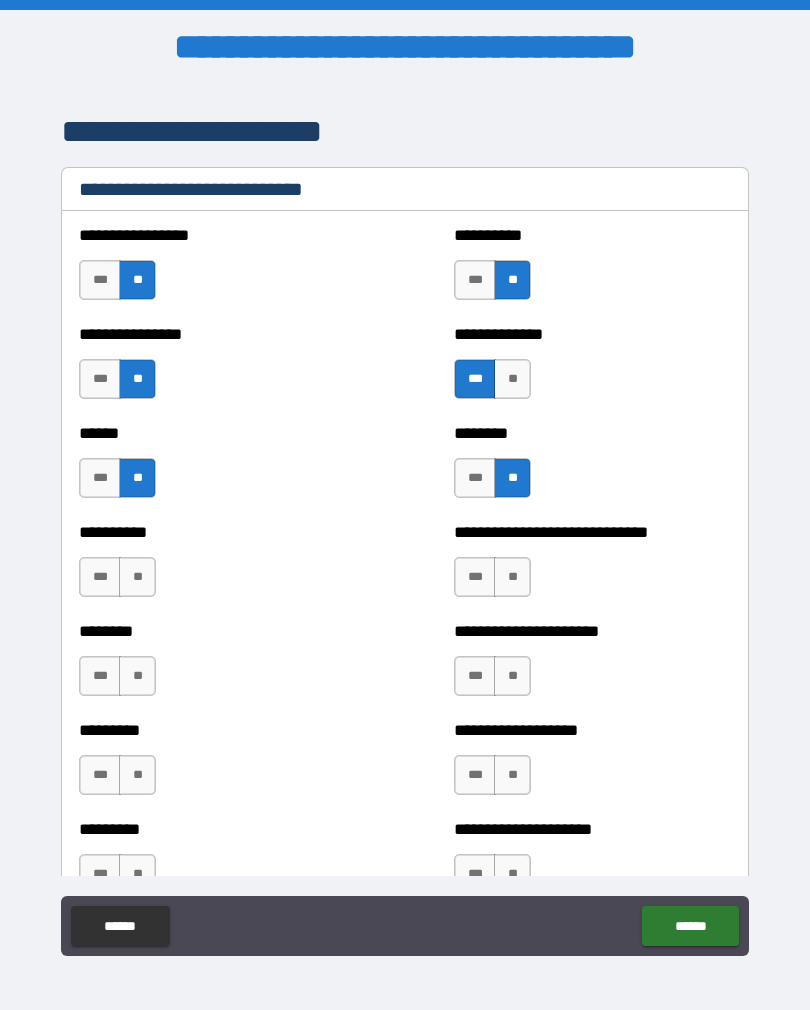 click on "**" at bounding box center [137, 577] 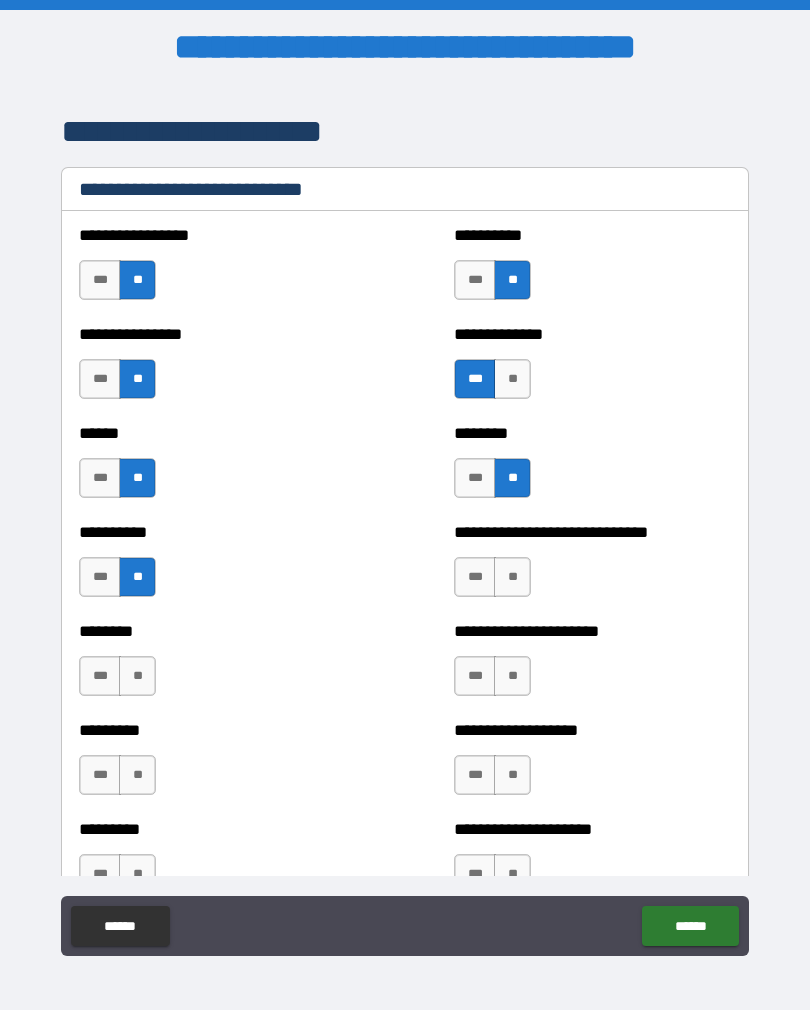 click on "**" at bounding box center [137, 676] 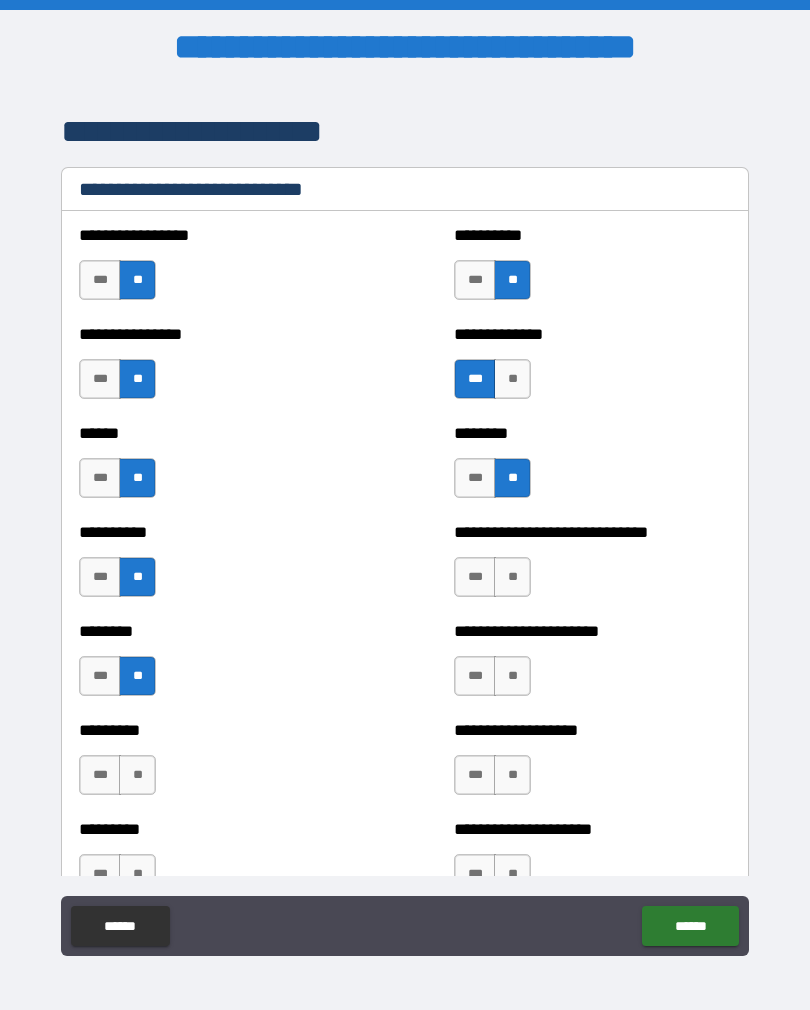 click on "***" at bounding box center [475, 577] 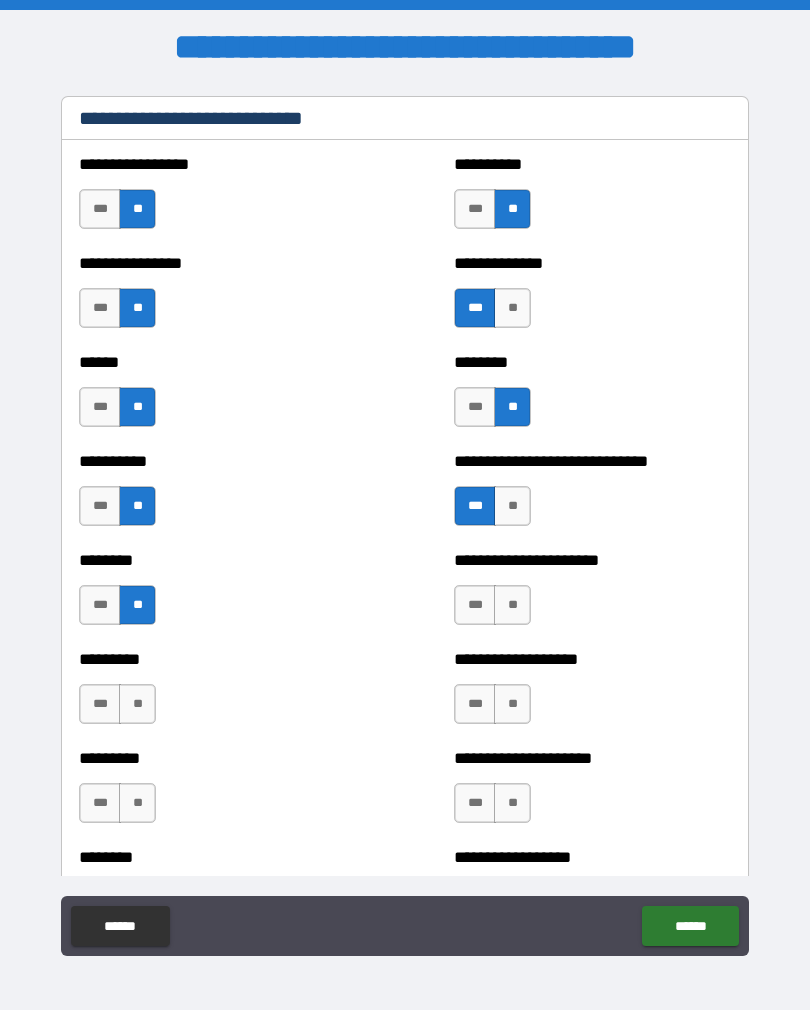 scroll, scrollTop: 6678, scrollLeft: 0, axis: vertical 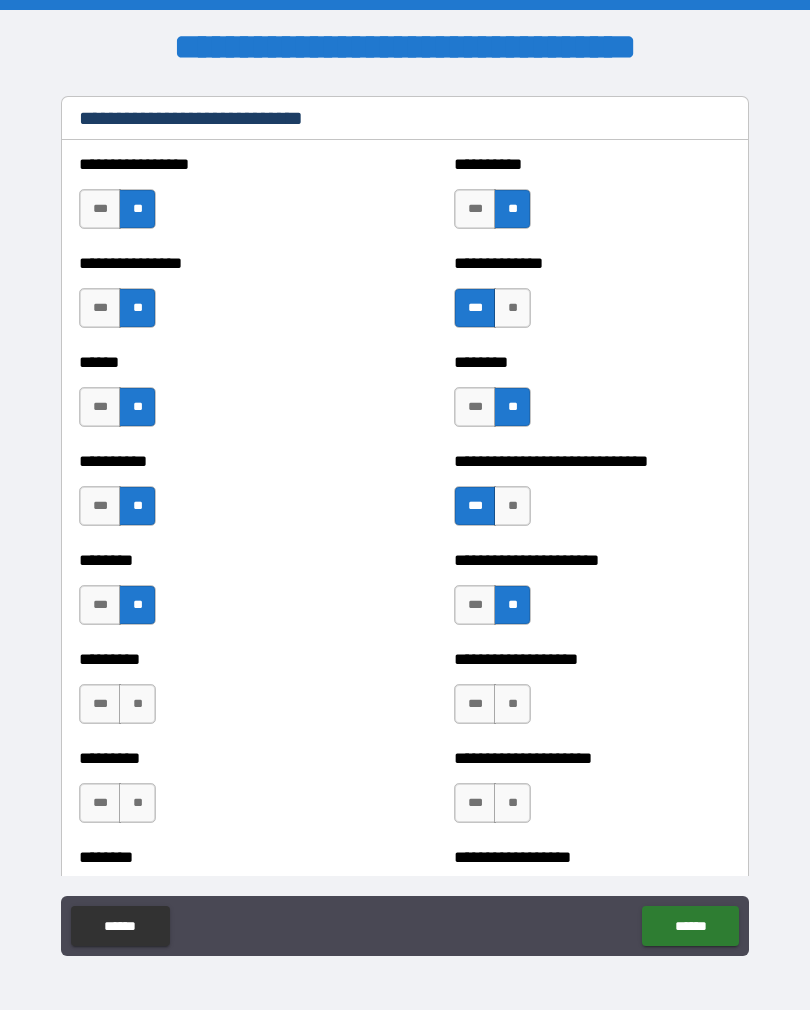 click on "**" at bounding box center [512, 704] 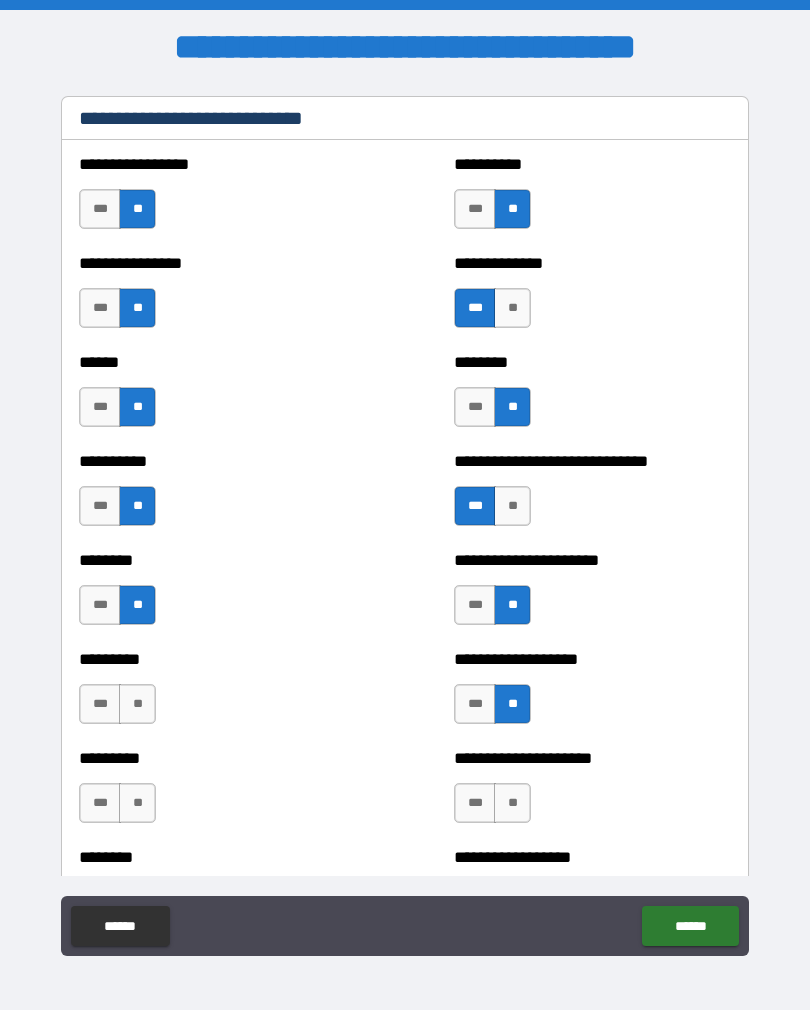 click on "**" at bounding box center [137, 704] 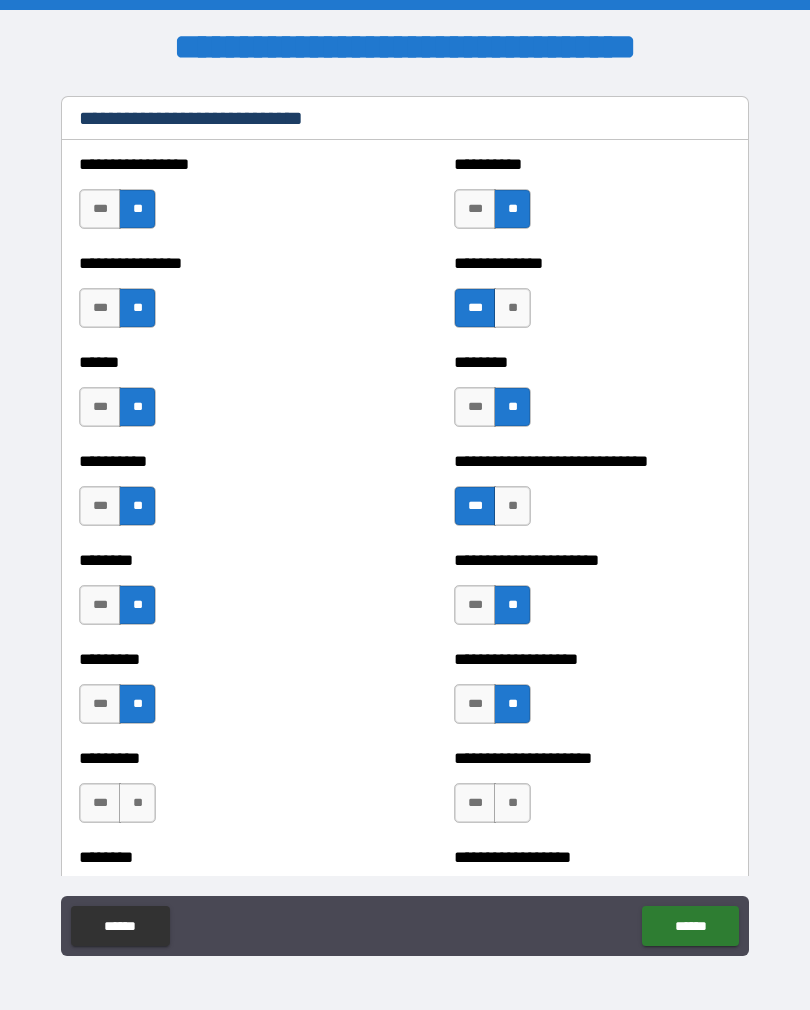 click on "********* *** **" at bounding box center (217, 793) 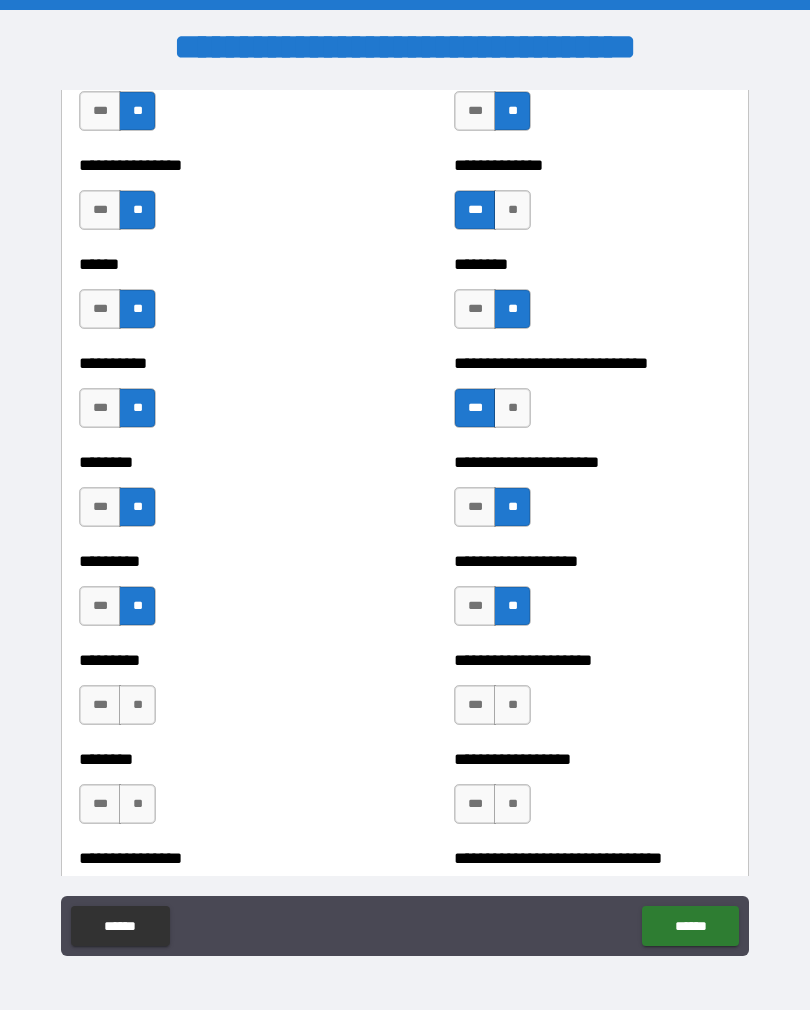 scroll, scrollTop: 6779, scrollLeft: 0, axis: vertical 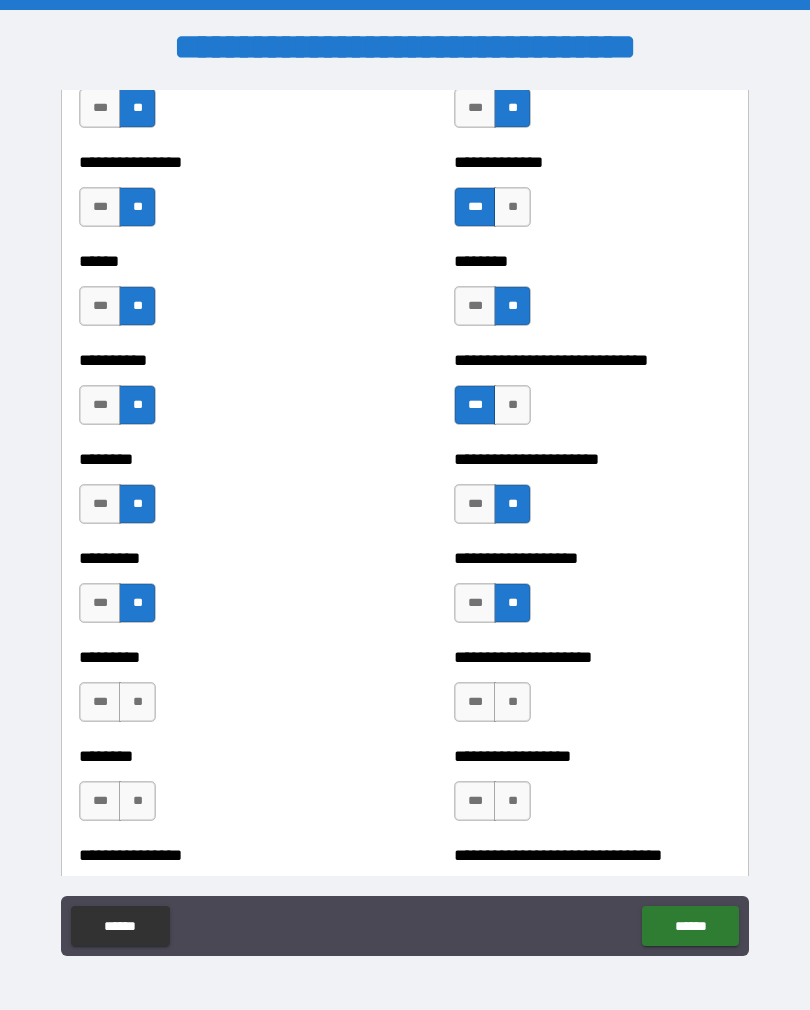 click on "**" at bounding box center (137, 702) 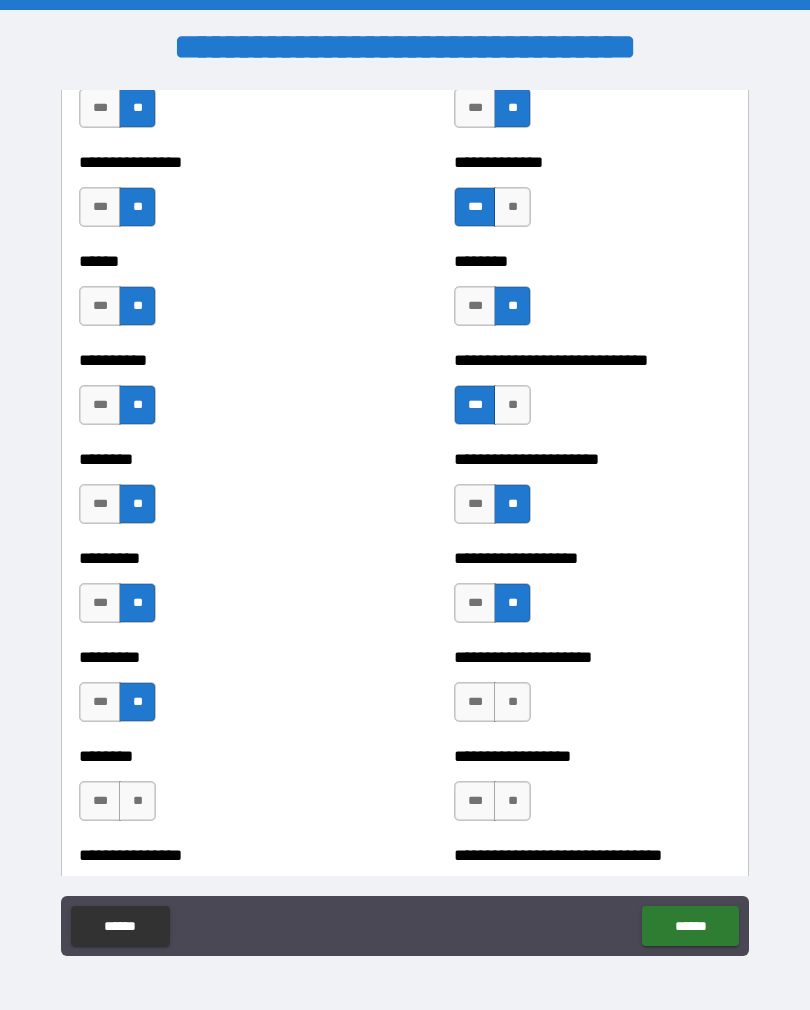 click on "**" at bounding box center (512, 702) 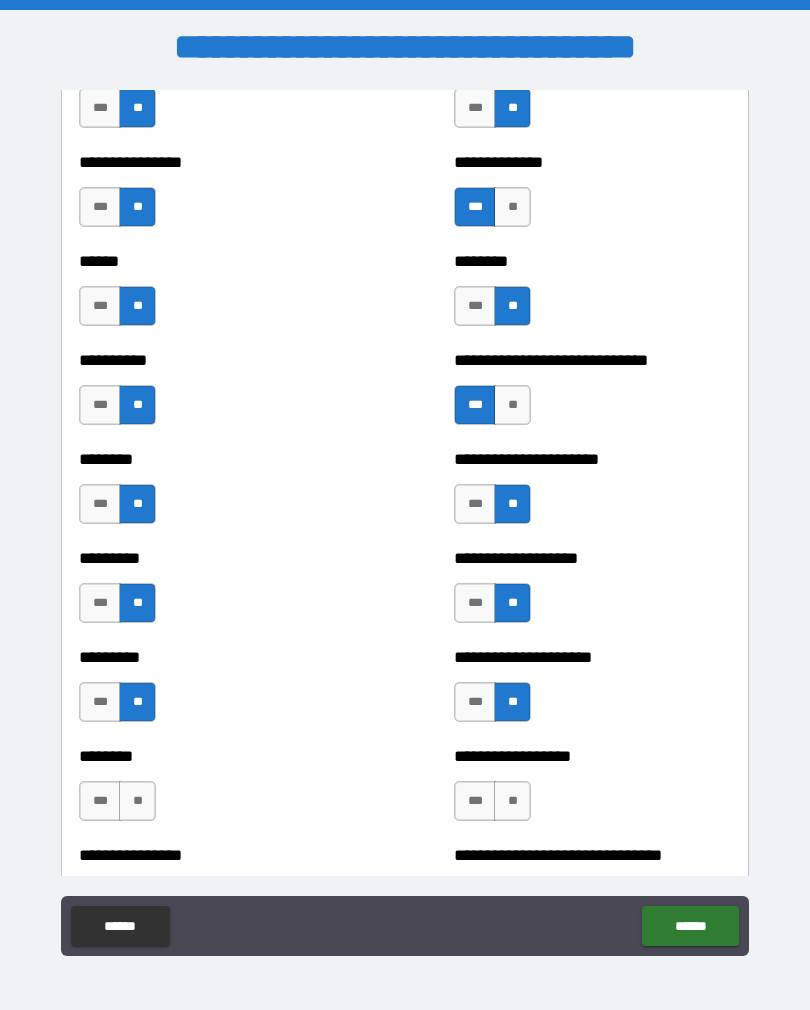 click on "**" at bounding box center (512, 801) 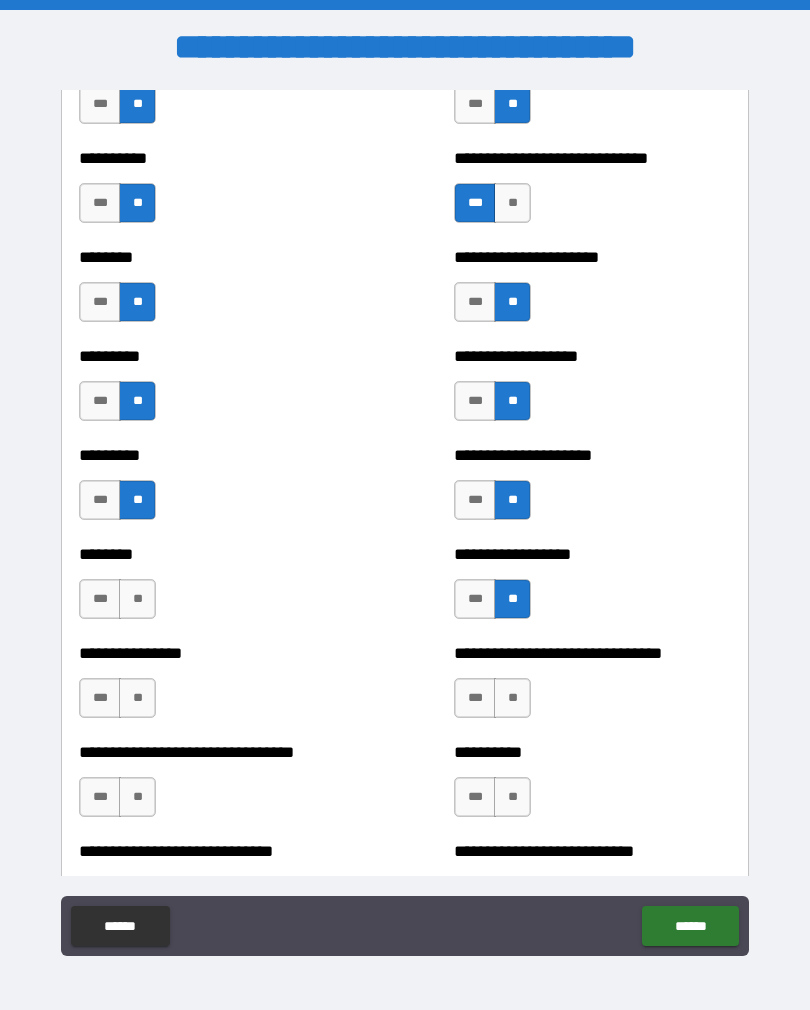 scroll, scrollTop: 6990, scrollLeft: 0, axis: vertical 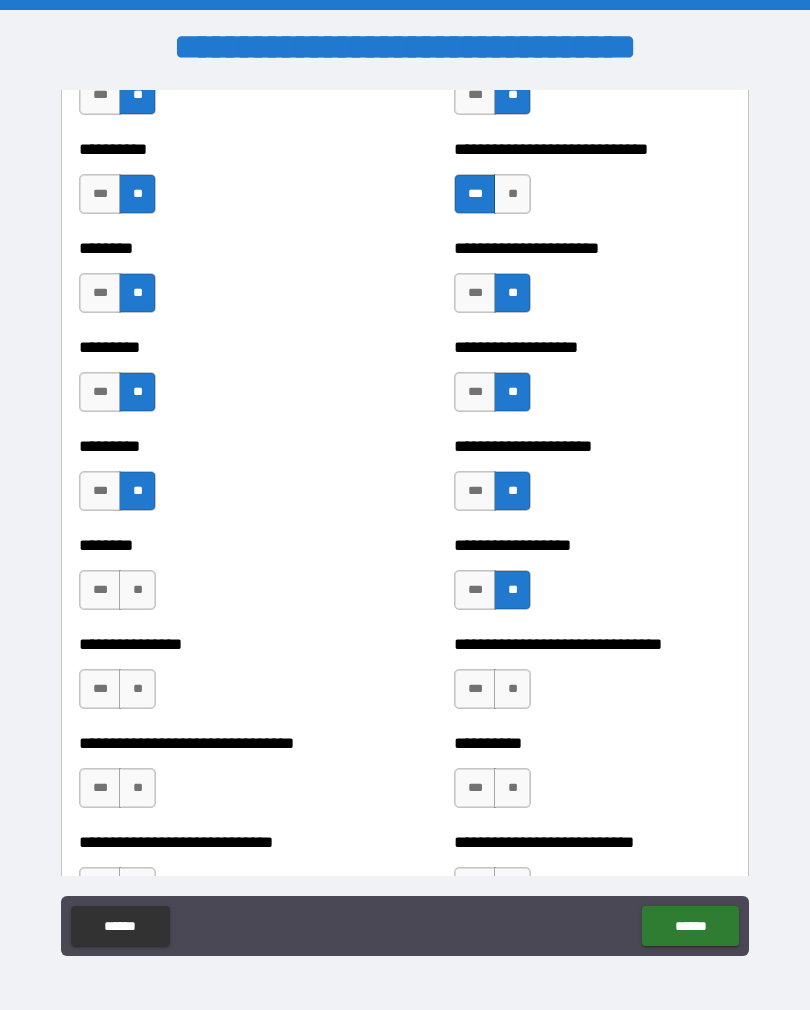click on "**" at bounding box center (137, 590) 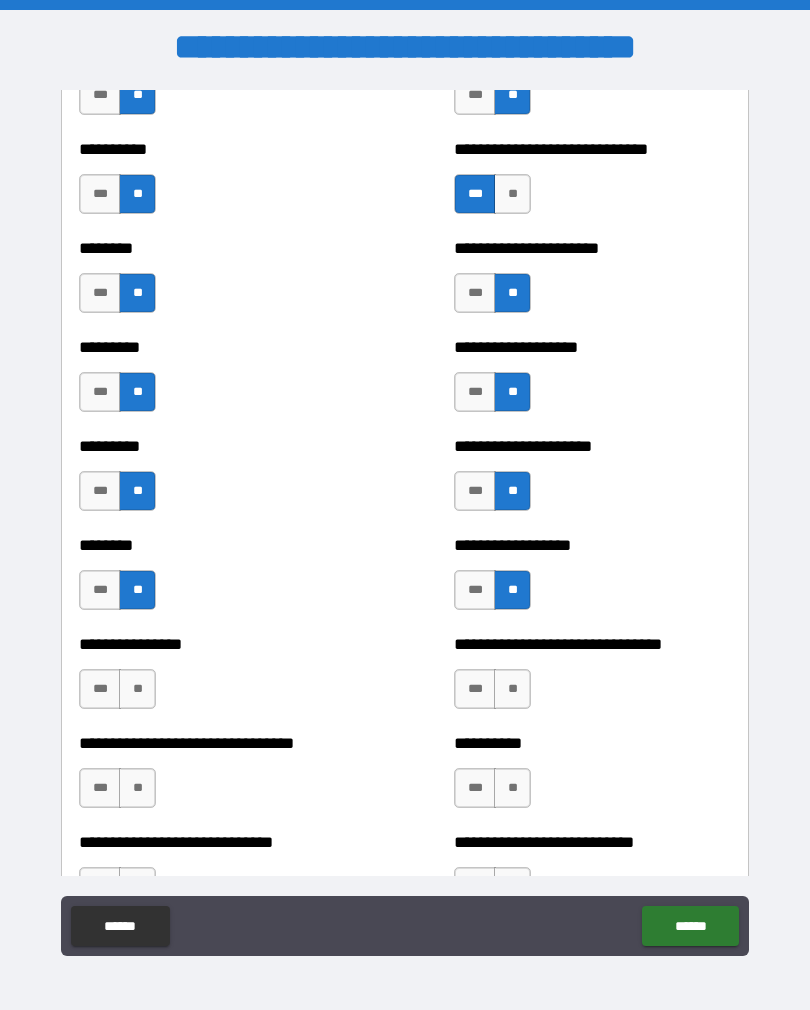 click on "**" at bounding box center (137, 689) 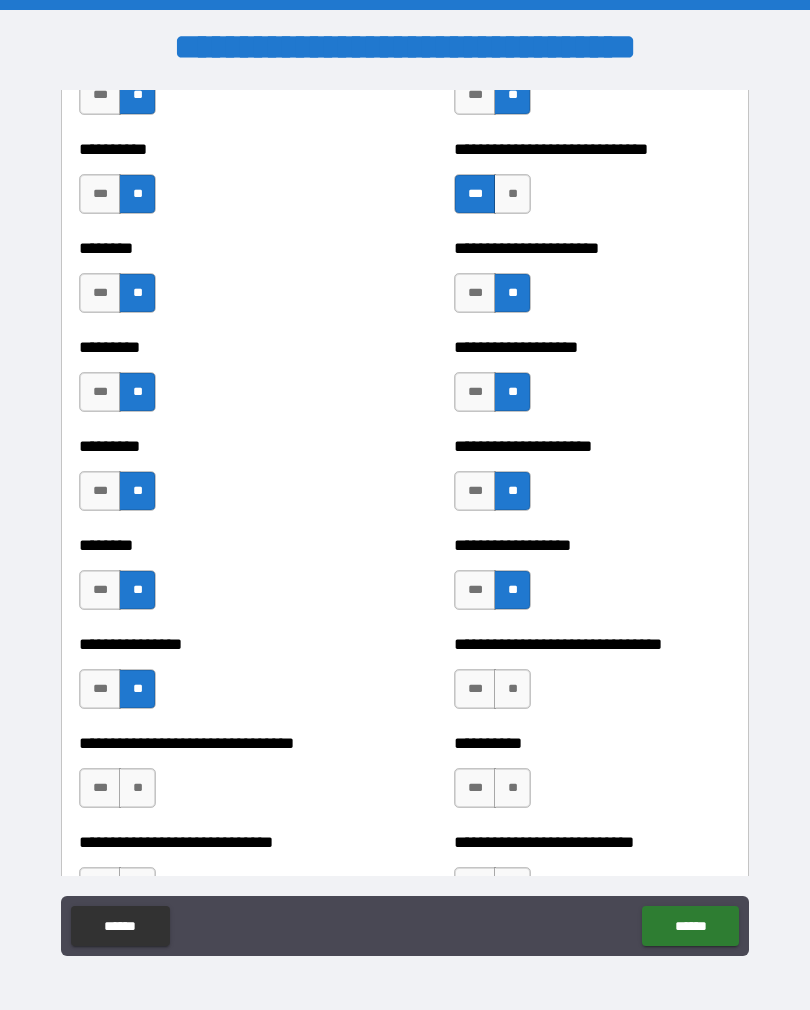 click on "**" at bounding box center [137, 788] 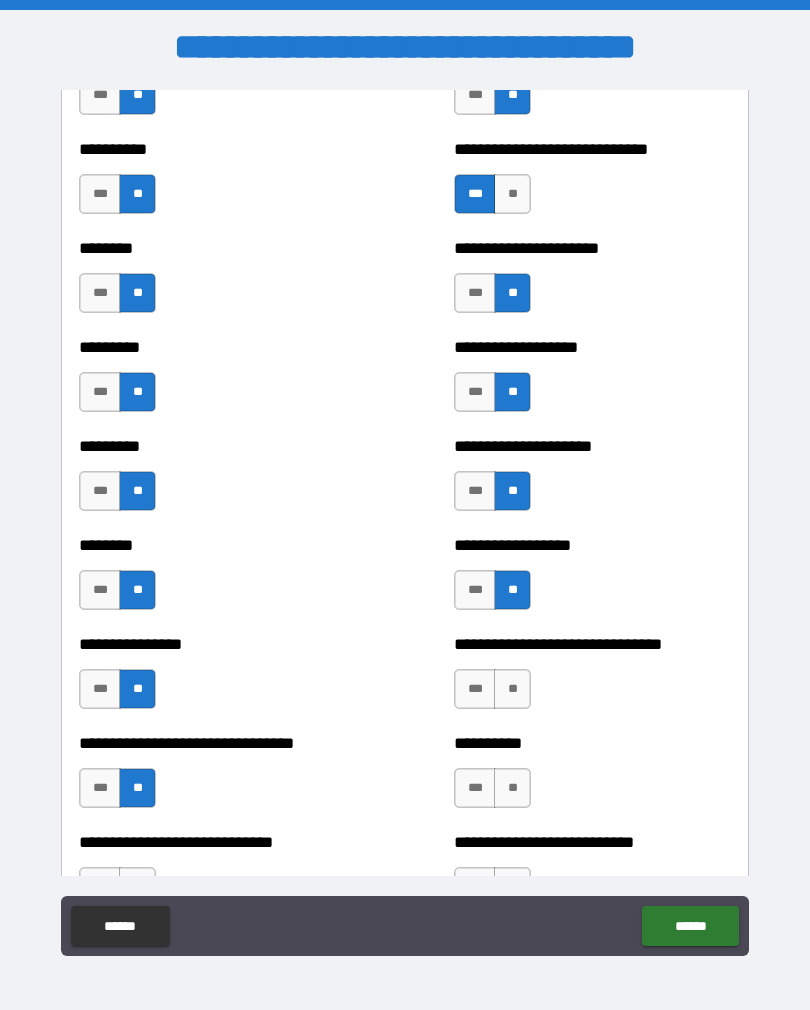 click on "**" at bounding box center (512, 689) 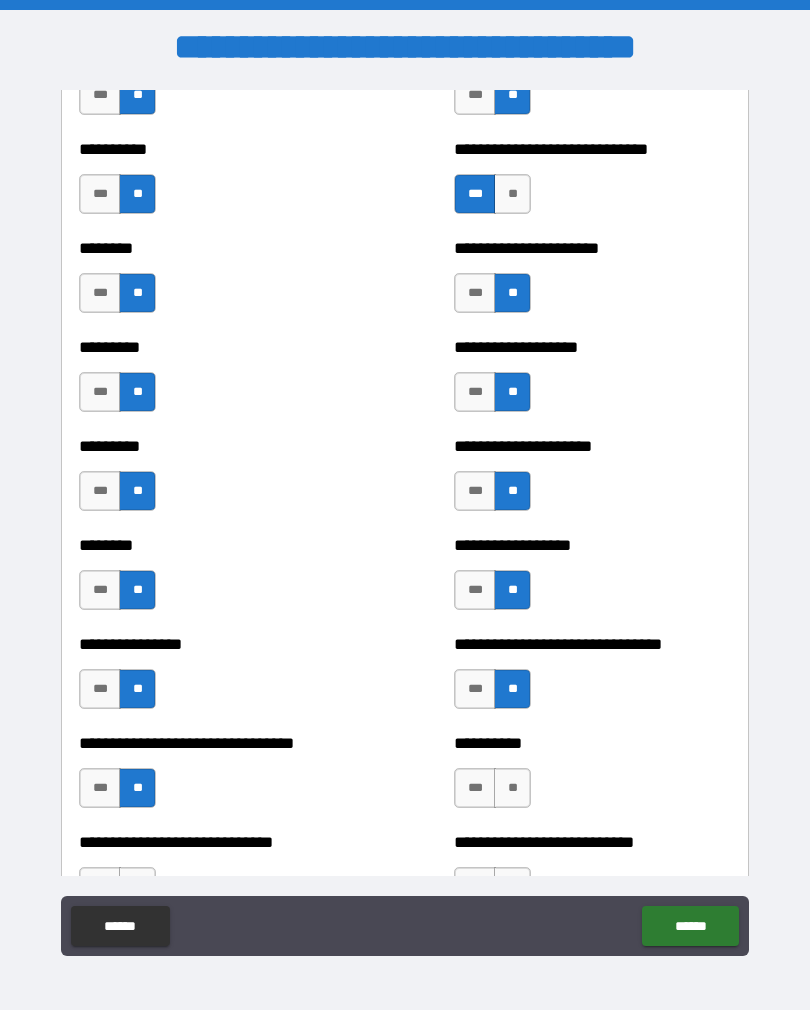 click on "**" at bounding box center (512, 788) 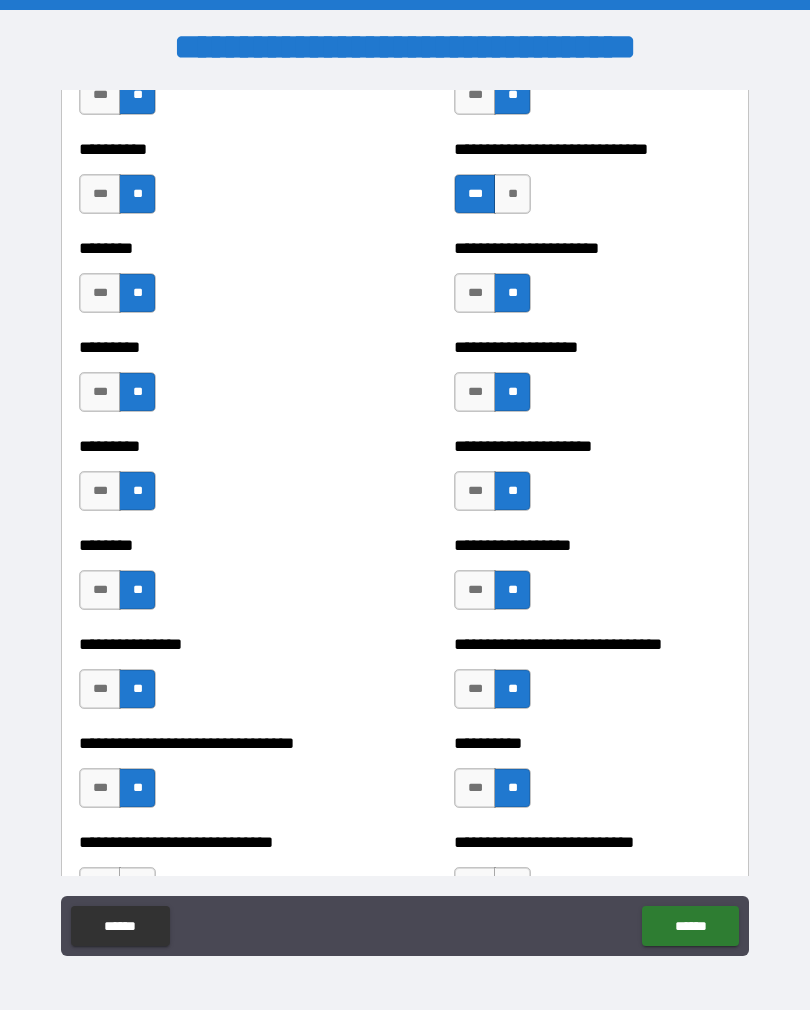 scroll, scrollTop: 7220, scrollLeft: 0, axis: vertical 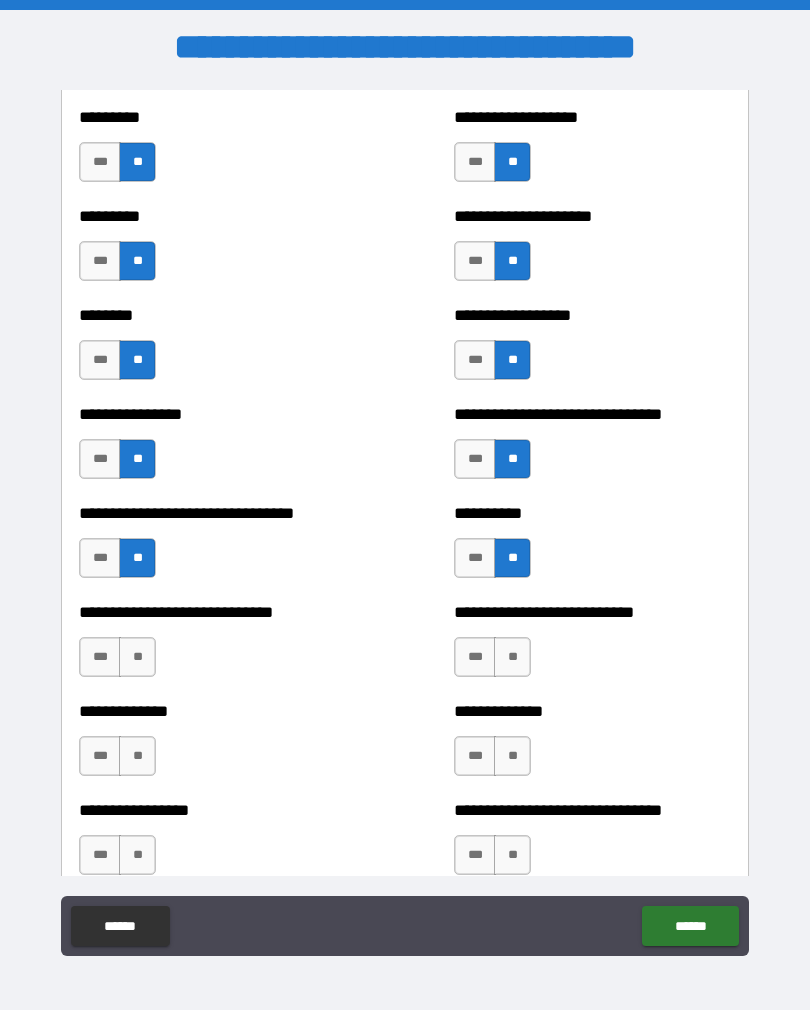 click on "**" at bounding box center [137, 657] 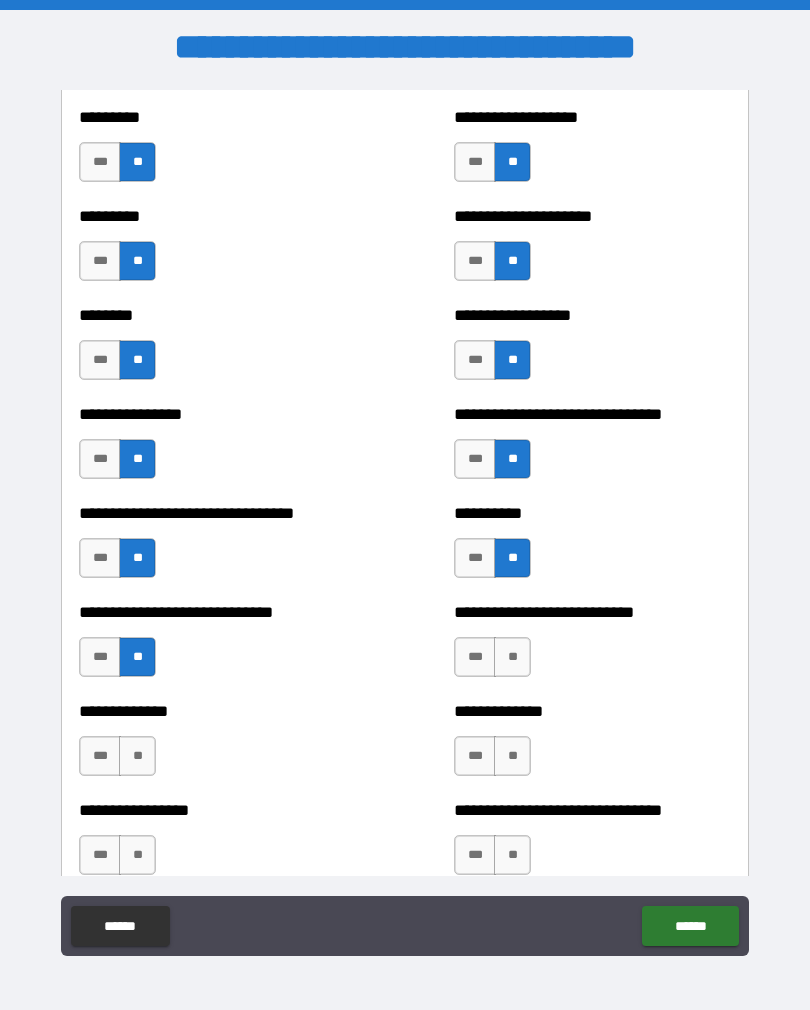 click on "**********" at bounding box center (217, 746) 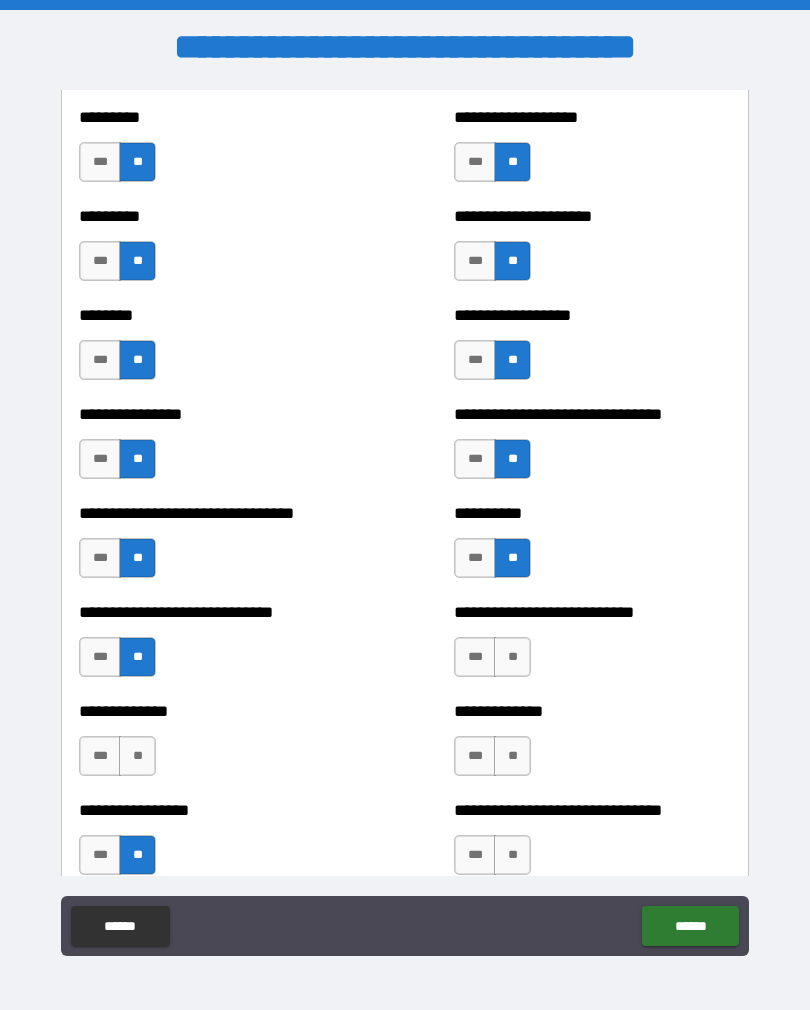 click on "**" at bounding box center (137, 756) 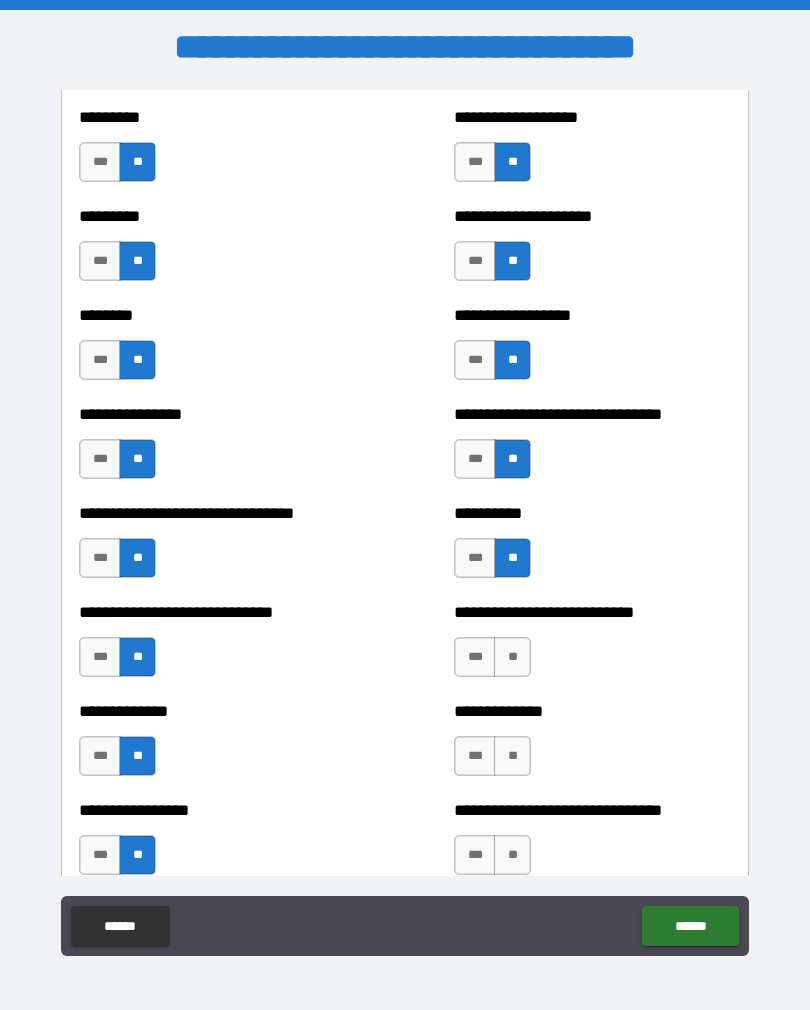 click on "**" at bounding box center [512, 657] 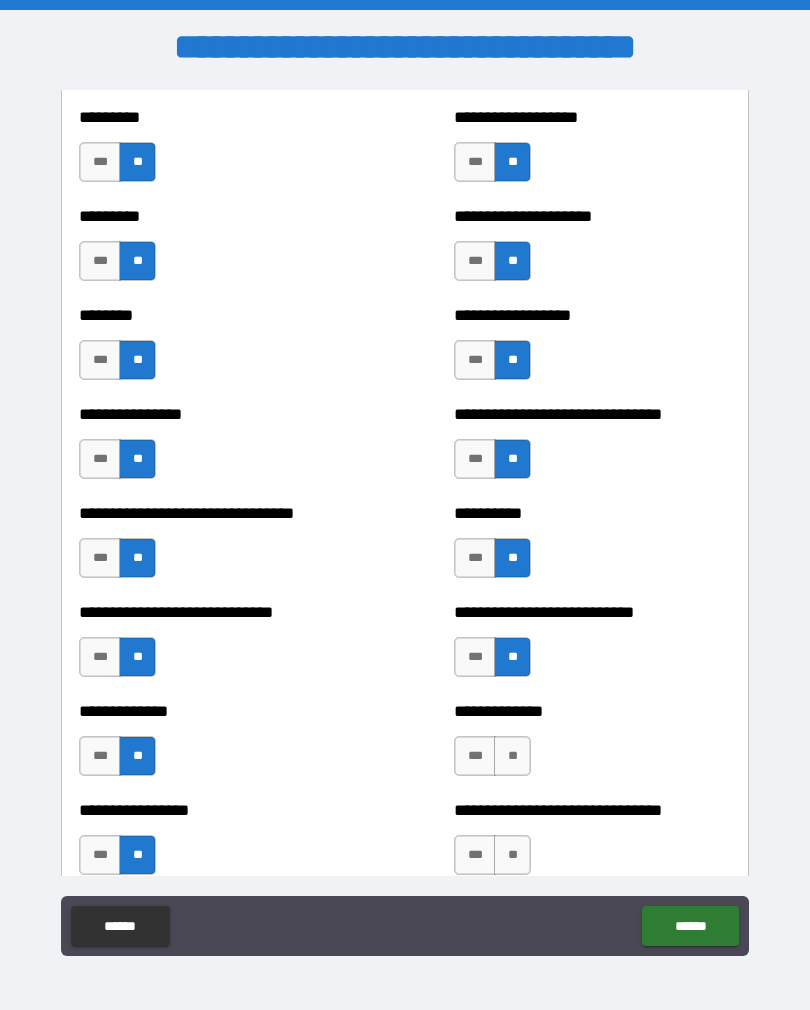 click on "**********" at bounding box center [592, 746] 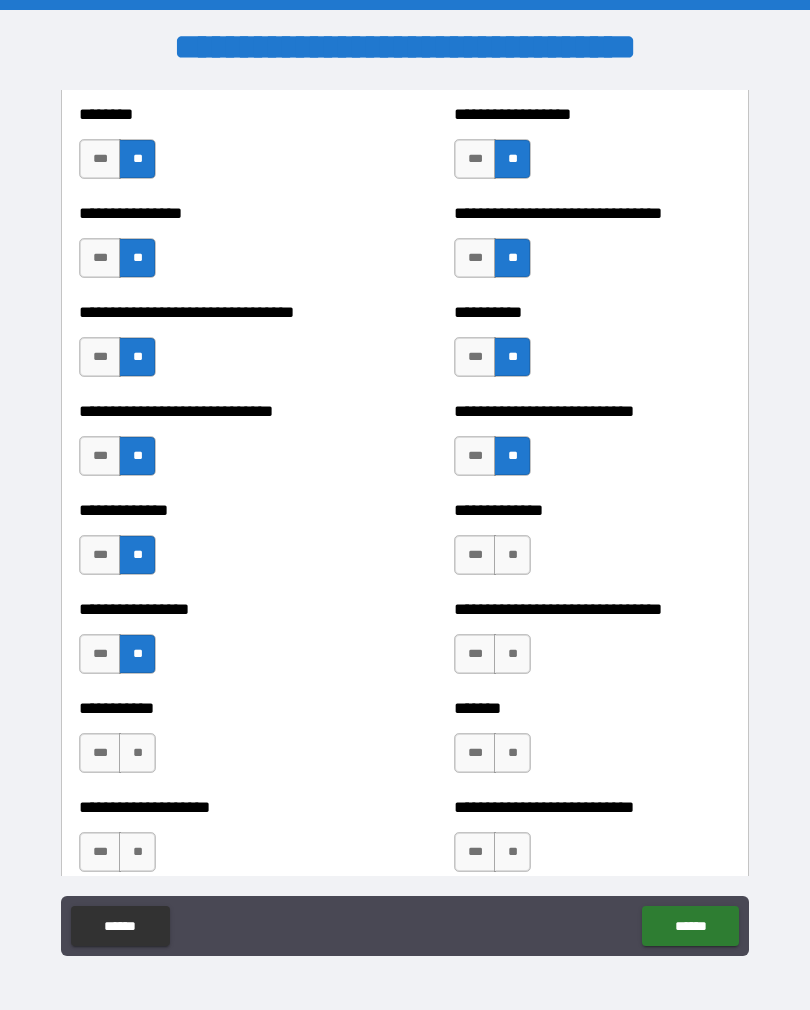 scroll, scrollTop: 7421, scrollLeft: 0, axis: vertical 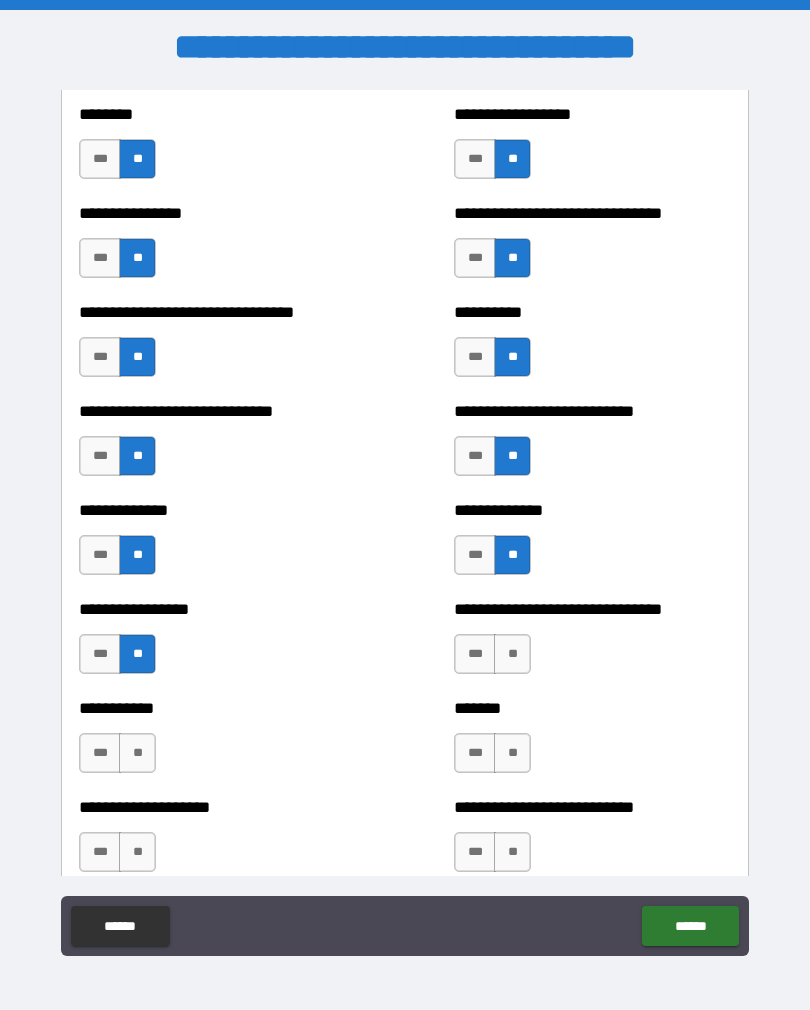 click on "**" at bounding box center (512, 654) 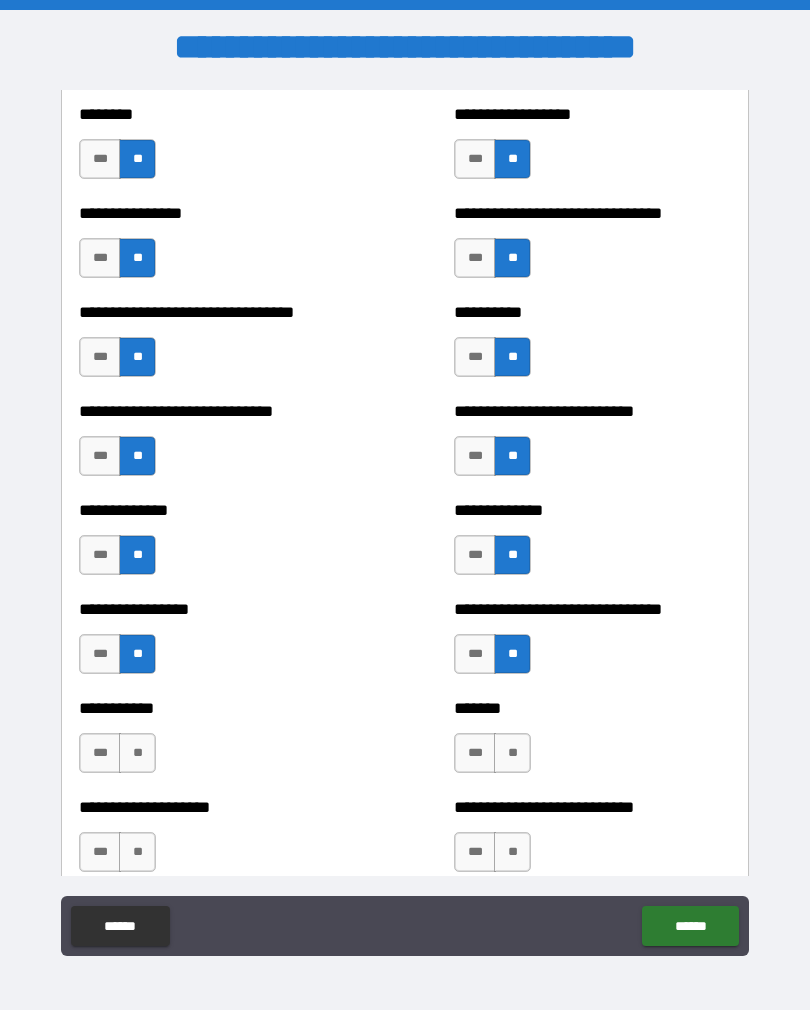 click on "**" at bounding box center [512, 753] 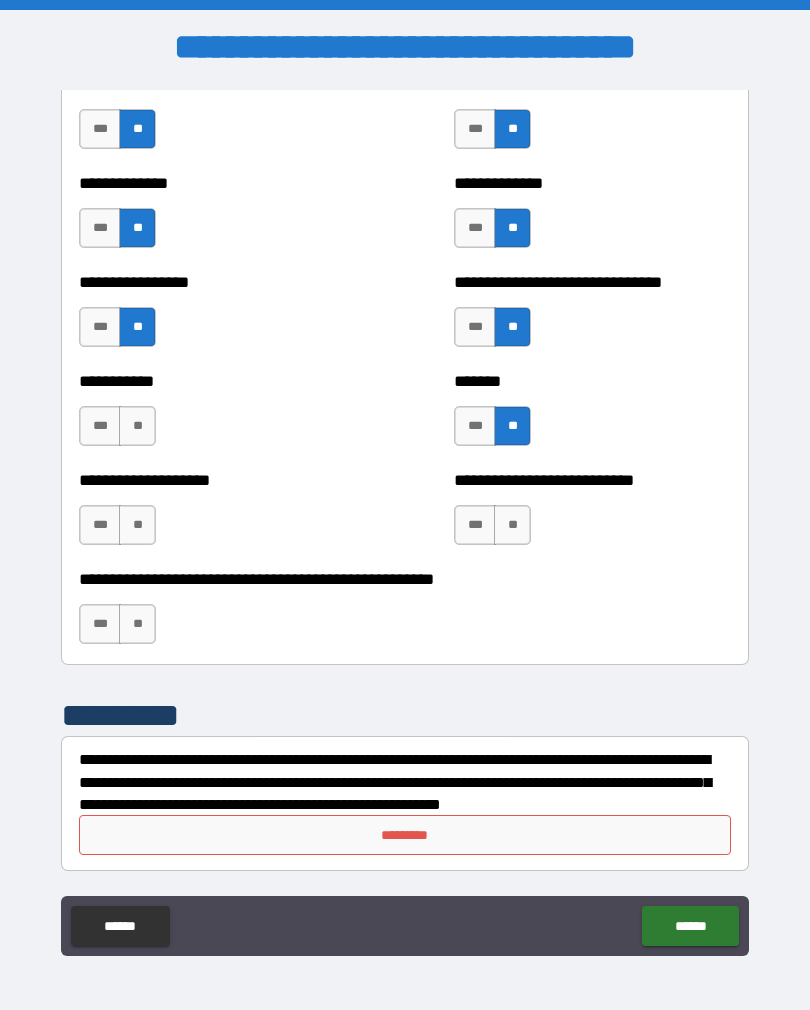 scroll, scrollTop: 7748, scrollLeft: 0, axis: vertical 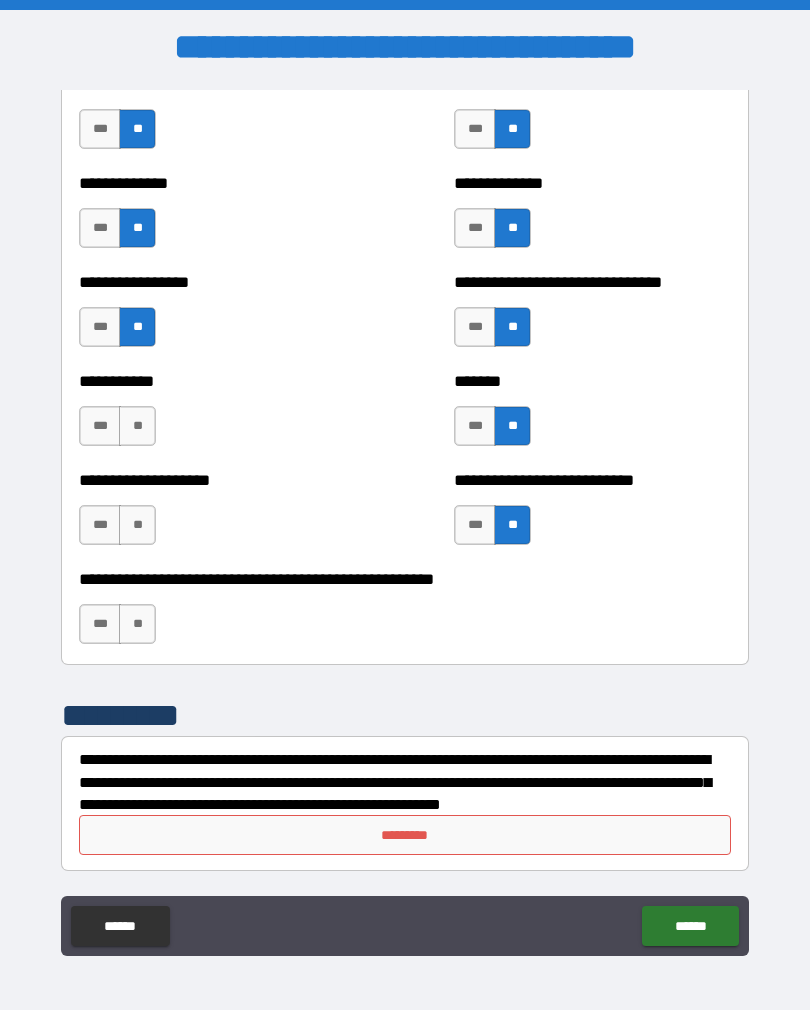 click on "**" at bounding box center (137, 426) 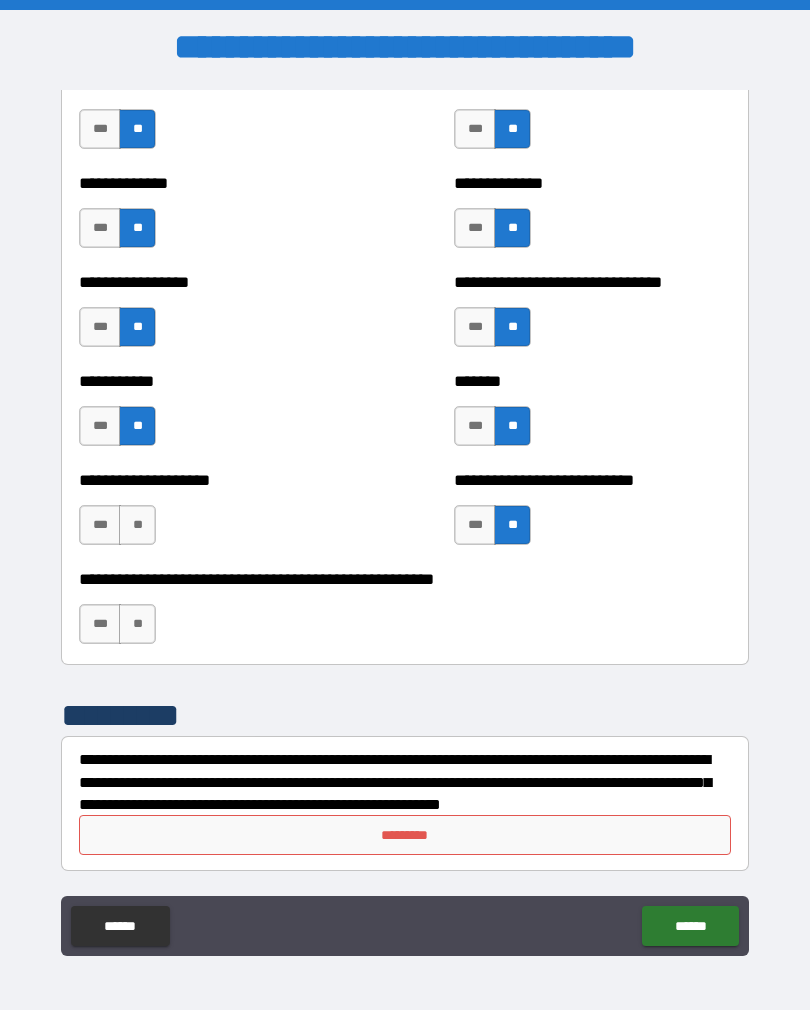 click on "**" at bounding box center (137, 525) 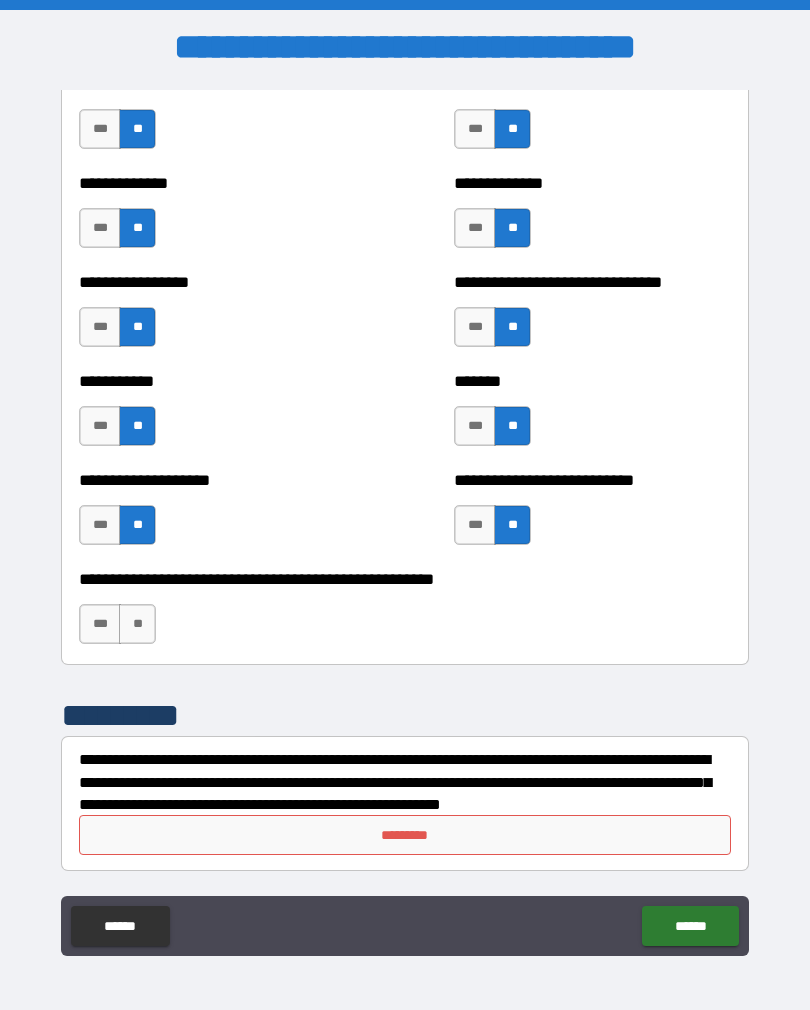 click on "**" at bounding box center (137, 624) 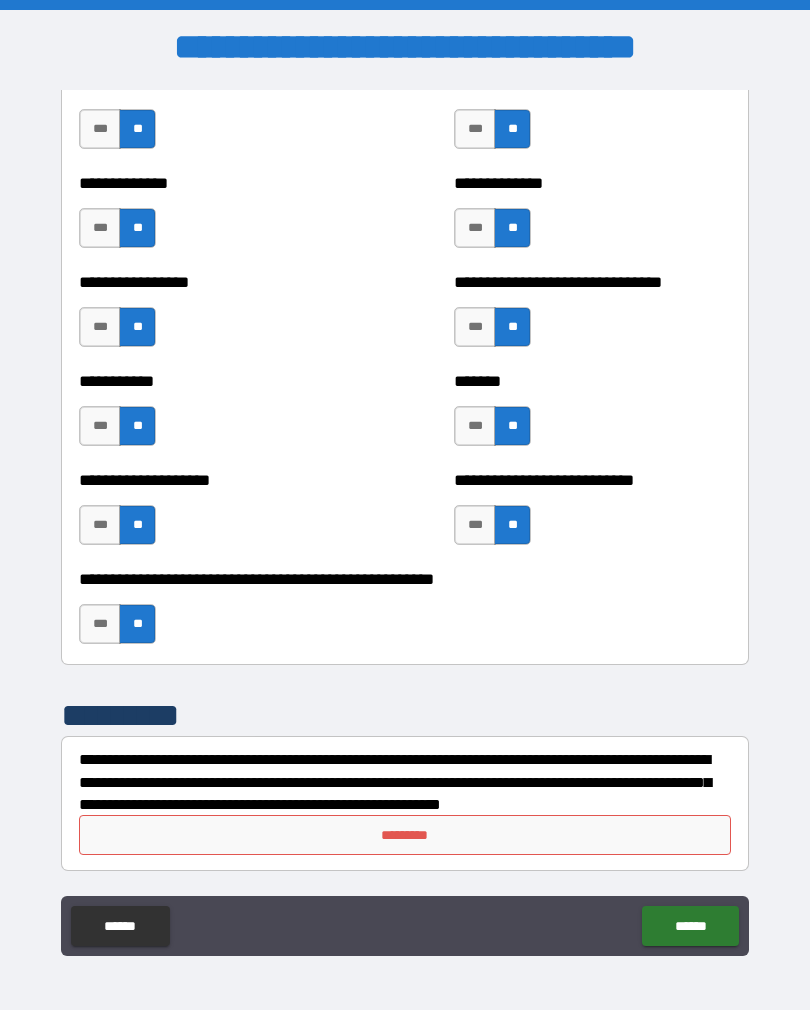click on "***" at bounding box center [100, 624] 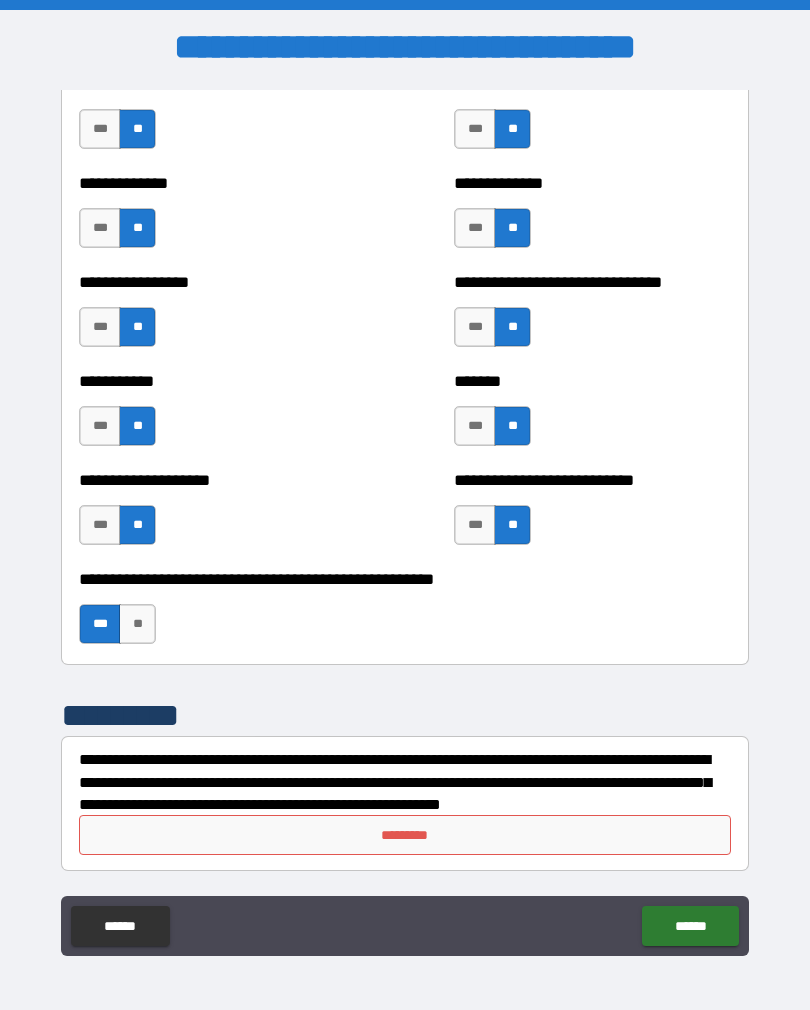 scroll, scrollTop: 7748, scrollLeft: 0, axis: vertical 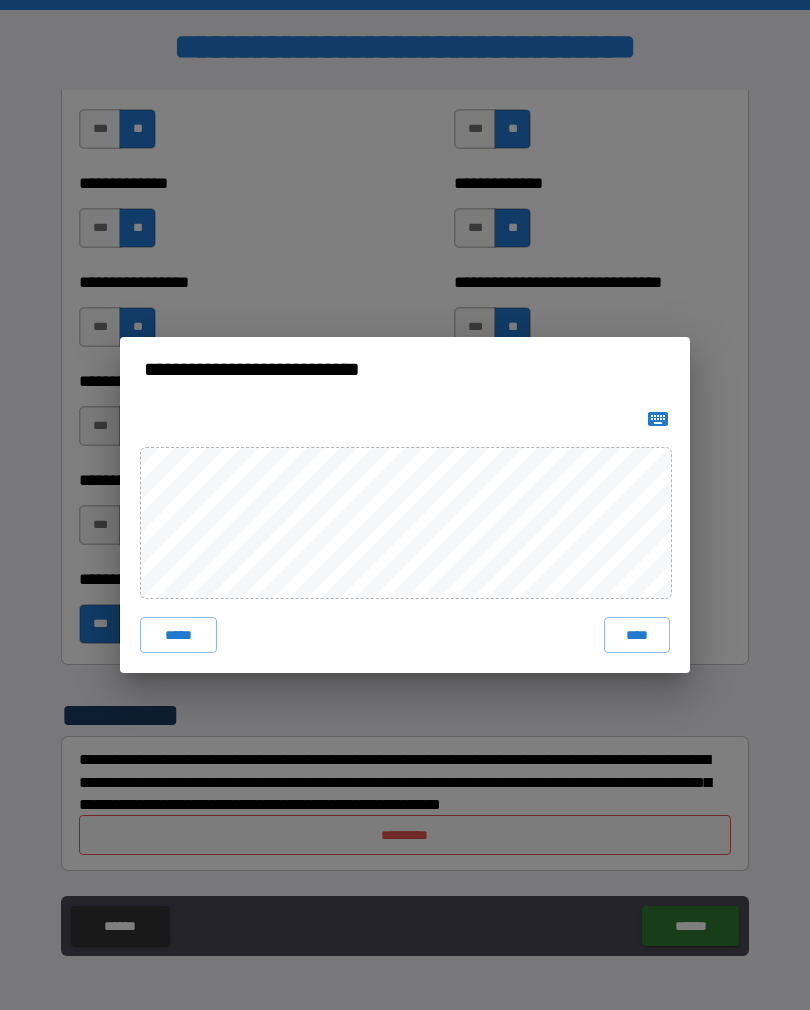 click on "****" at bounding box center (637, 635) 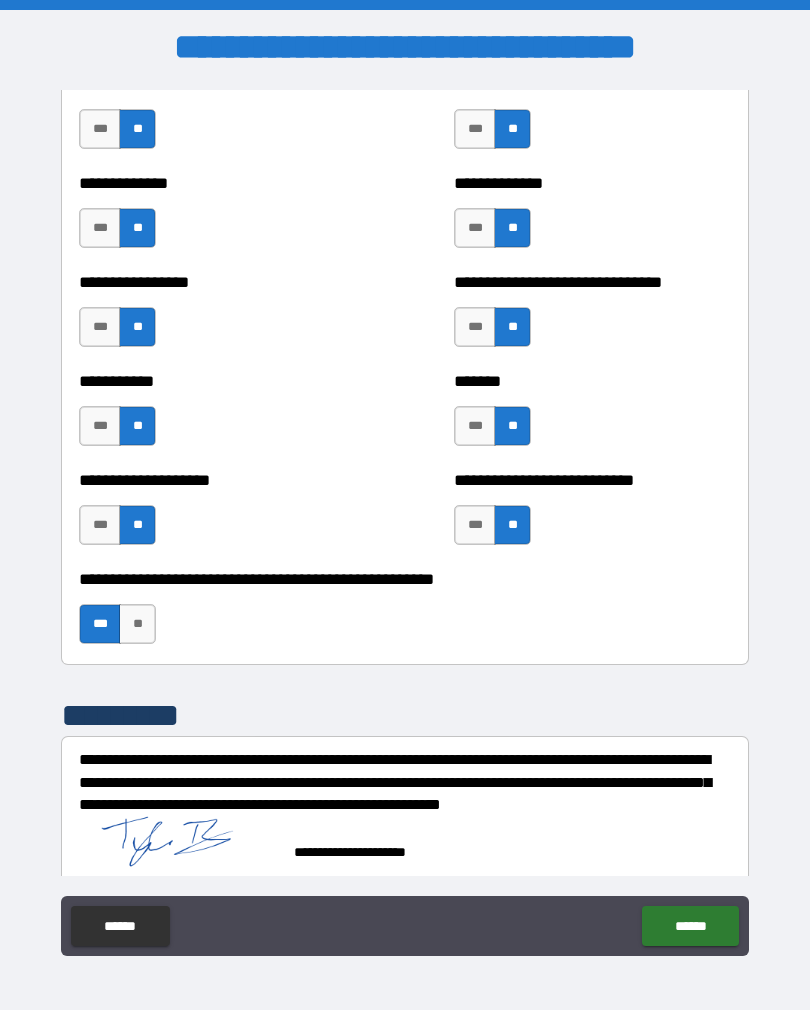 scroll, scrollTop: 7738, scrollLeft: 0, axis: vertical 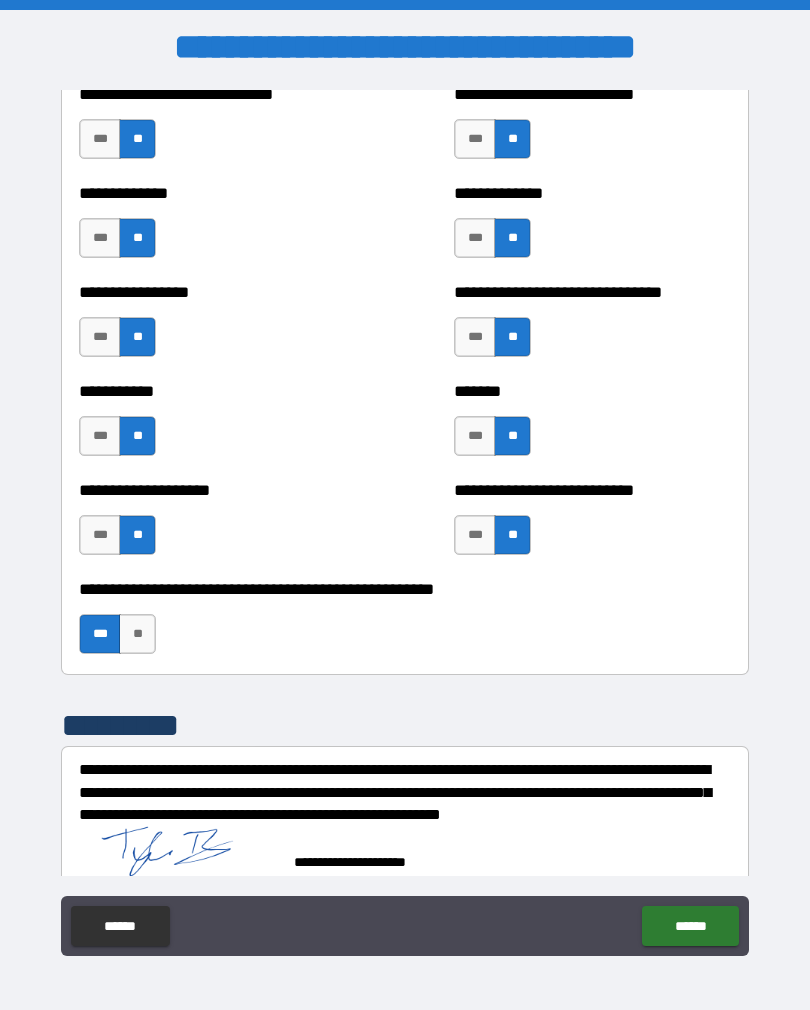 click on "******" at bounding box center [690, 926] 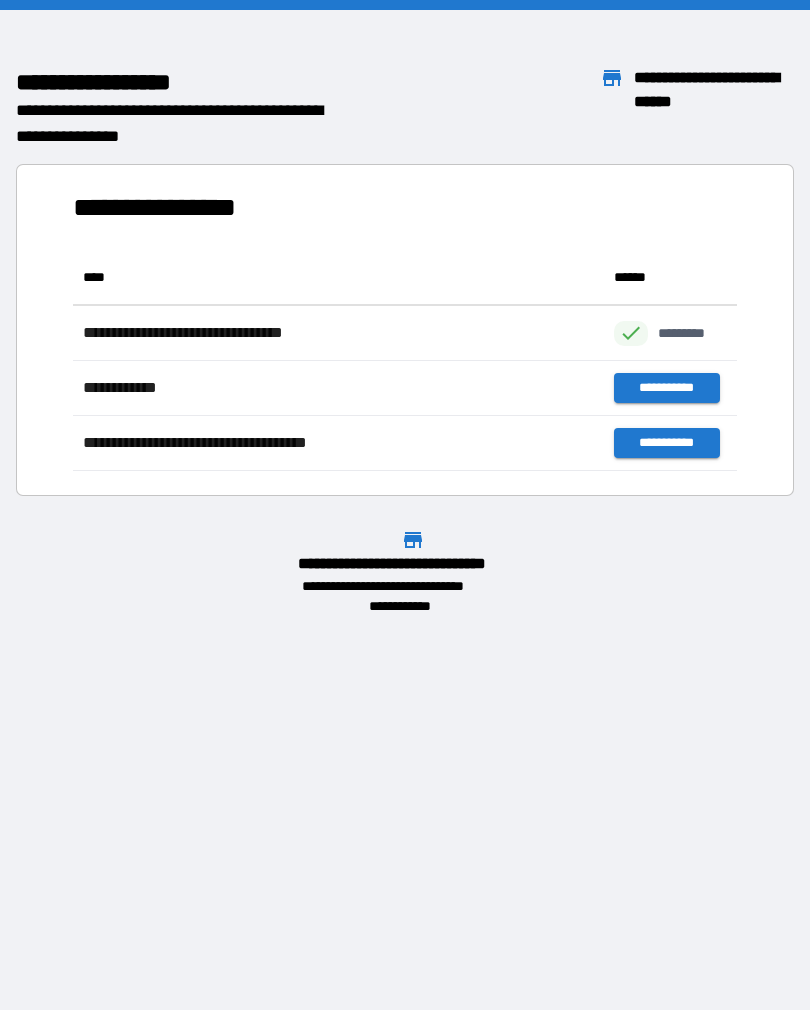 scroll, scrollTop: 1, scrollLeft: 1, axis: both 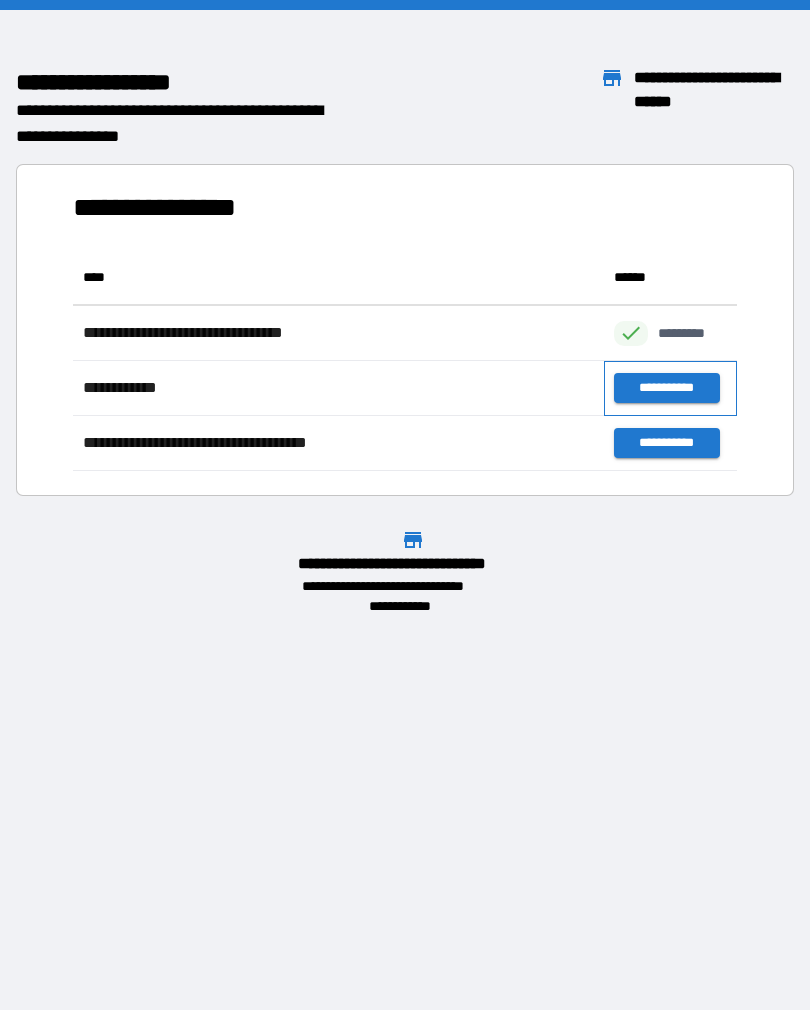 click on "**********" at bounding box center [670, 388] 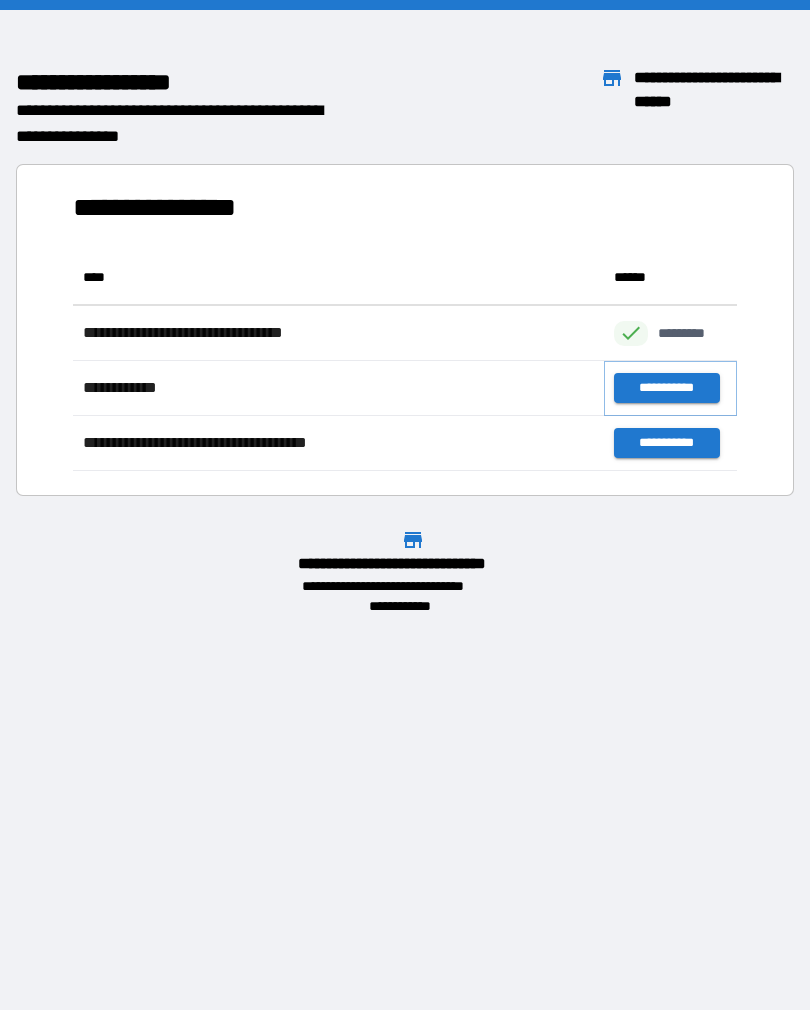 click on "**********" at bounding box center [666, 388] 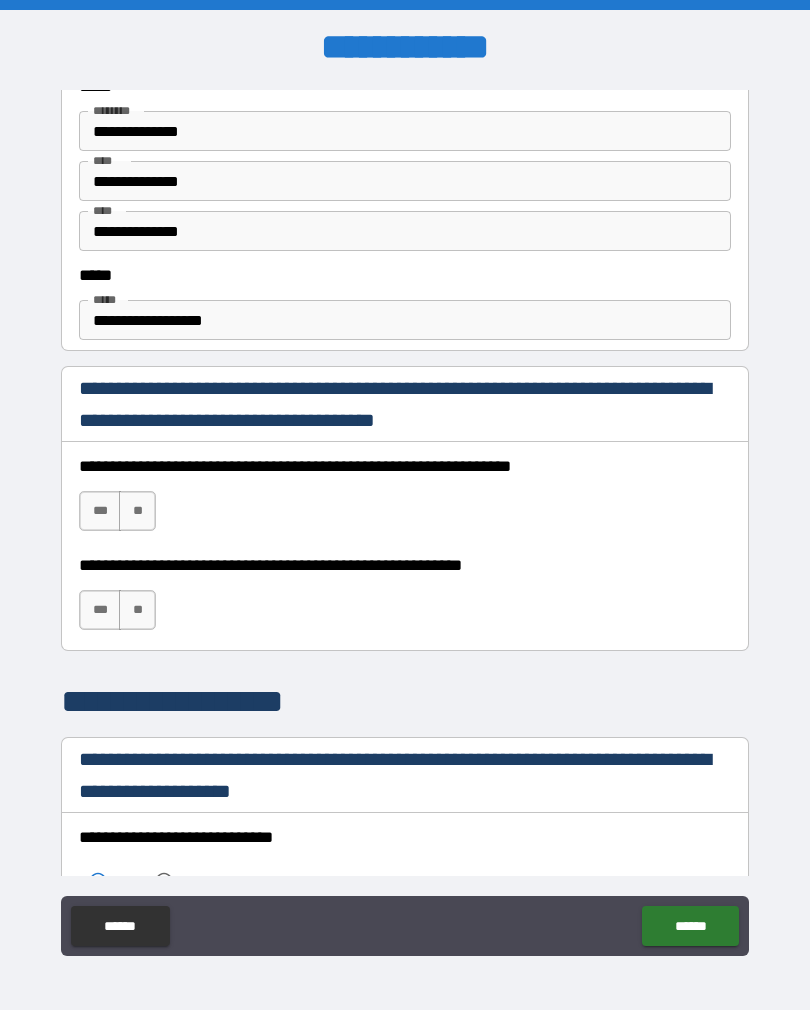 scroll, scrollTop: 1104, scrollLeft: 0, axis: vertical 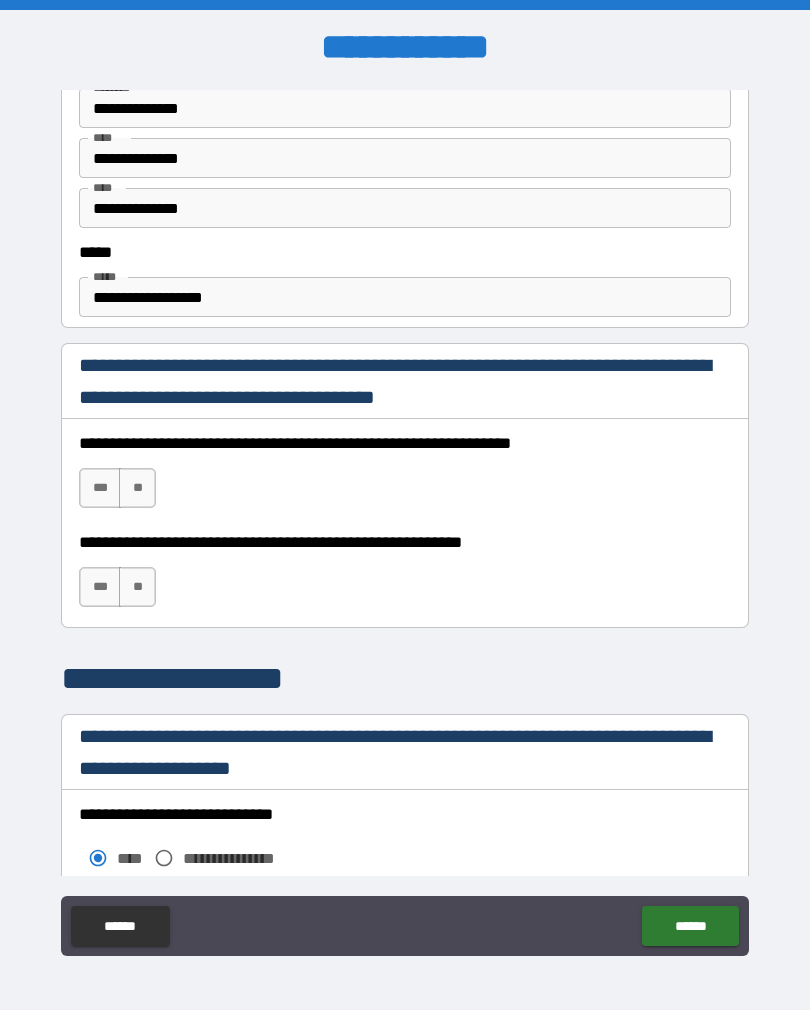 click on "***" at bounding box center (100, 488) 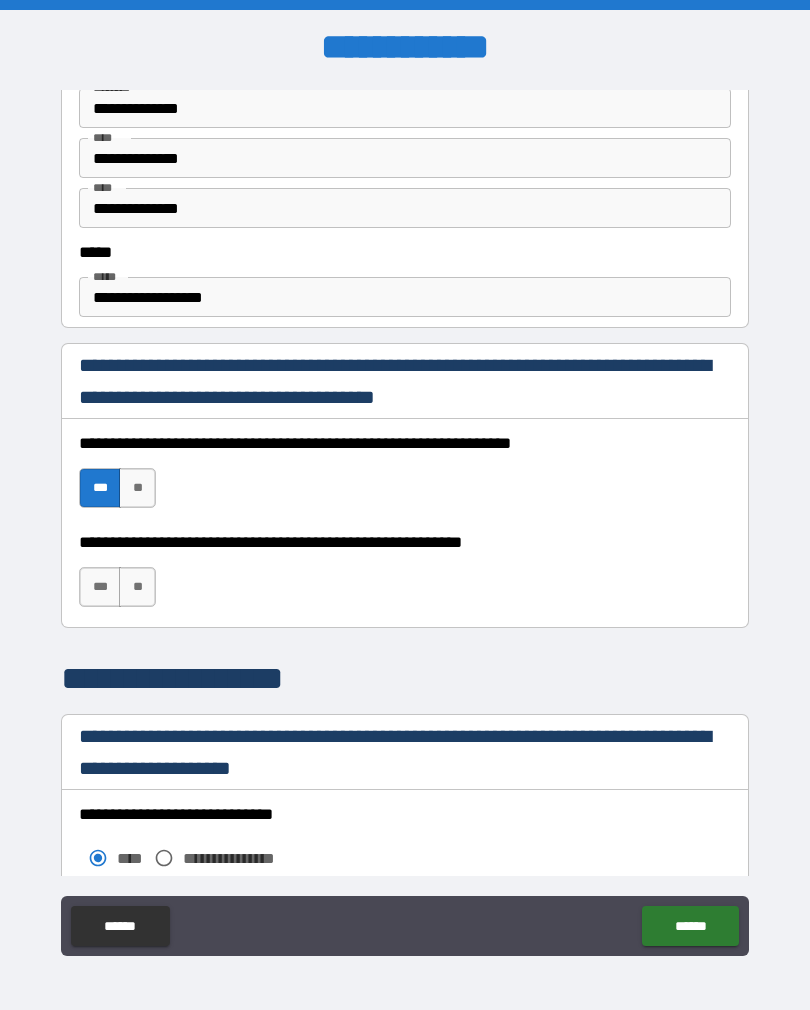 click on "***" at bounding box center [100, 587] 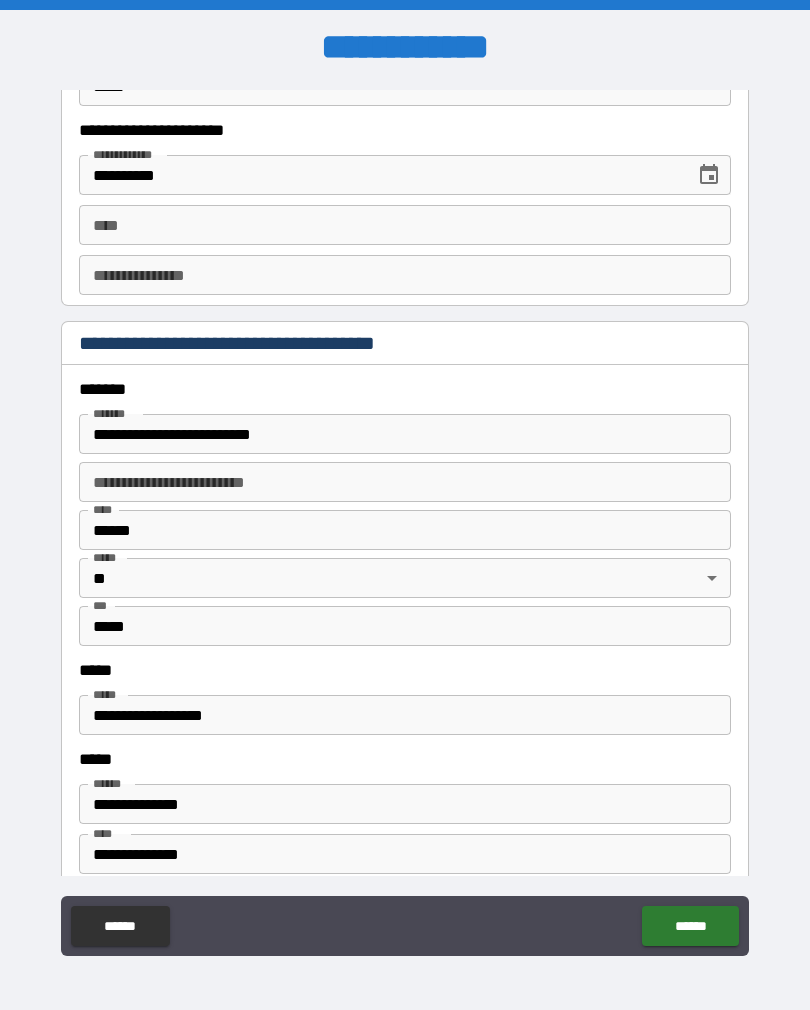 scroll, scrollTop: 2199, scrollLeft: 0, axis: vertical 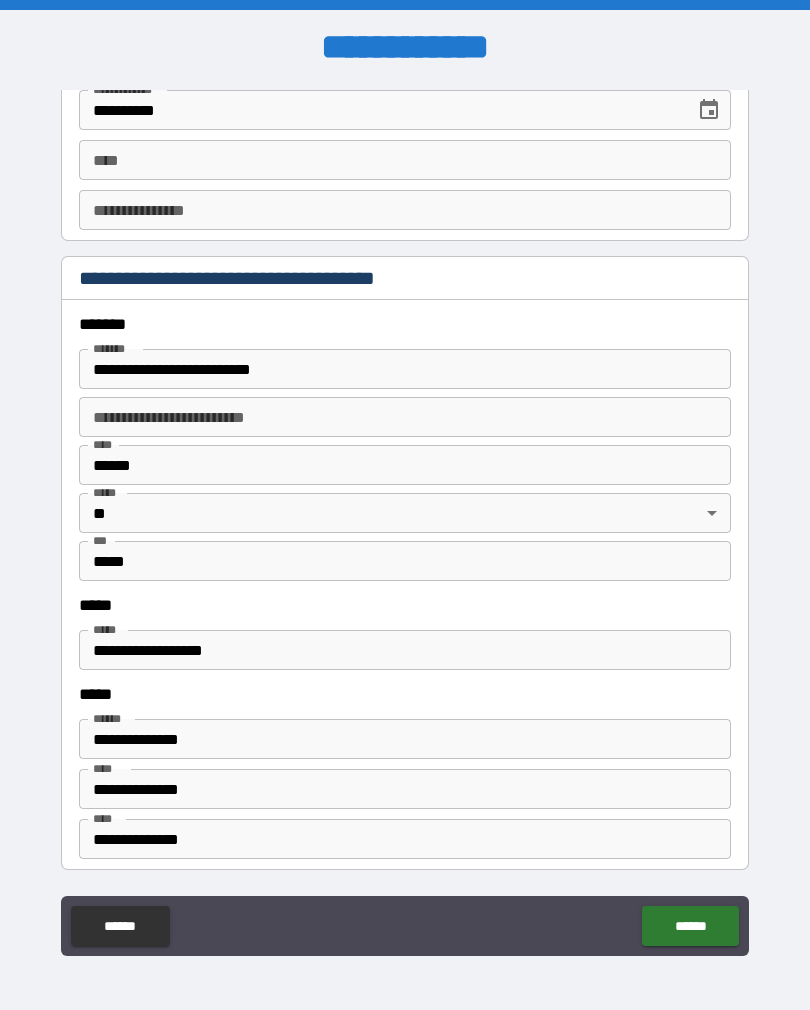 click on "**********" at bounding box center (405, 450) 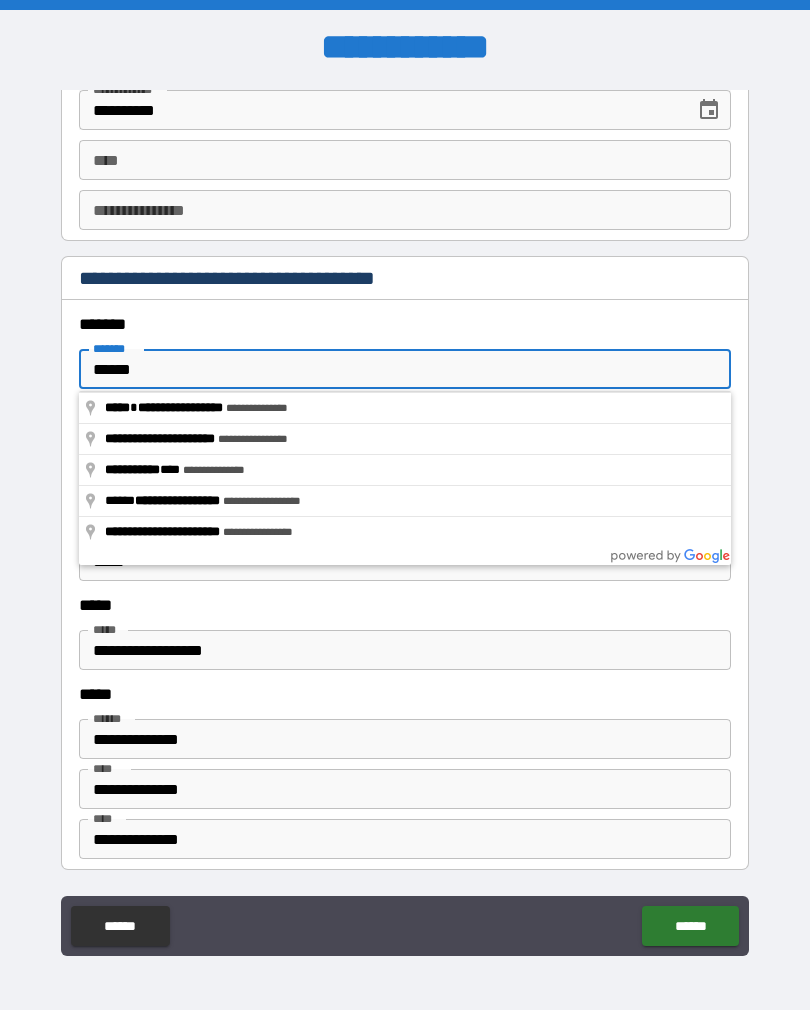 type on "*****" 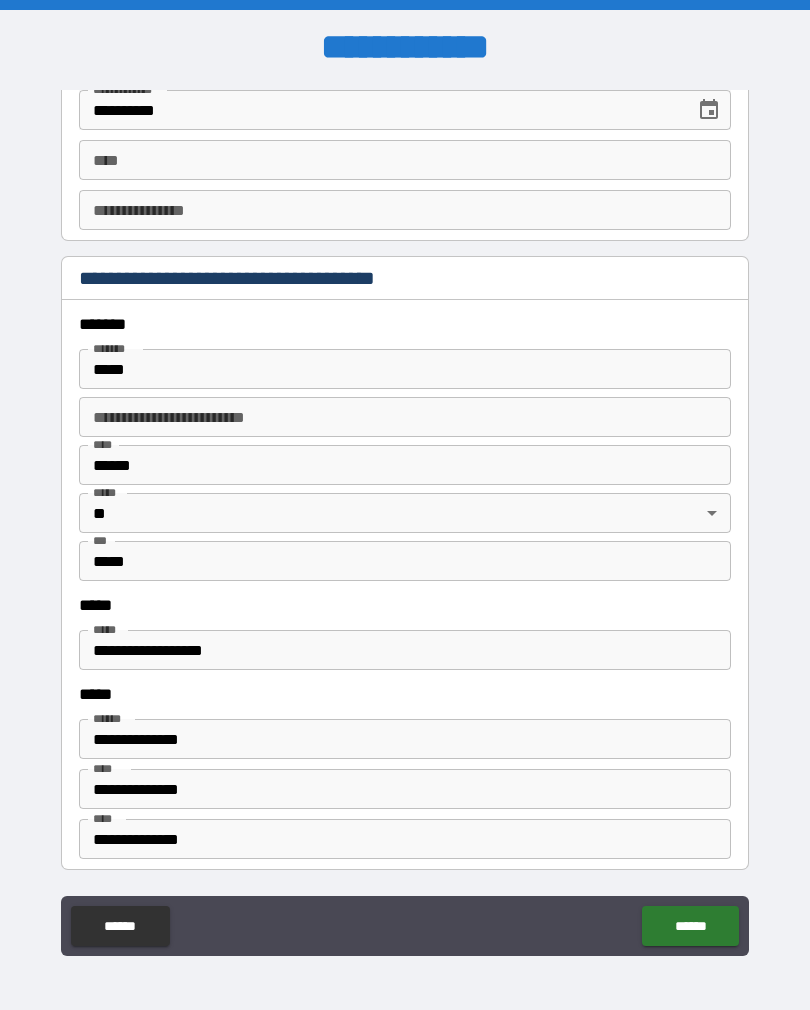 type on "**********" 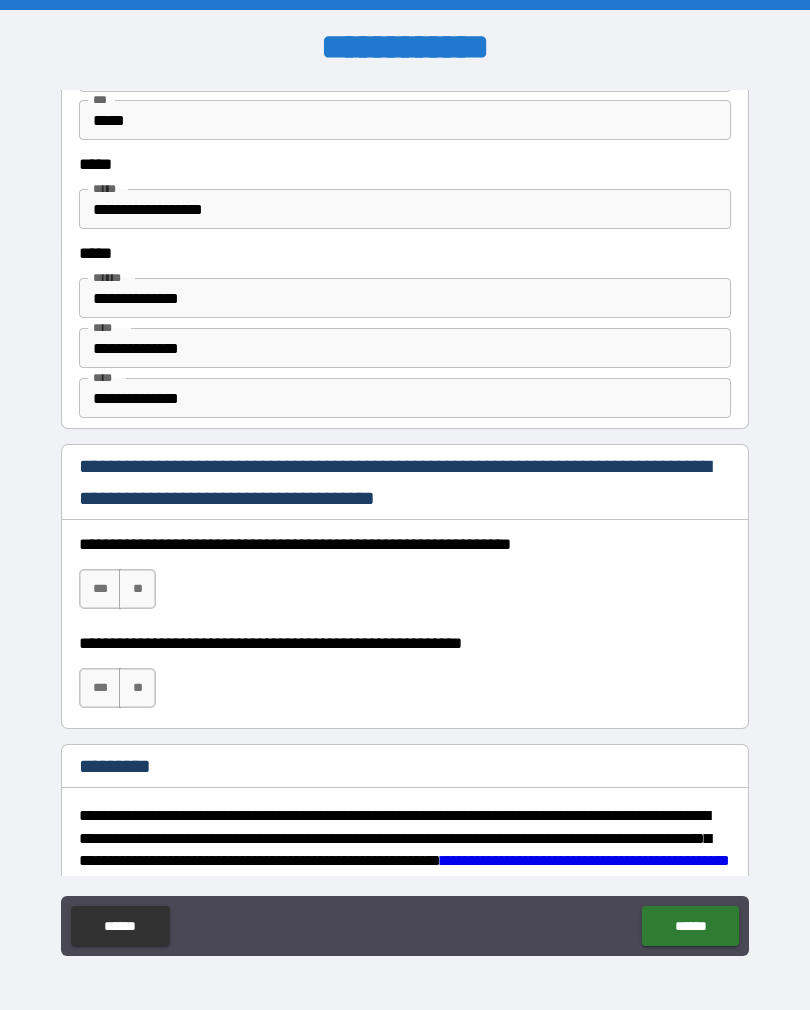 scroll, scrollTop: 2659, scrollLeft: 0, axis: vertical 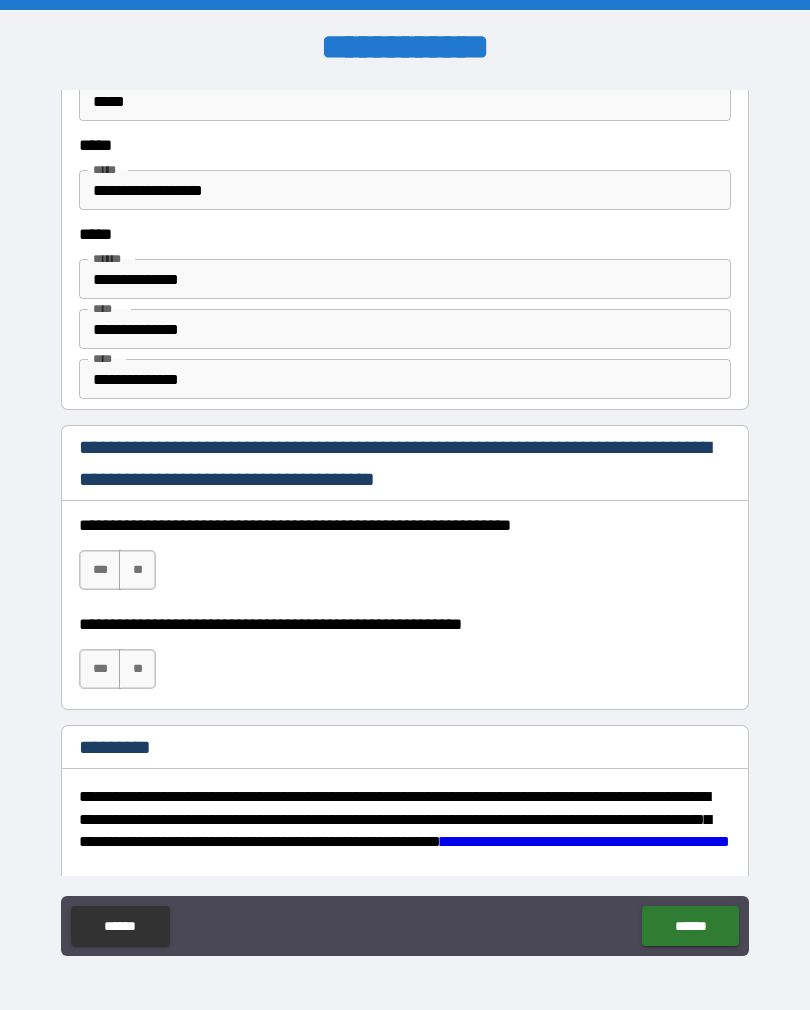 click on "***" at bounding box center [100, 570] 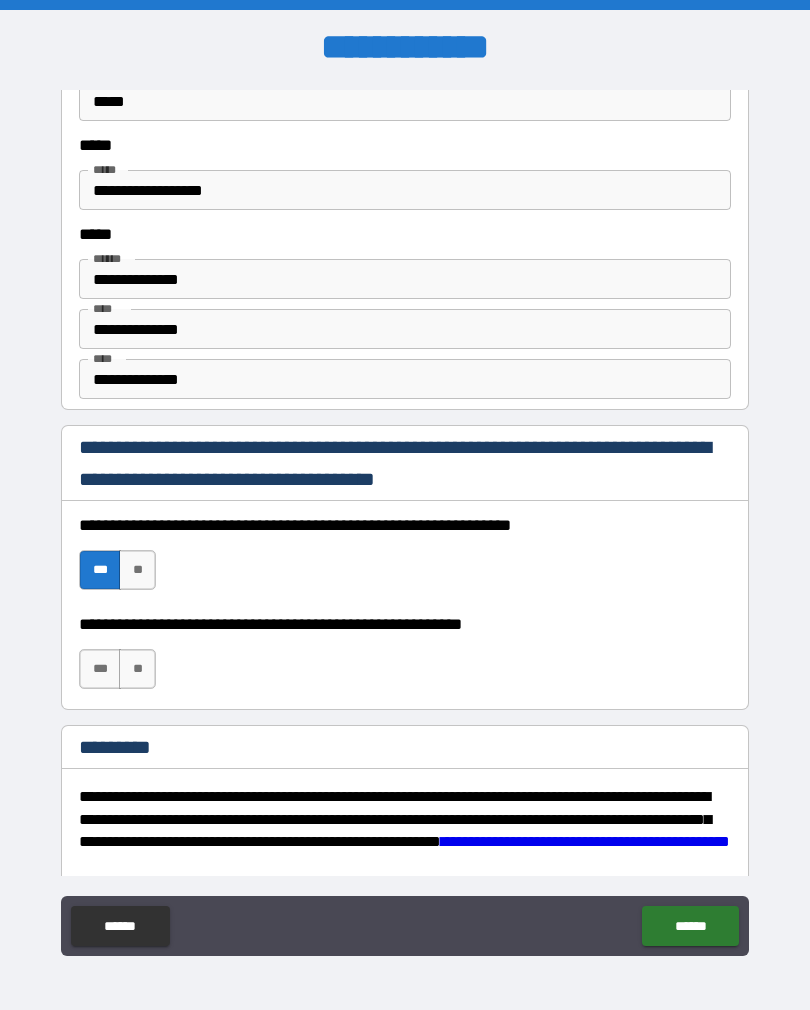 click on "***" at bounding box center [100, 669] 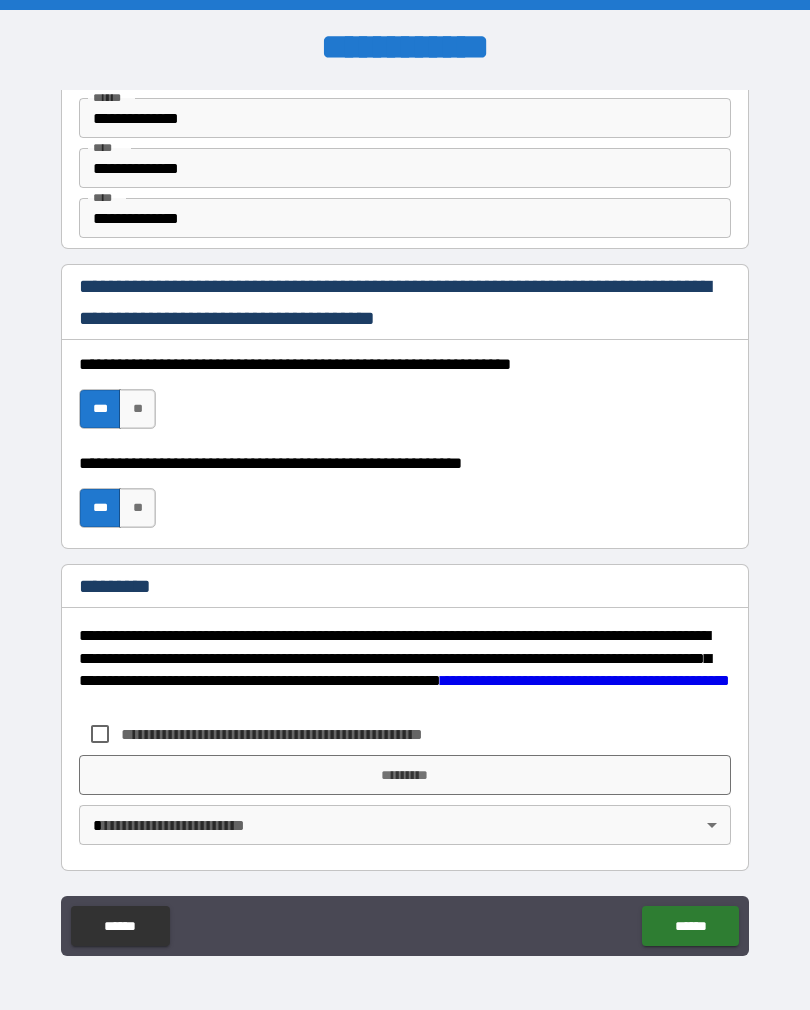 scroll, scrollTop: 2820, scrollLeft: 0, axis: vertical 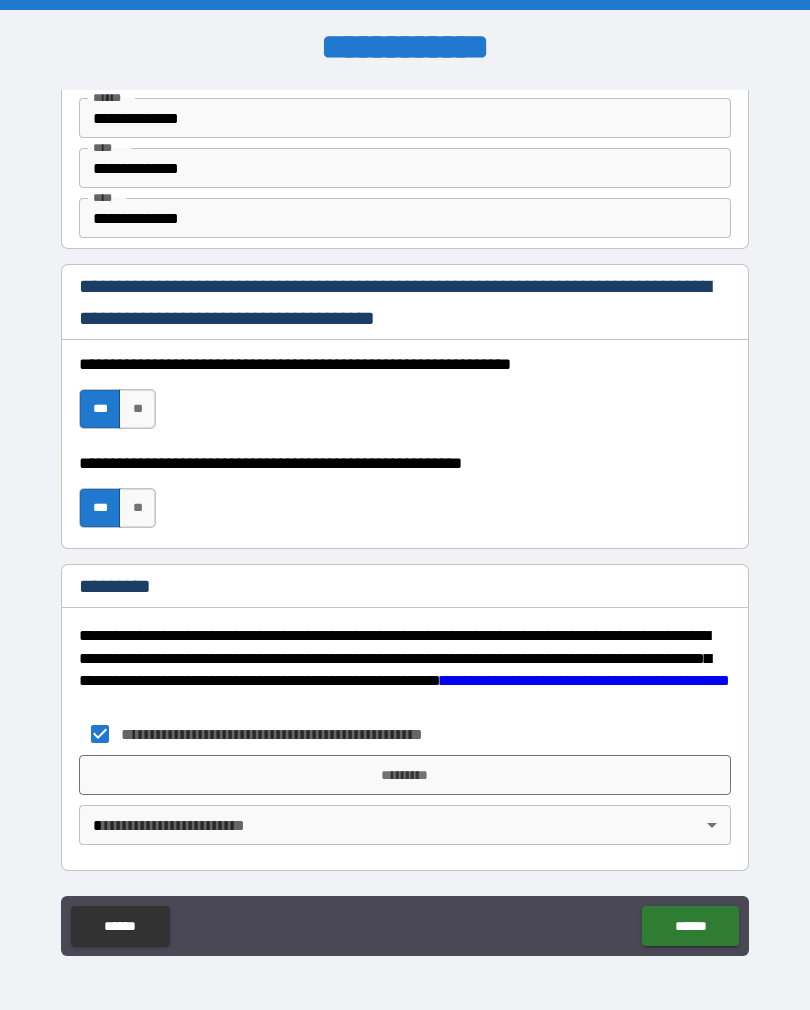 click on "*********" at bounding box center (405, 775) 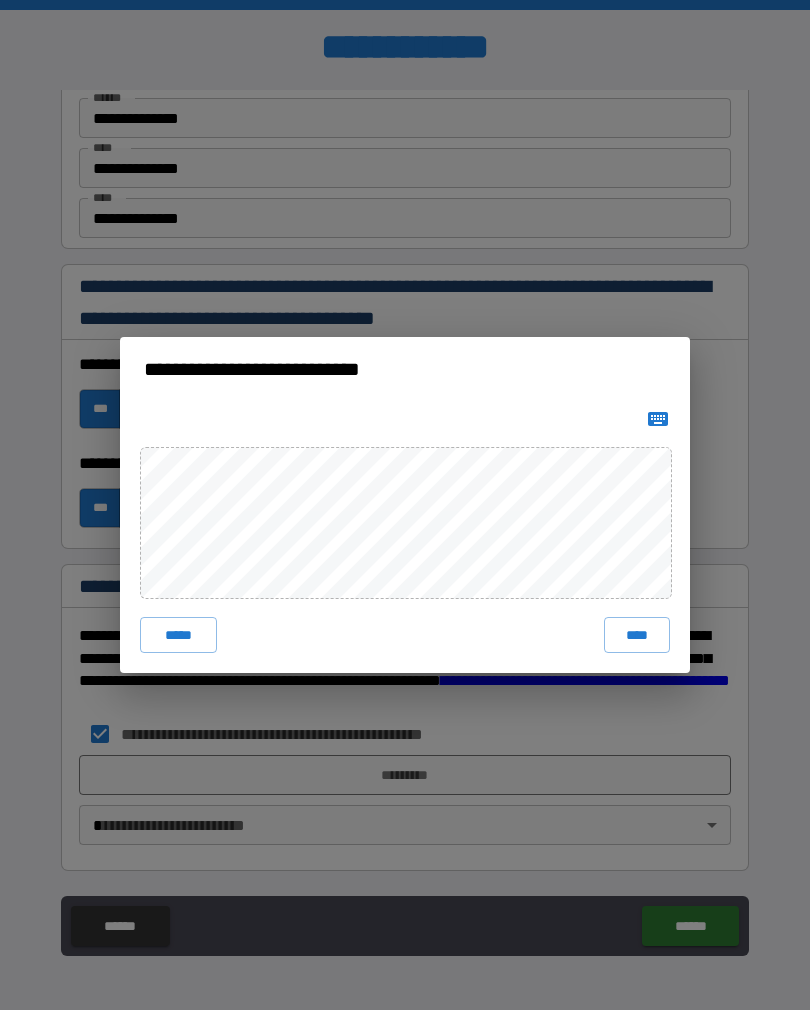 click on "*****" at bounding box center (178, 635) 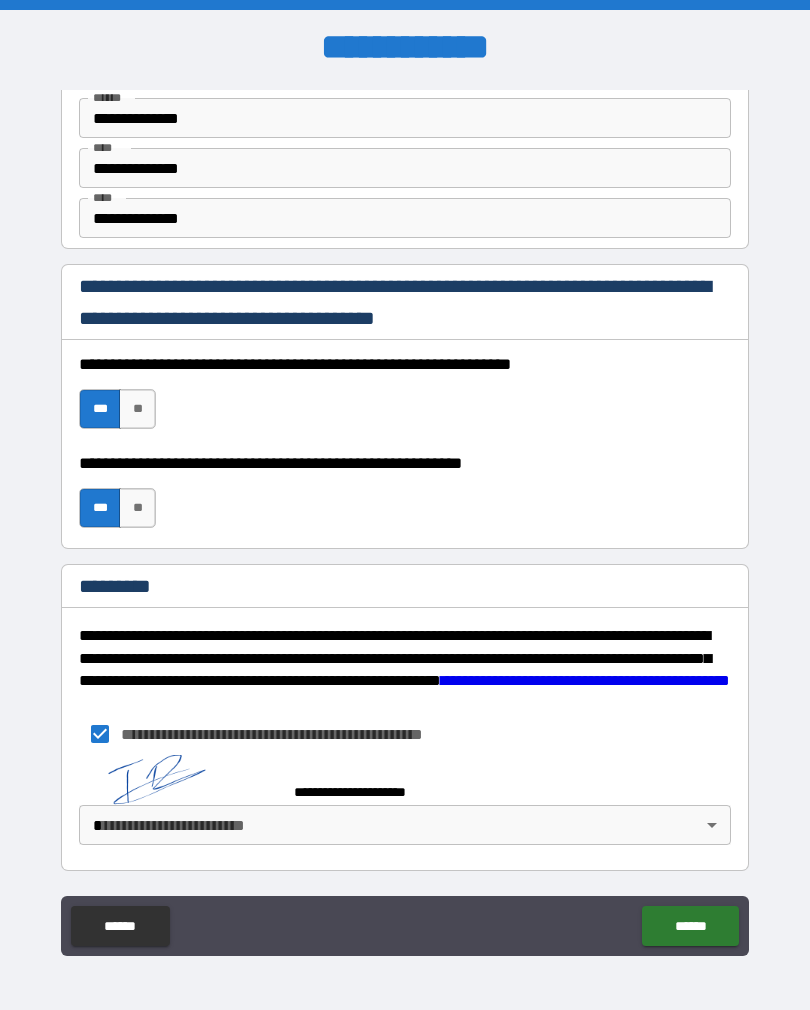 scroll, scrollTop: 2810, scrollLeft: 0, axis: vertical 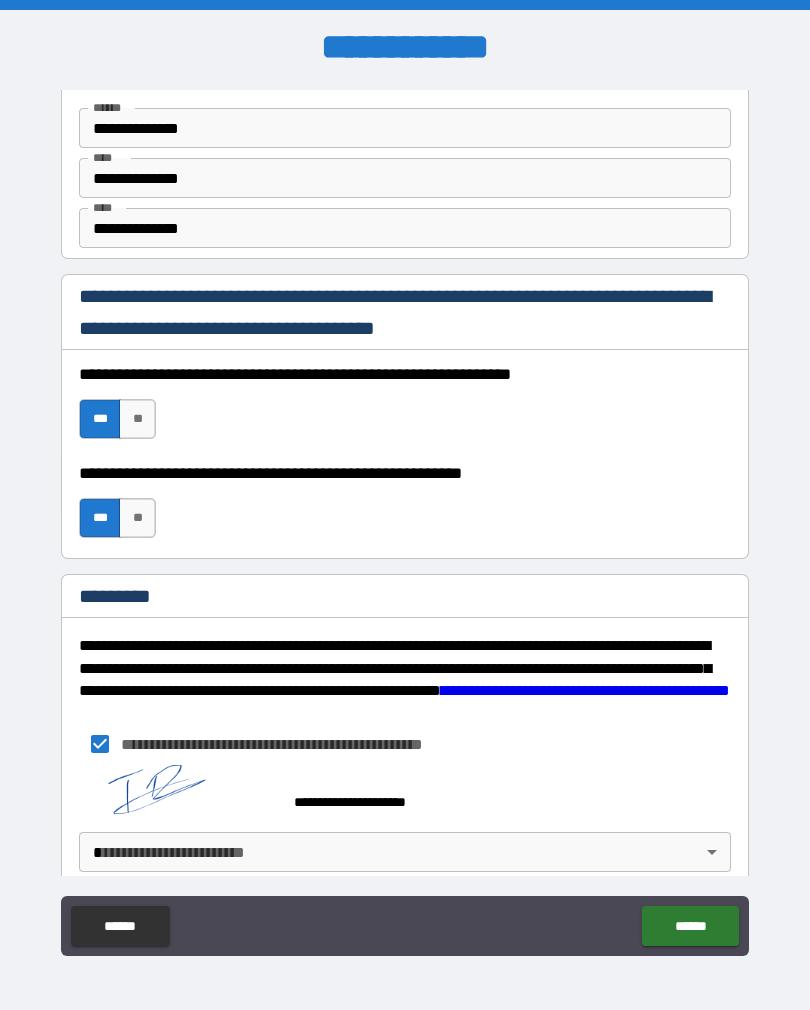click on "******" at bounding box center (690, 926) 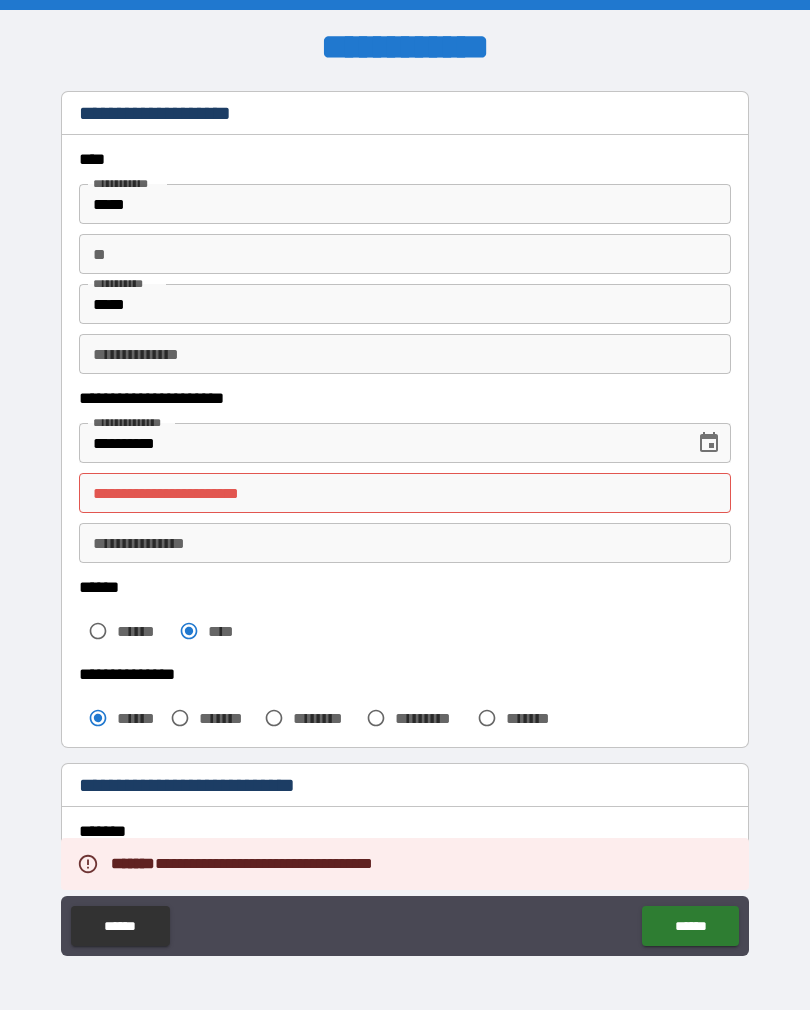scroll, scrollTop: 12, scrollLeft: 0, axis: vertical 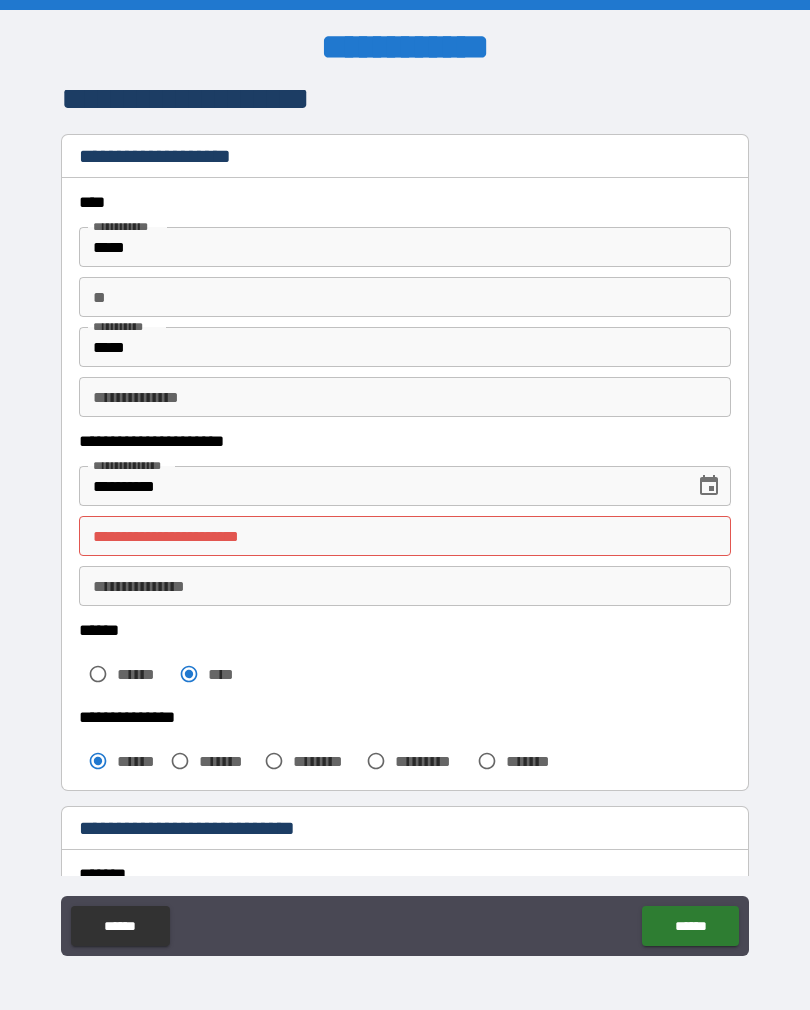 click on "**********" at bounding box center [405, 536] 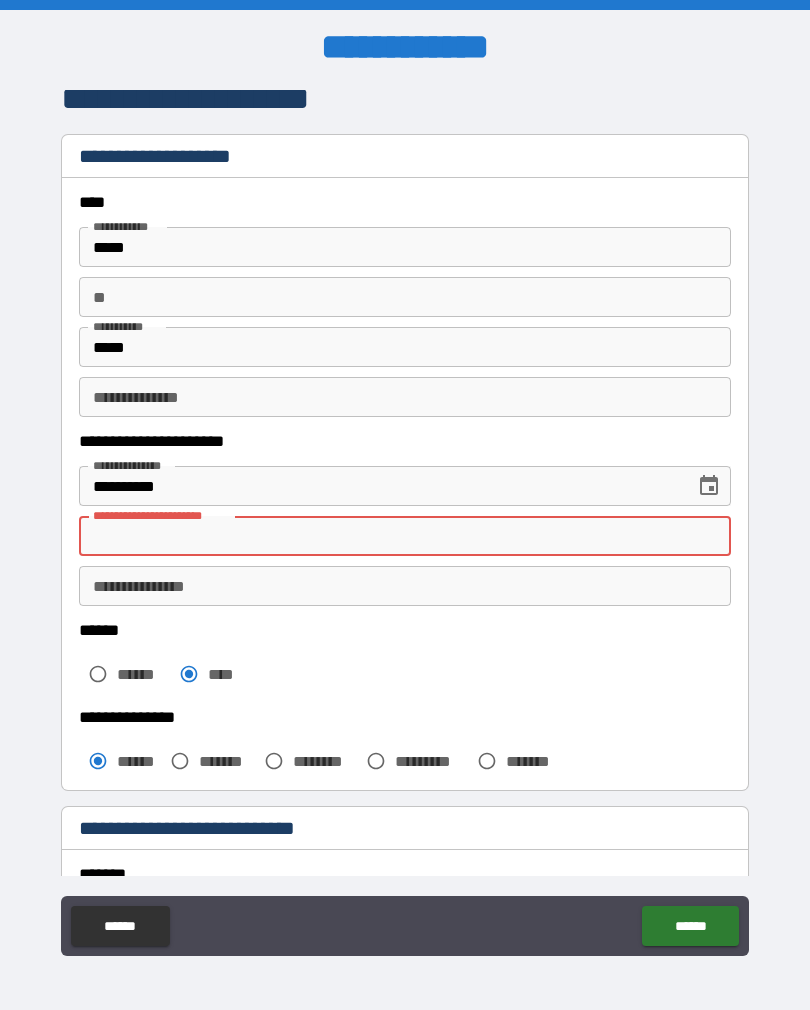 type 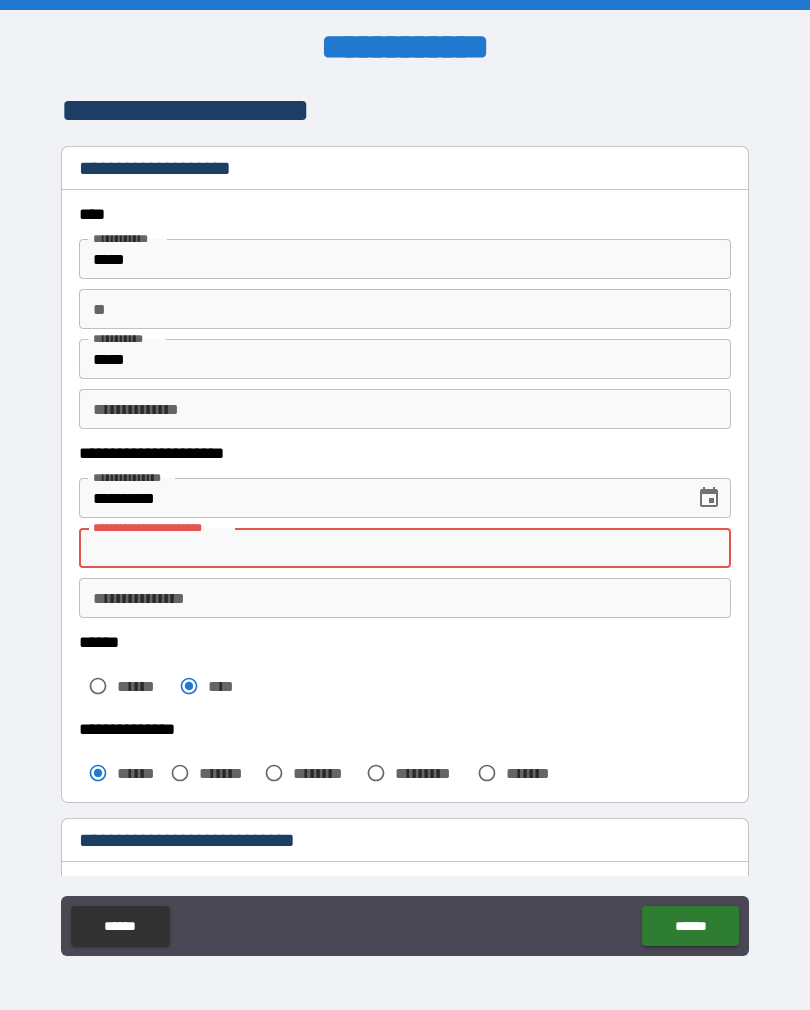 scroll, scrollTop: 0, scrollLeft: 0, axis: both 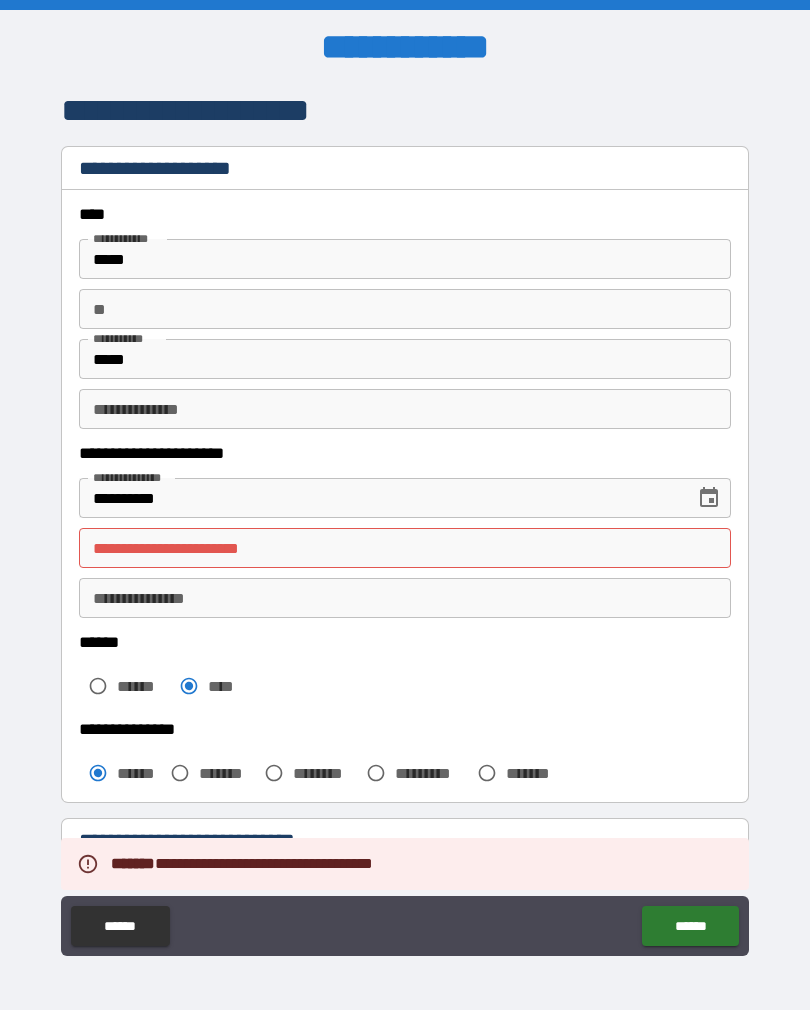 click on "******" at bounding box center (120, 926) 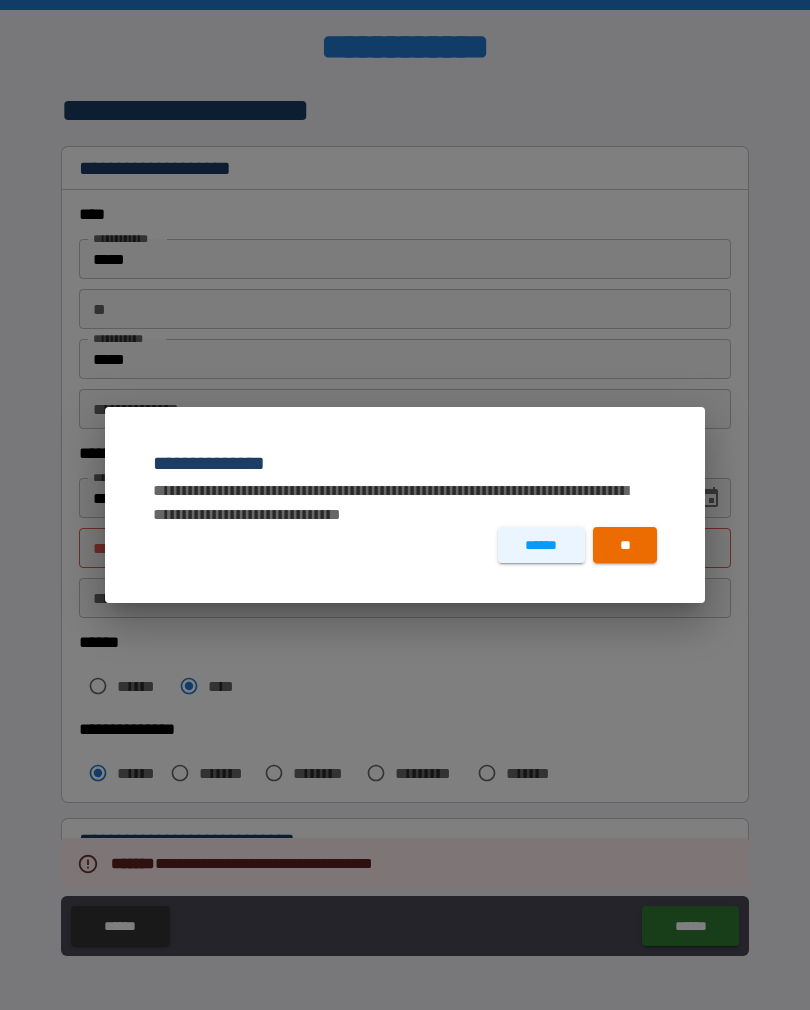 click on "**" at bounding box center [625, 545] 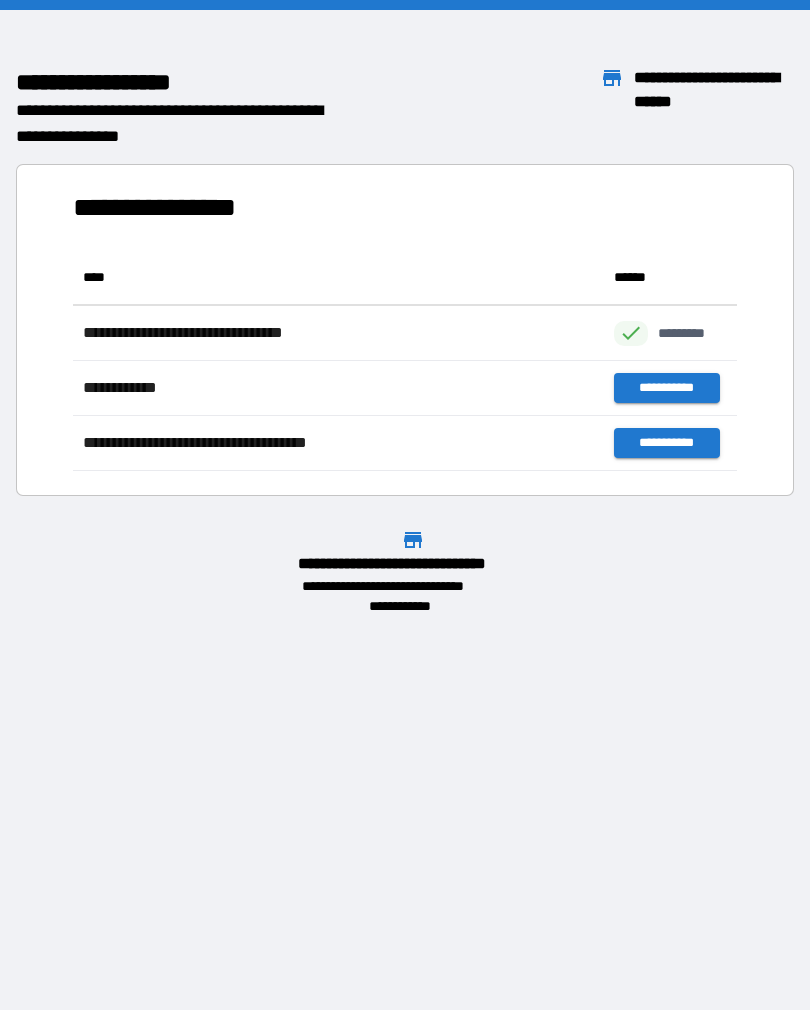 scroll, scrollTop: 221, scrollLeft: 664, axis: both 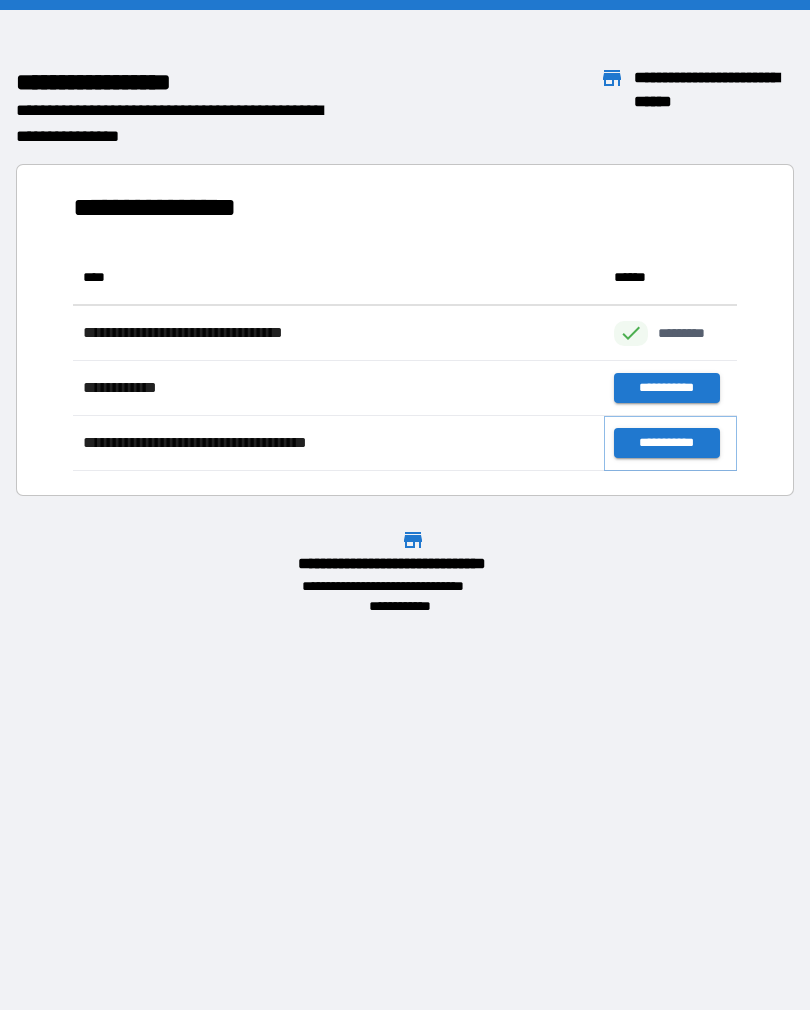click on "**********" at bounding box center (666, 443) 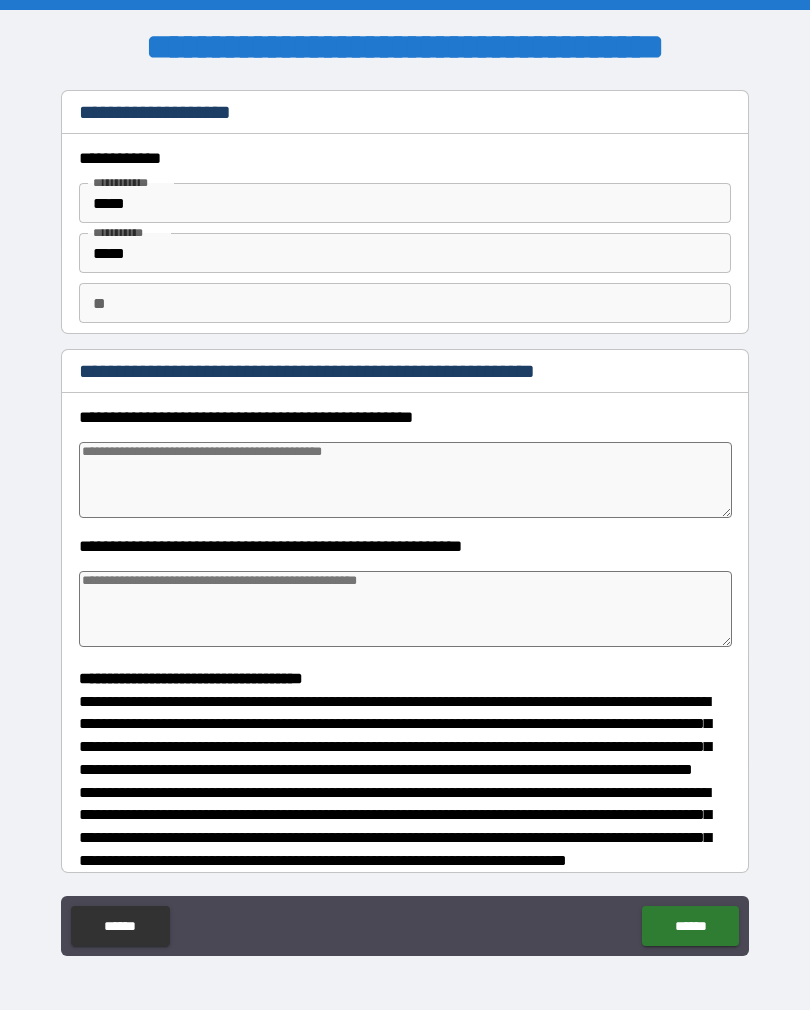 type on "*" 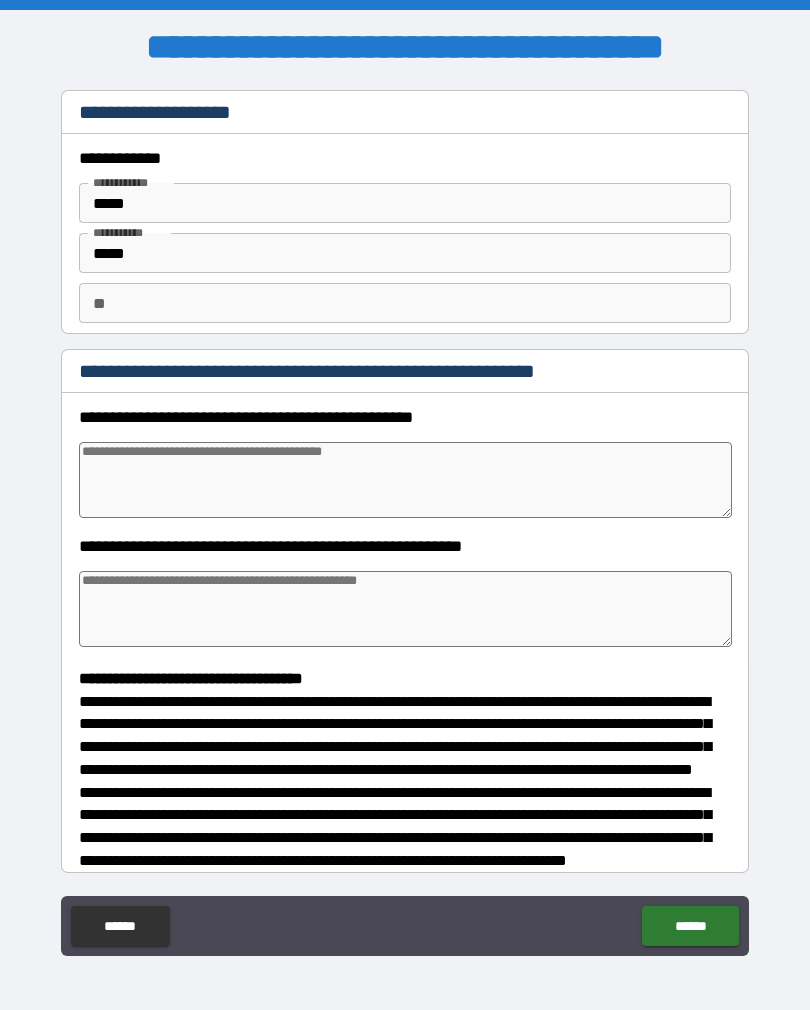 type on "*" 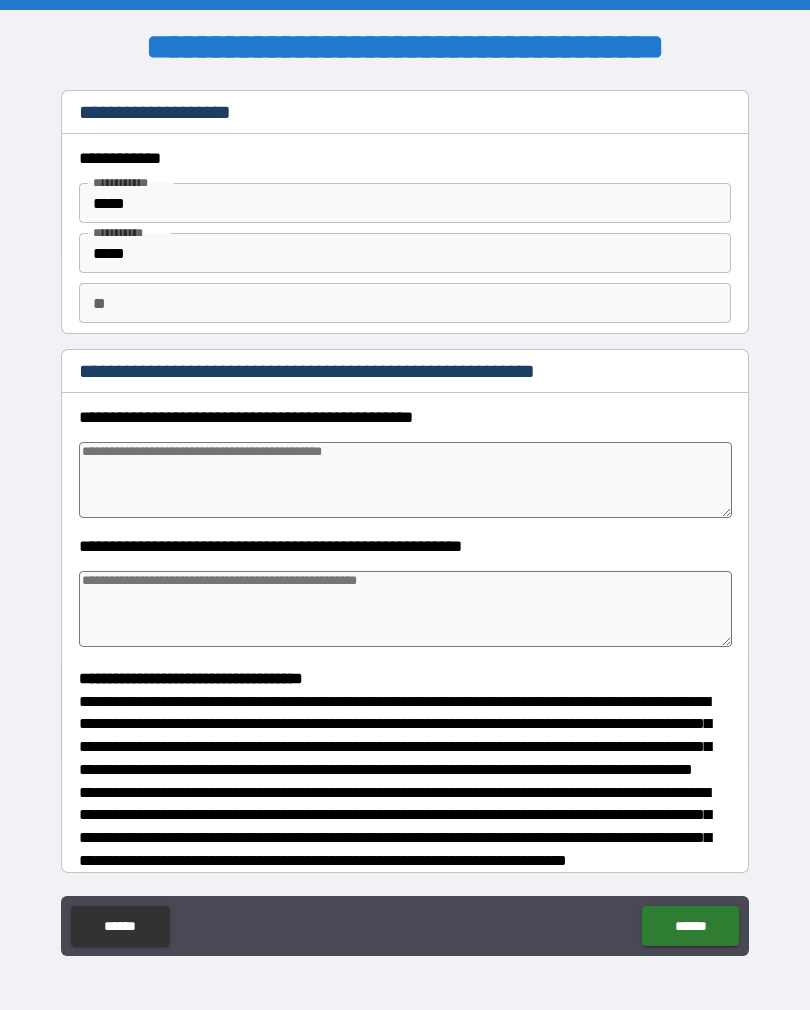 type on "*" 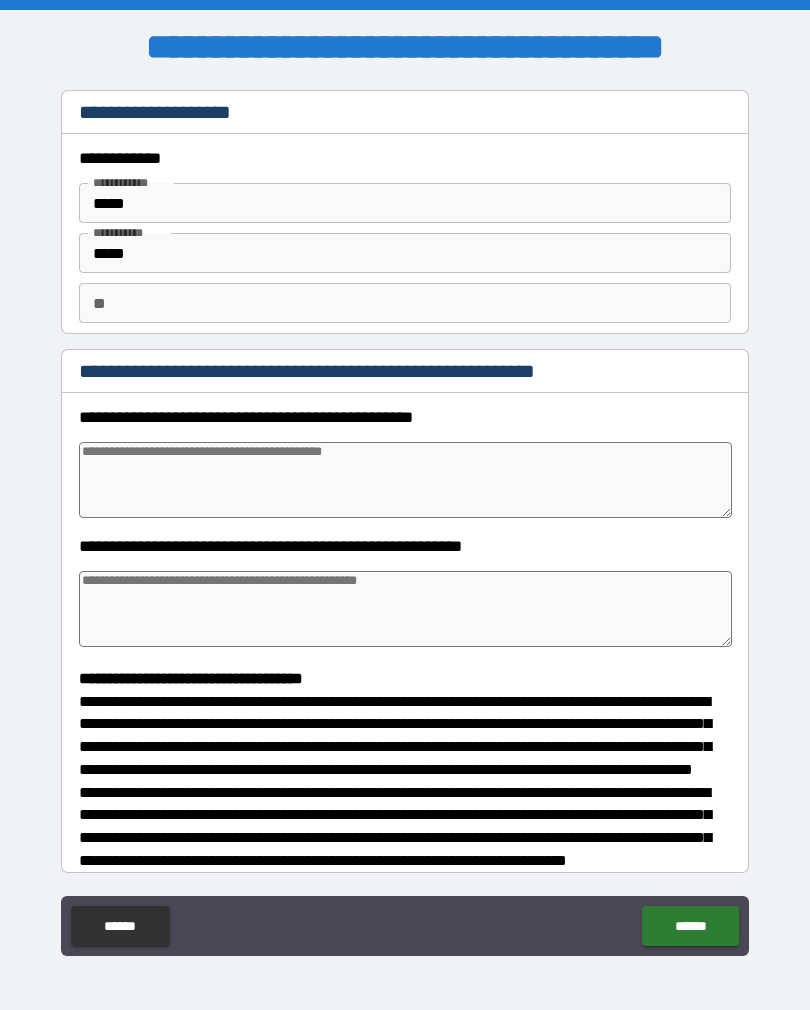 type on "*" 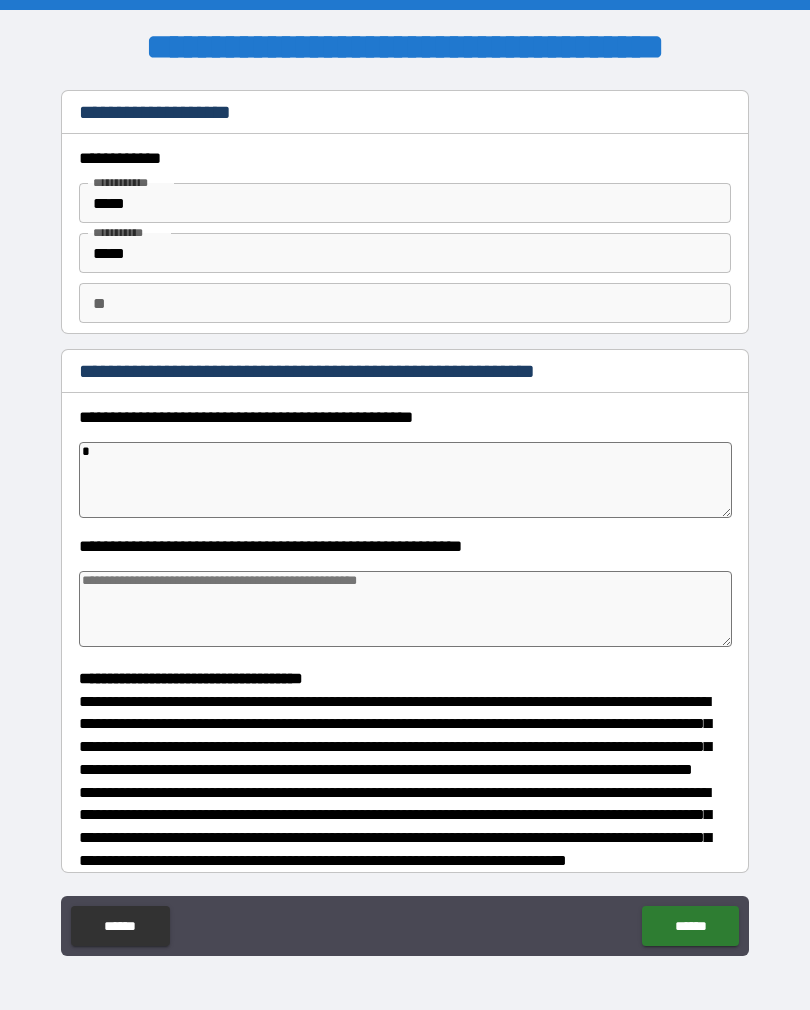 type on "*" 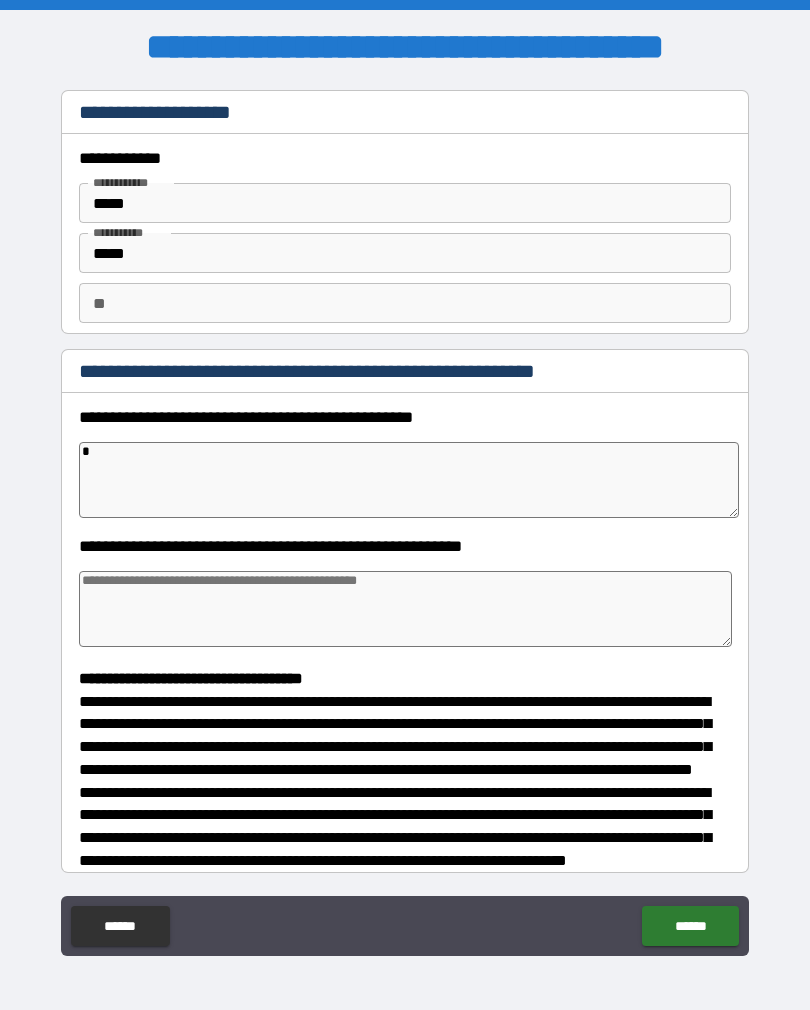 type on "*" 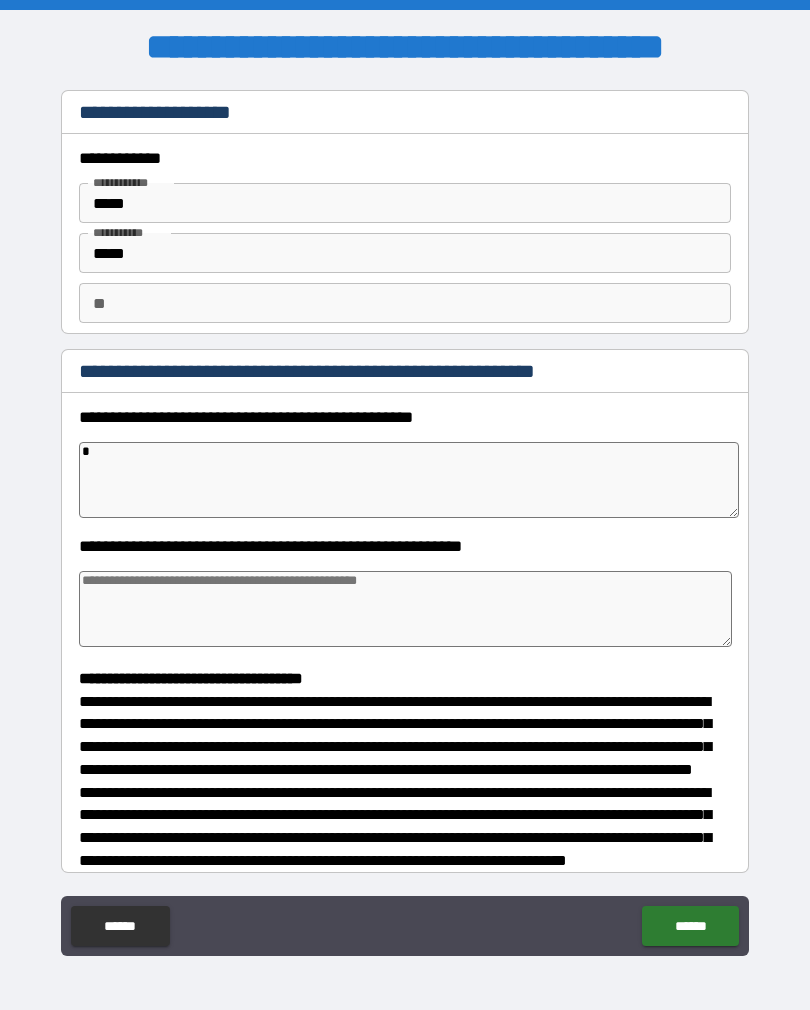 type on "*" 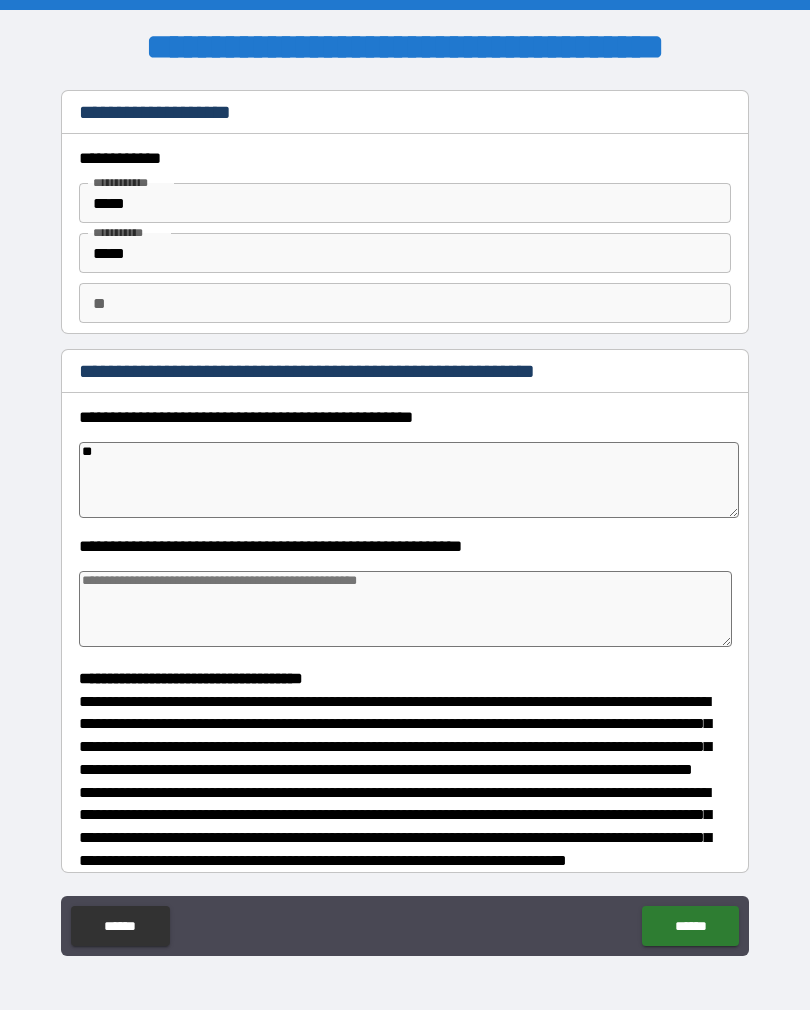 type on "*" 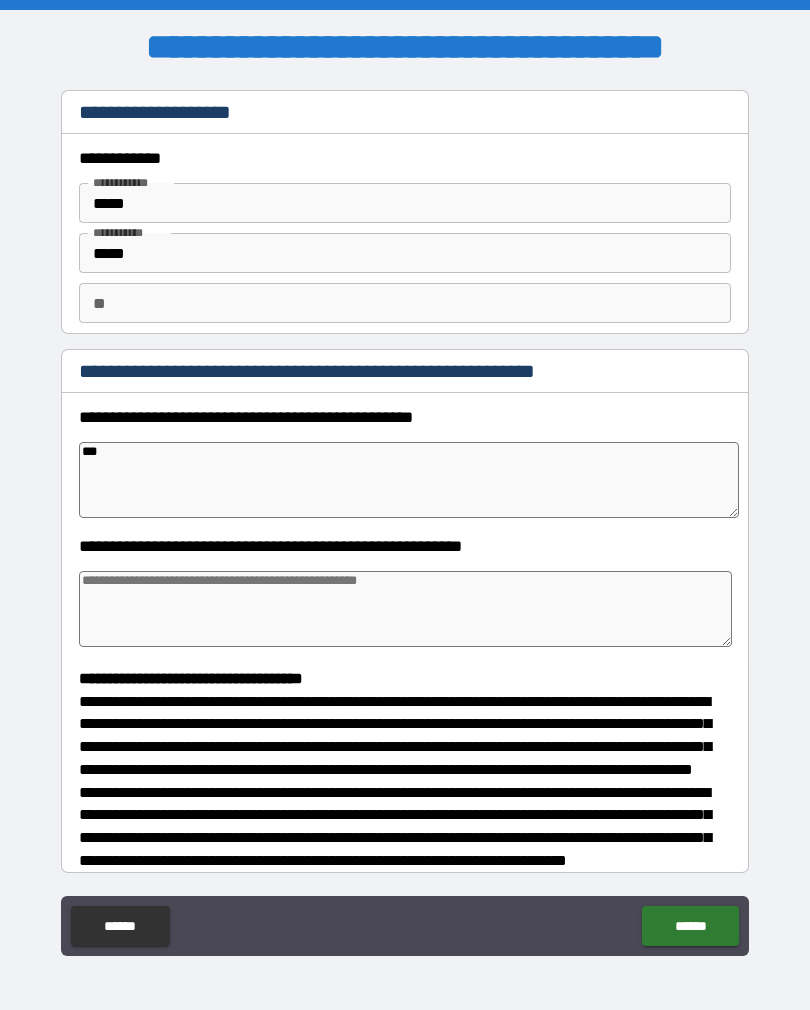 type on "*" 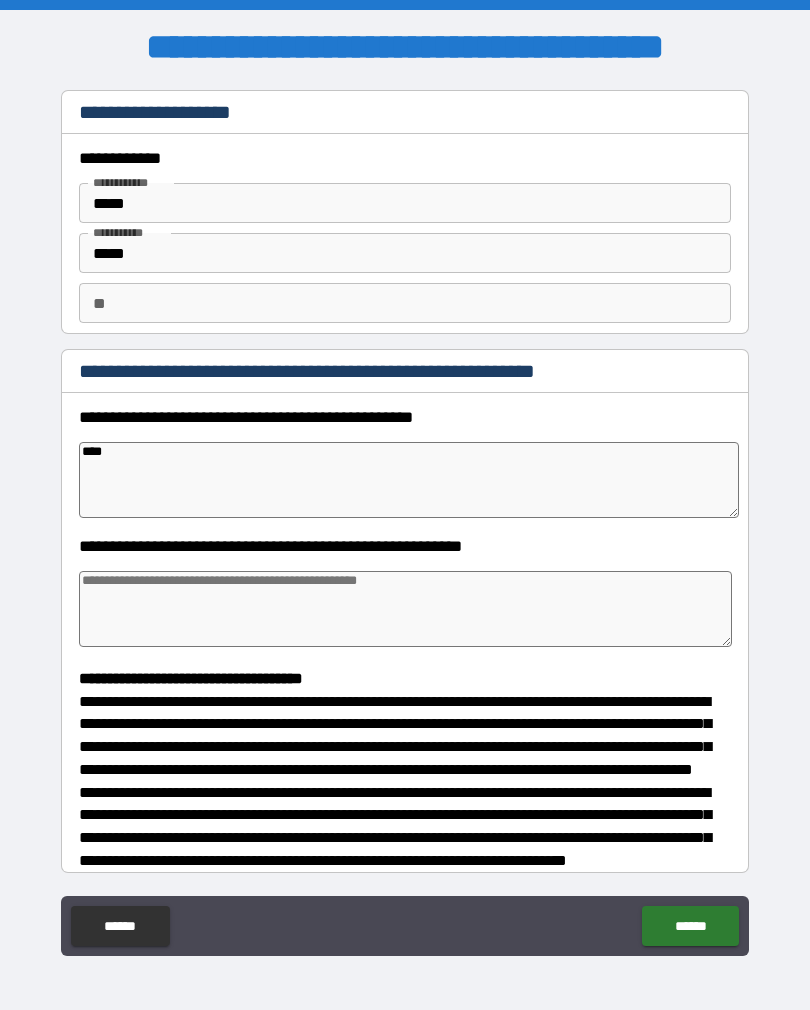 type on "*" 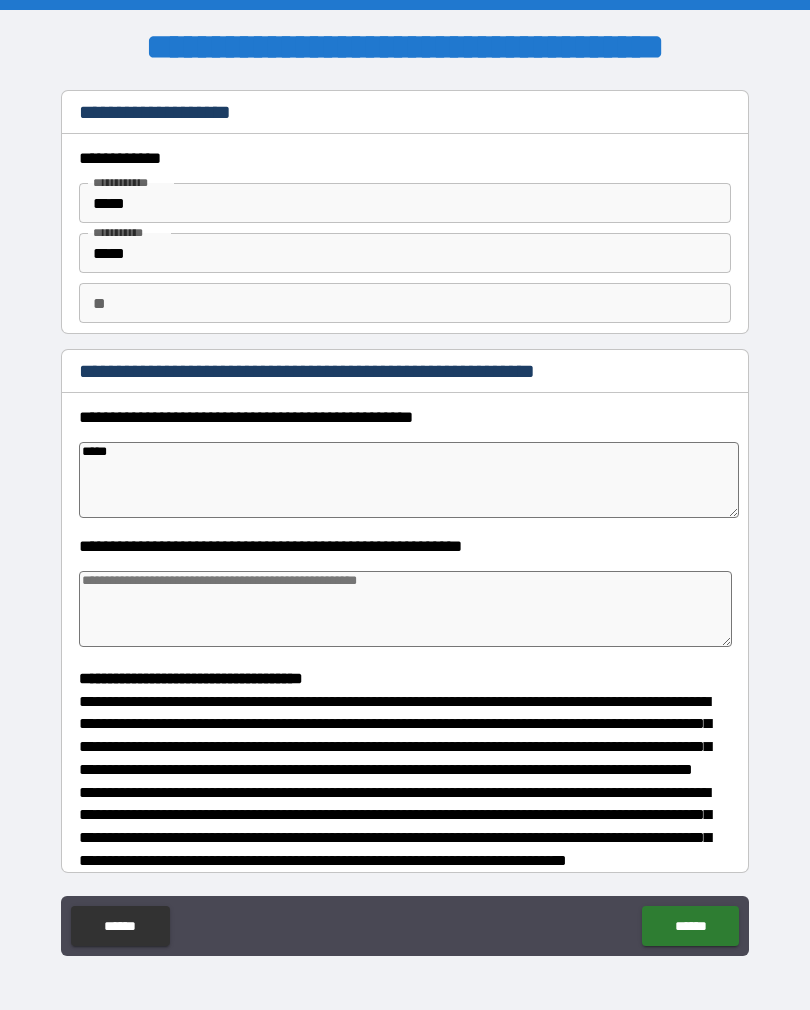 type on "*" 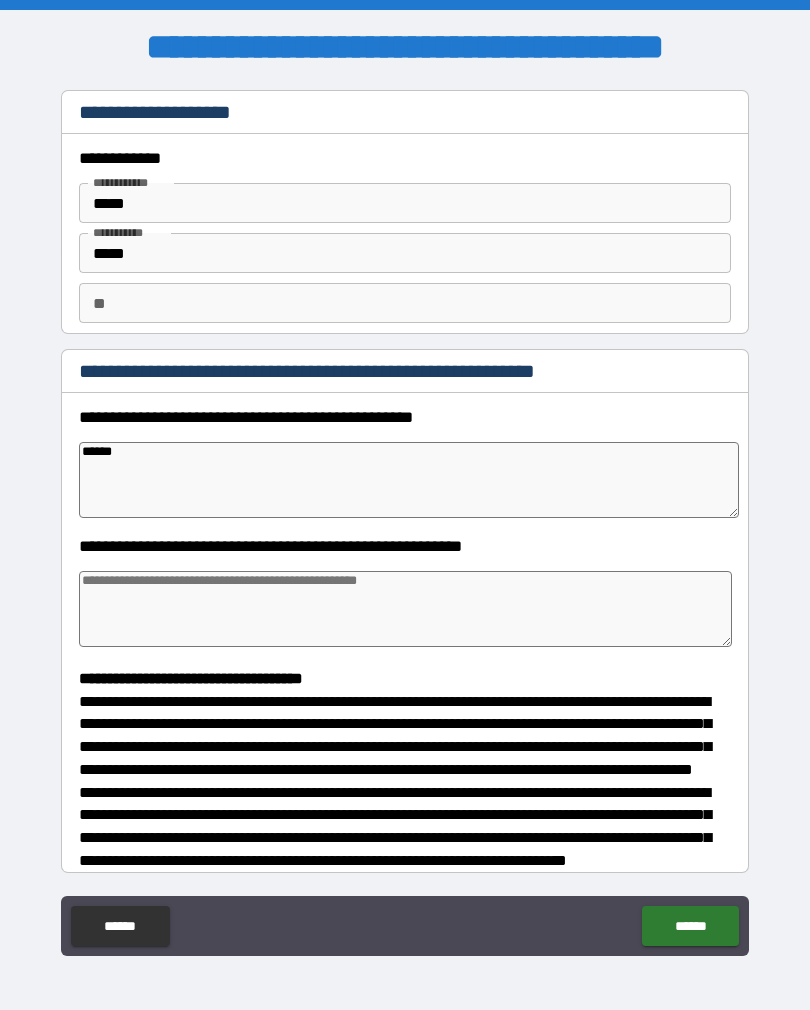type on "*" 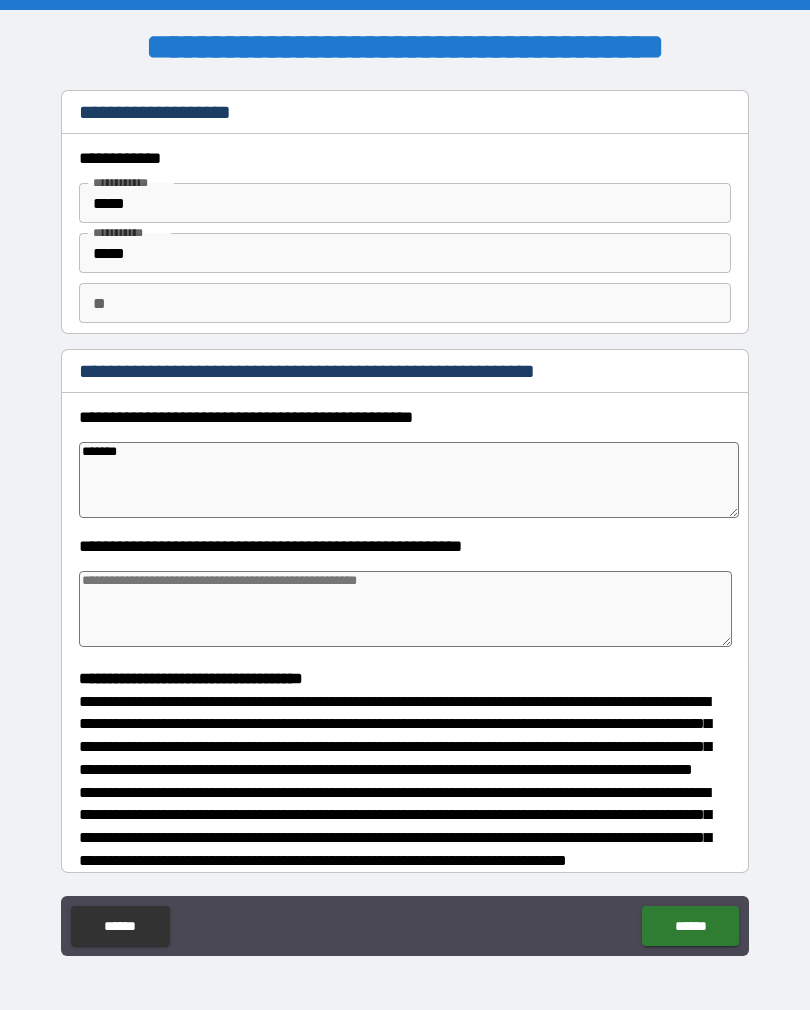 type on "*" 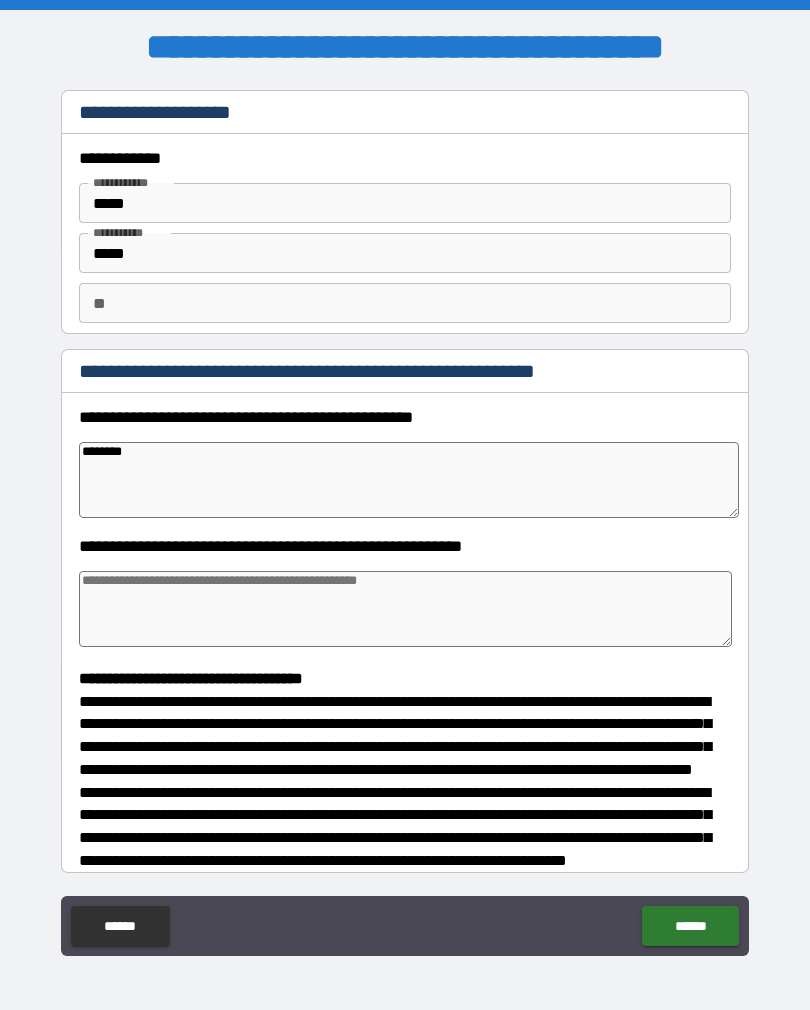 type on "*" 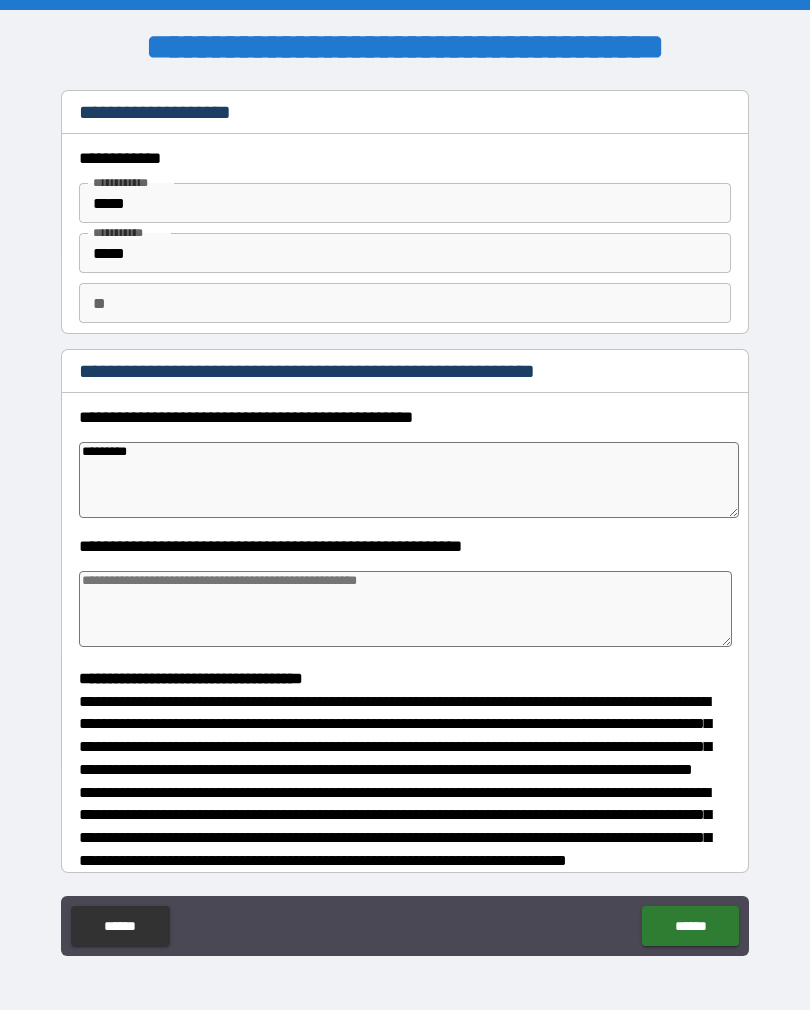 type on "*" 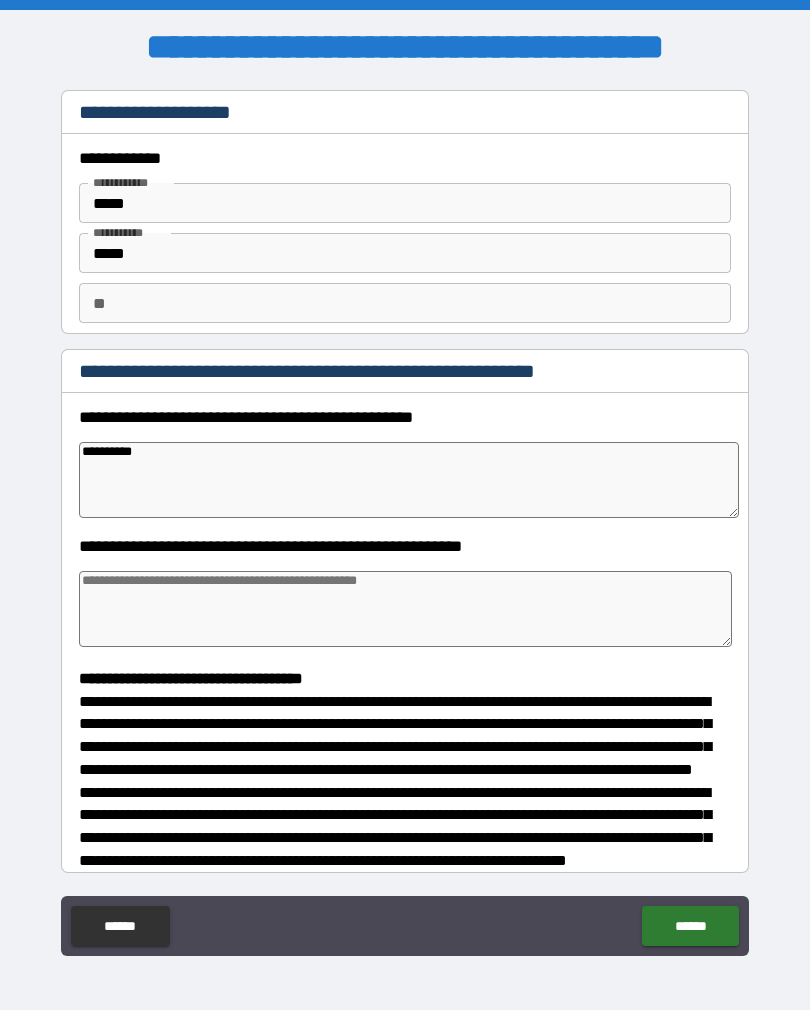 type on "*" 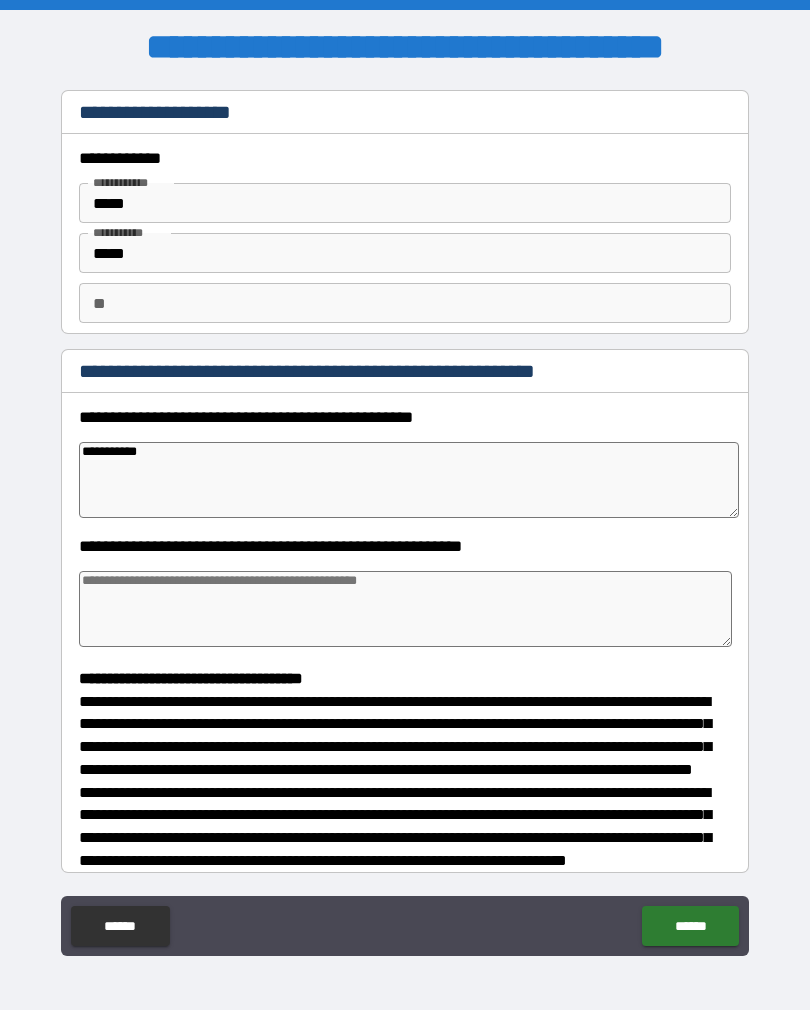 type on "*" 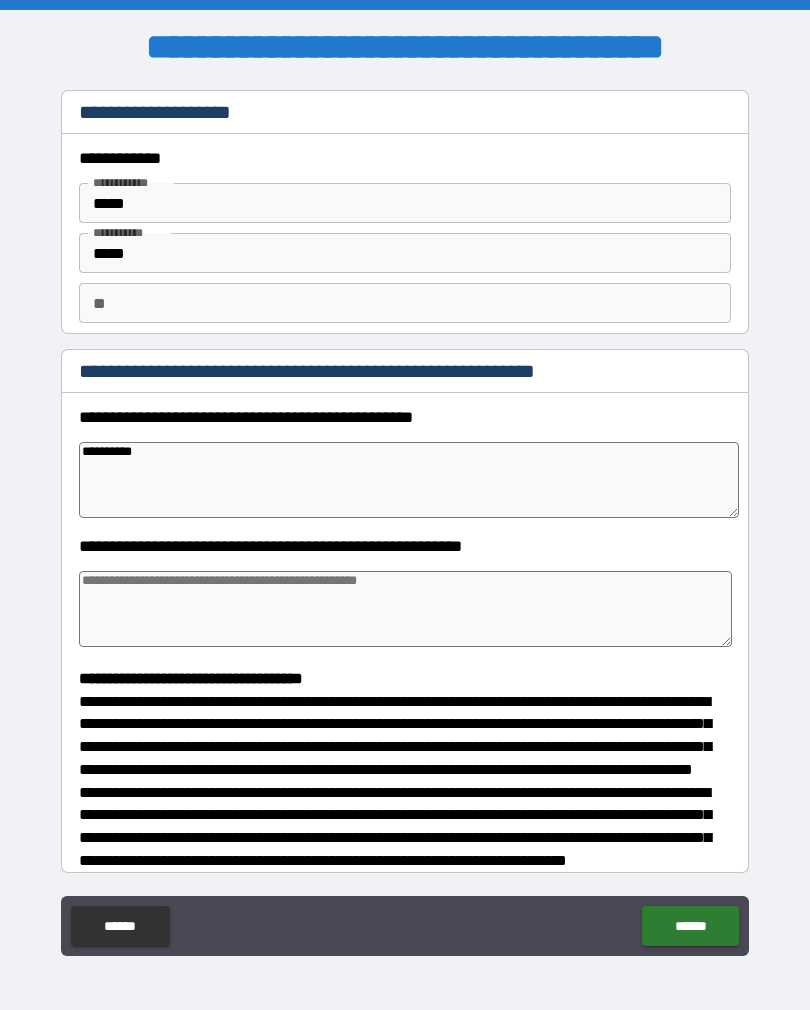 type on "*" 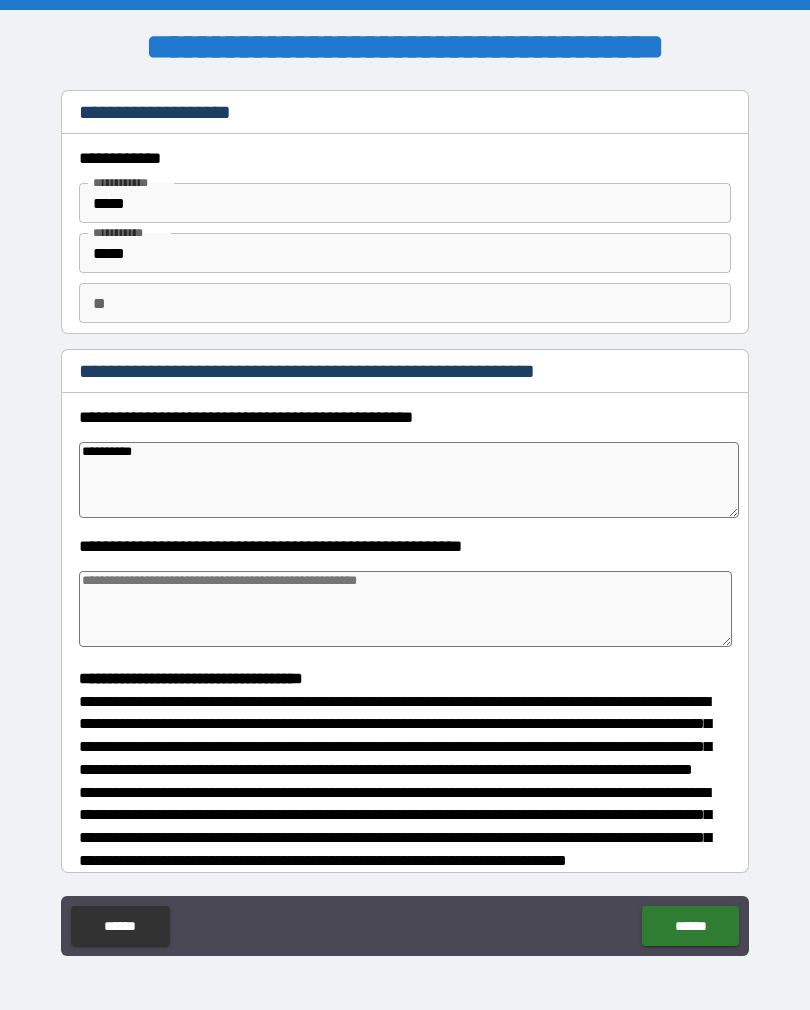 type on "*" 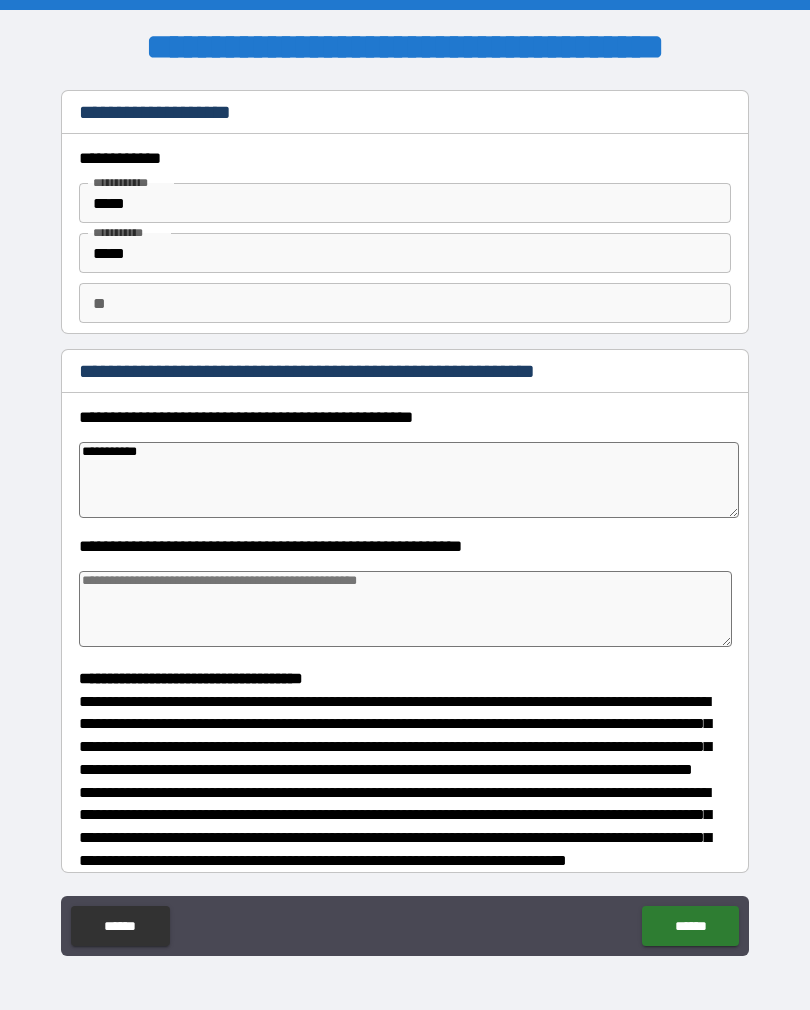 type on "*" 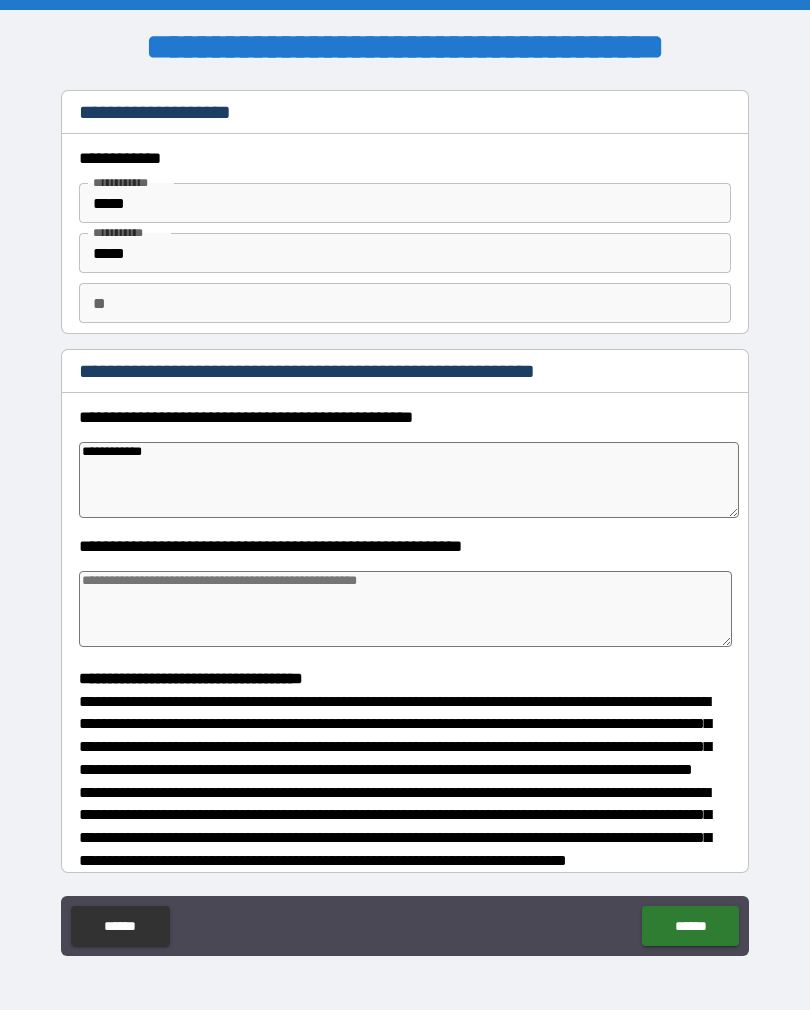 type on "*" 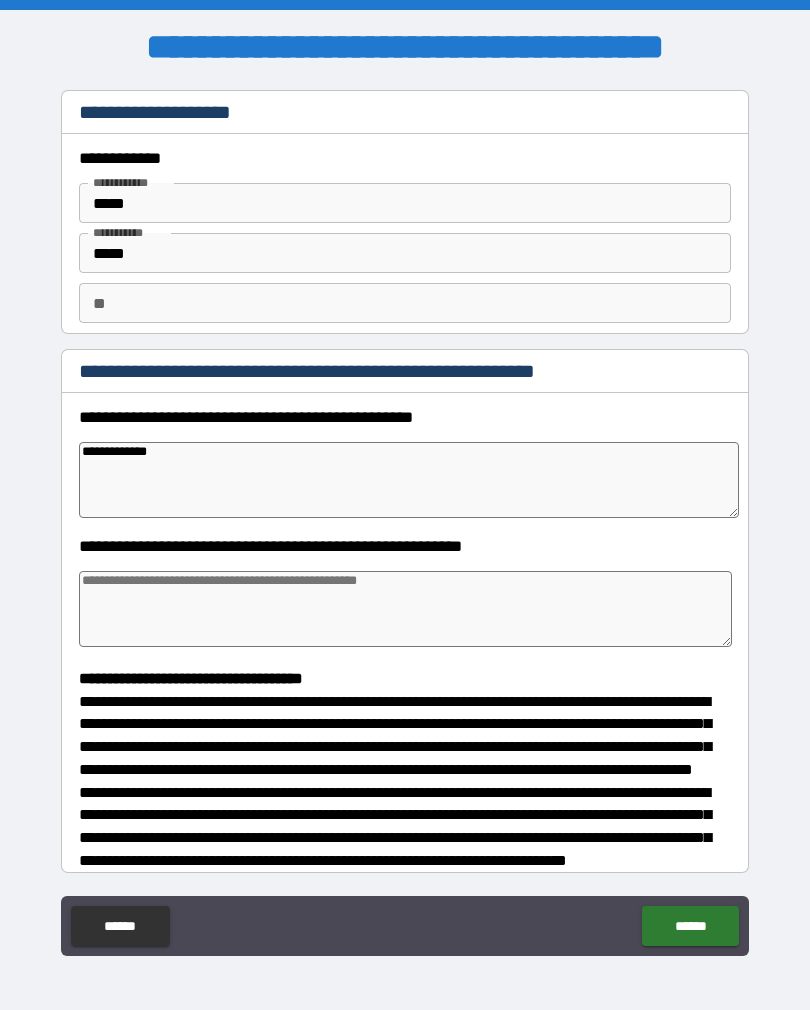 type on "*" 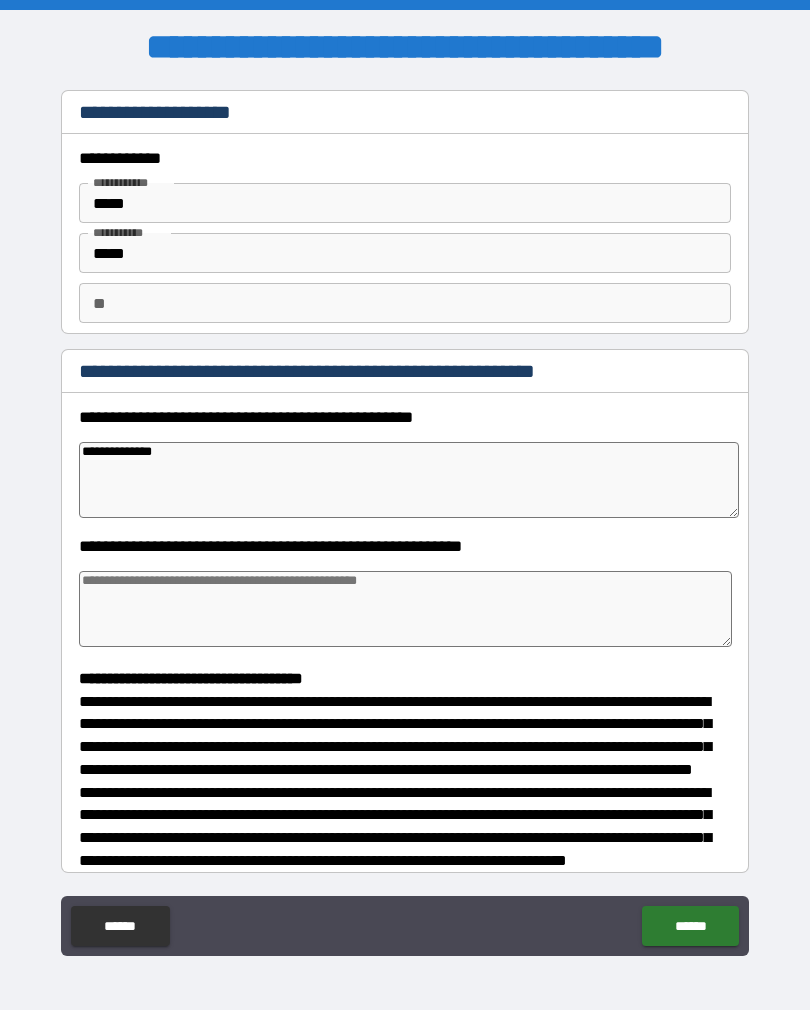 type on "*" 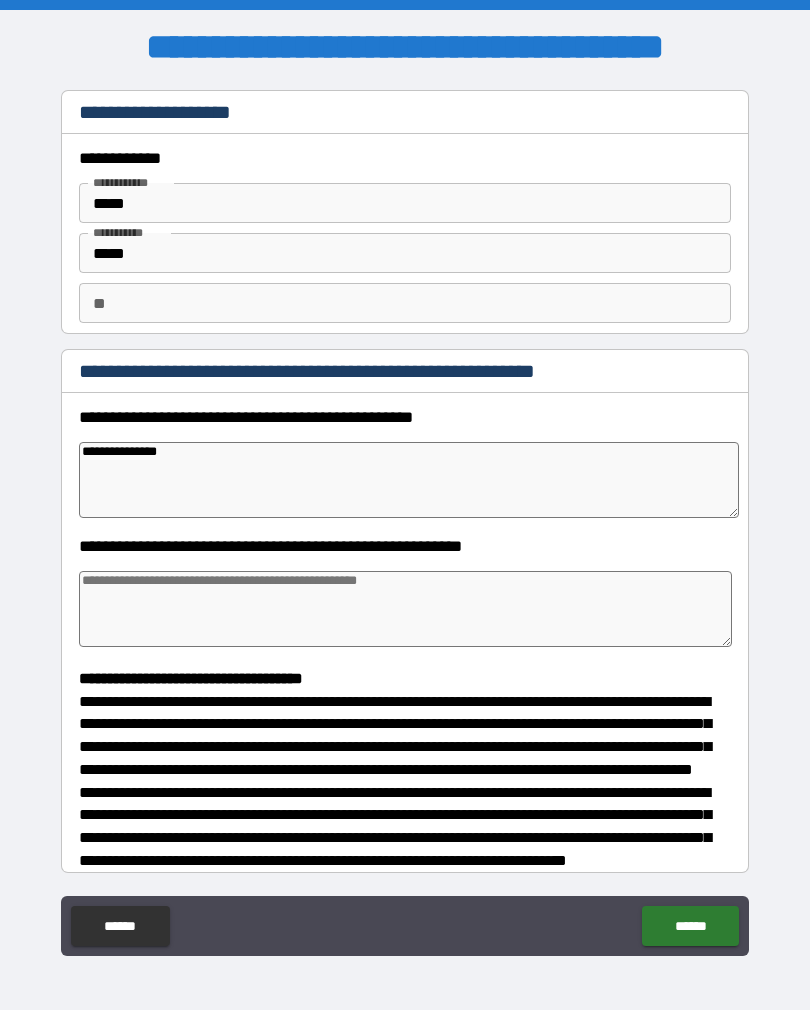 type on "*" 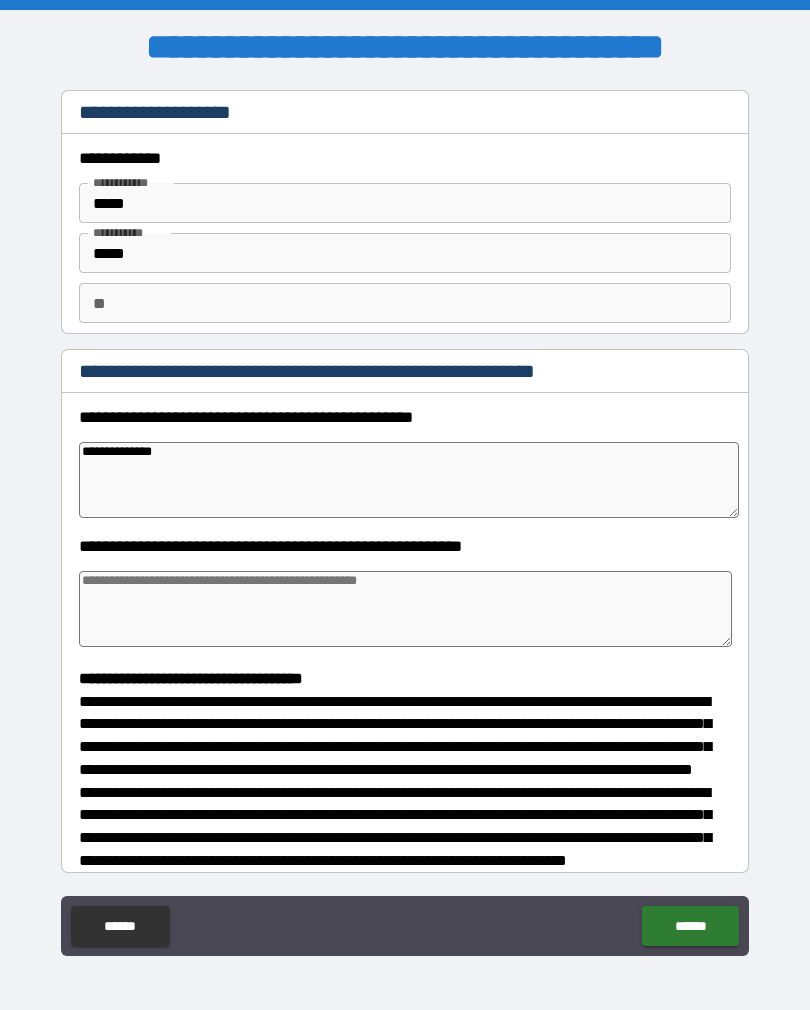 type on "*" 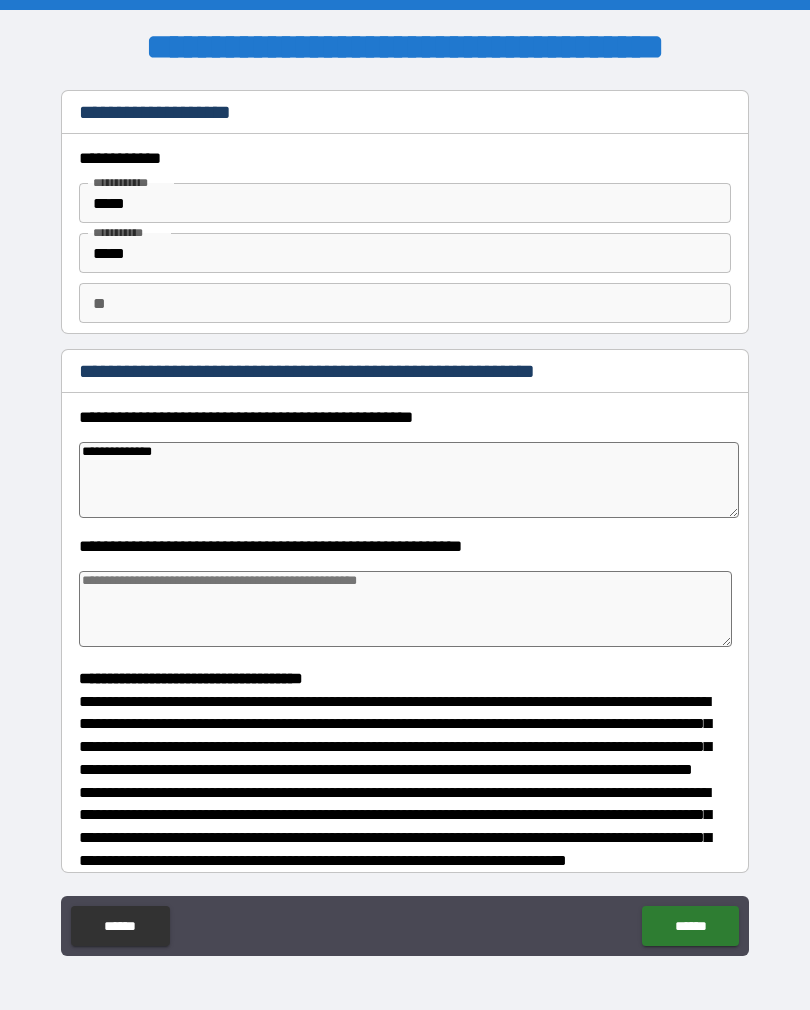 type on "**********" 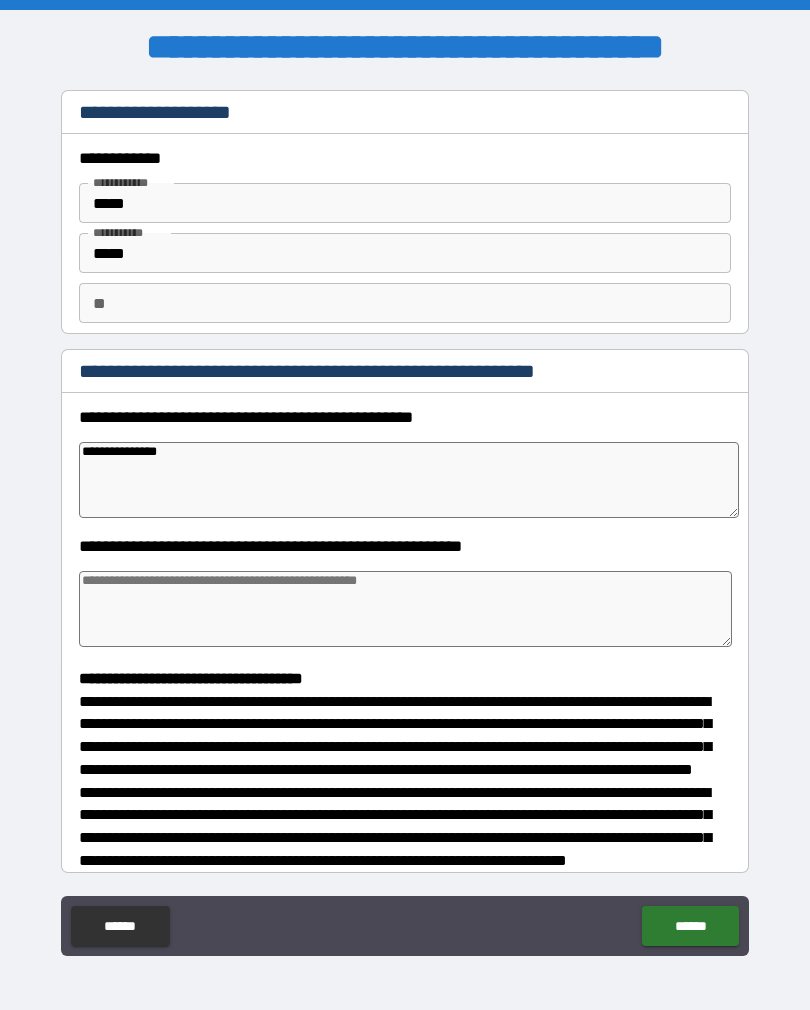 type on "*" 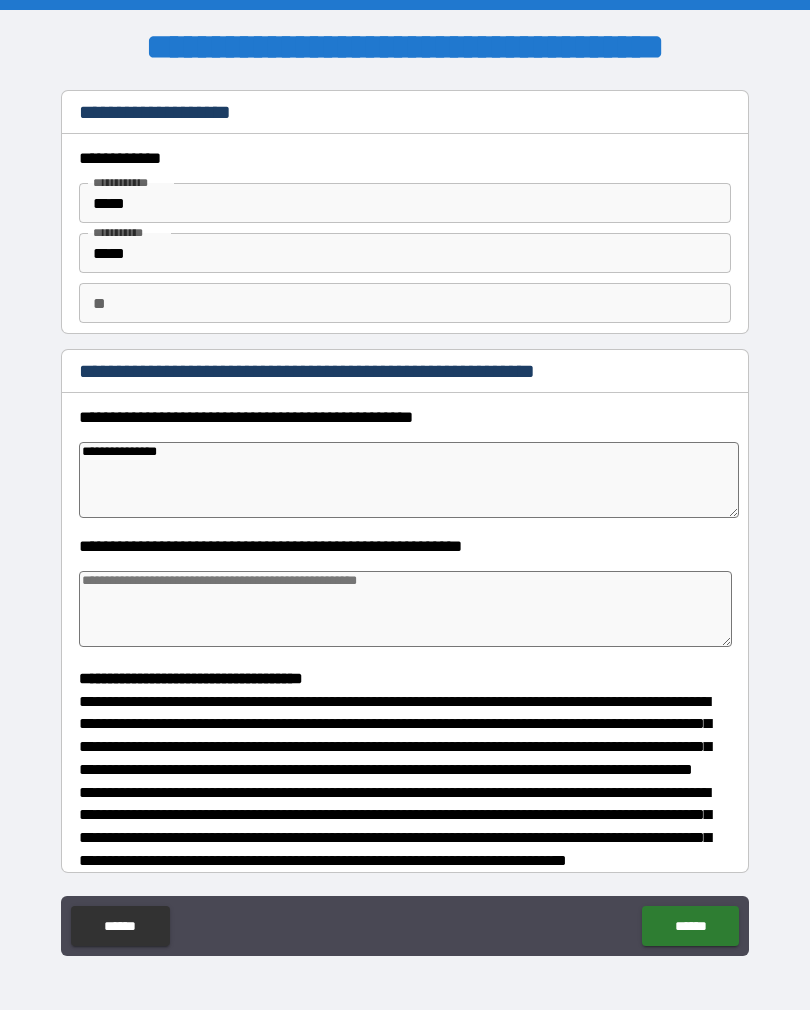 type on "**********" 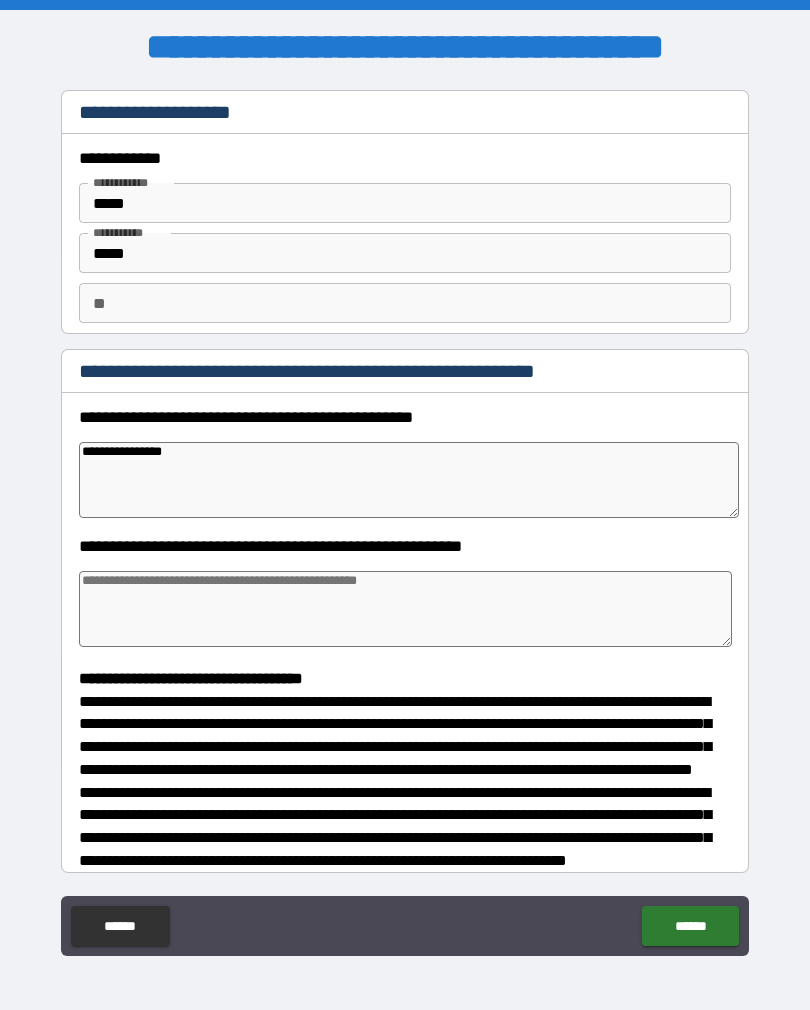 type on "*" 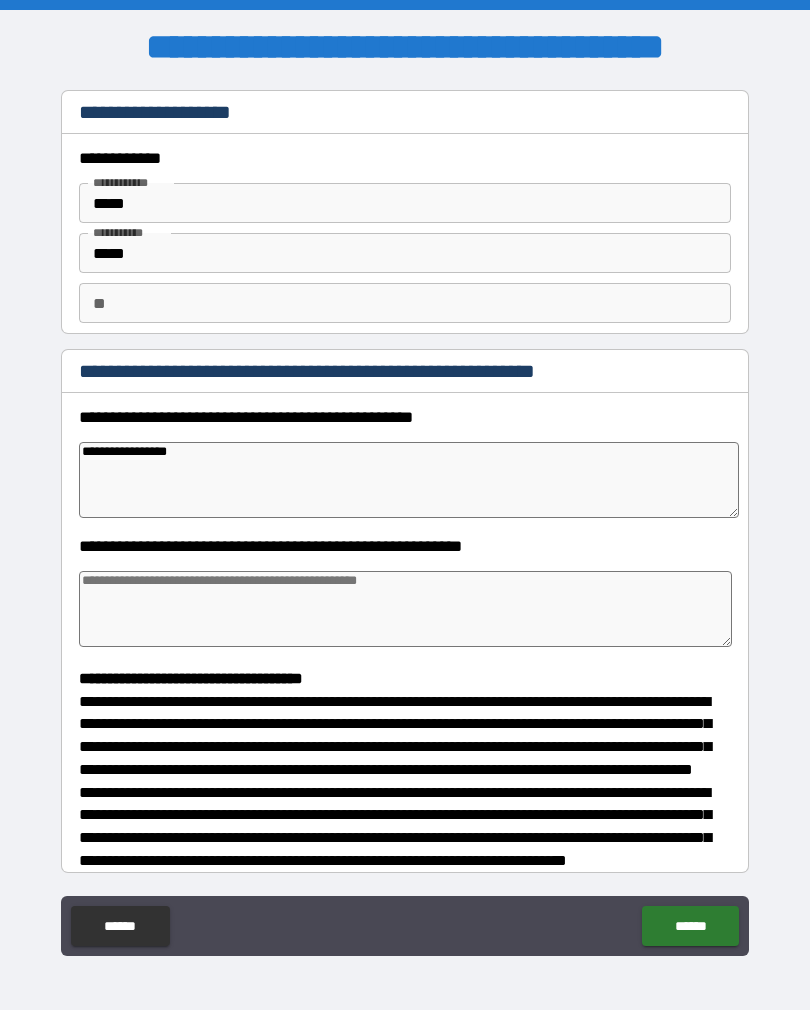 type on "*" 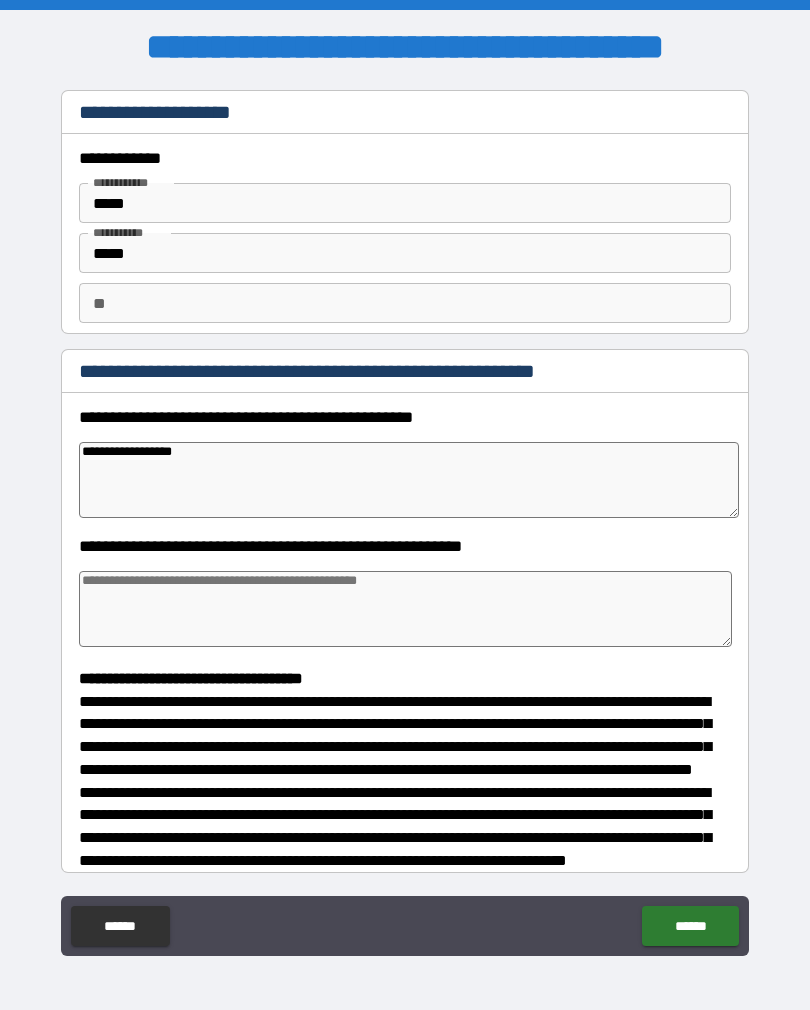 type on "*" 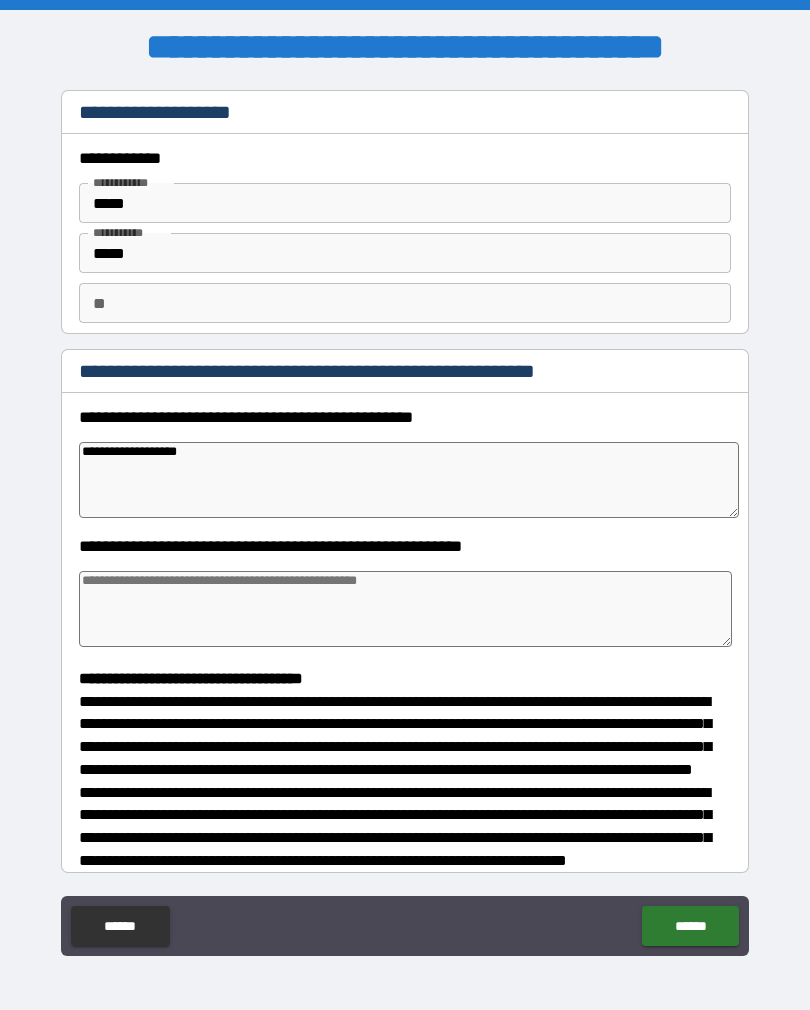 type on "*" 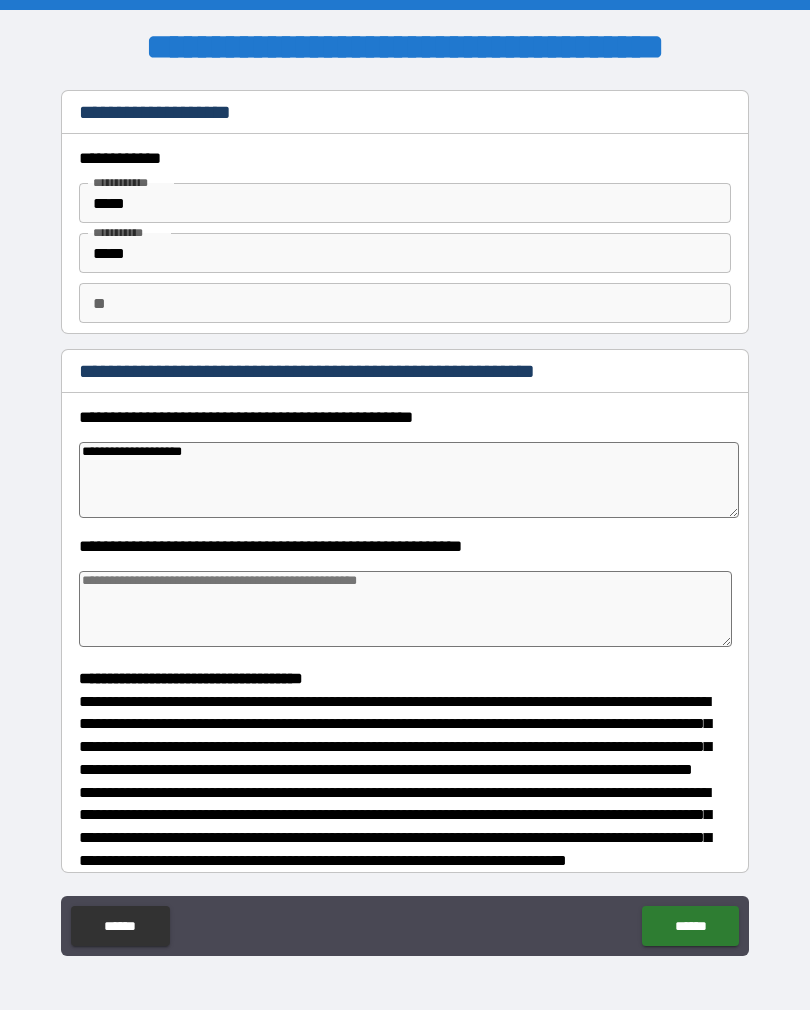 type on "**********" 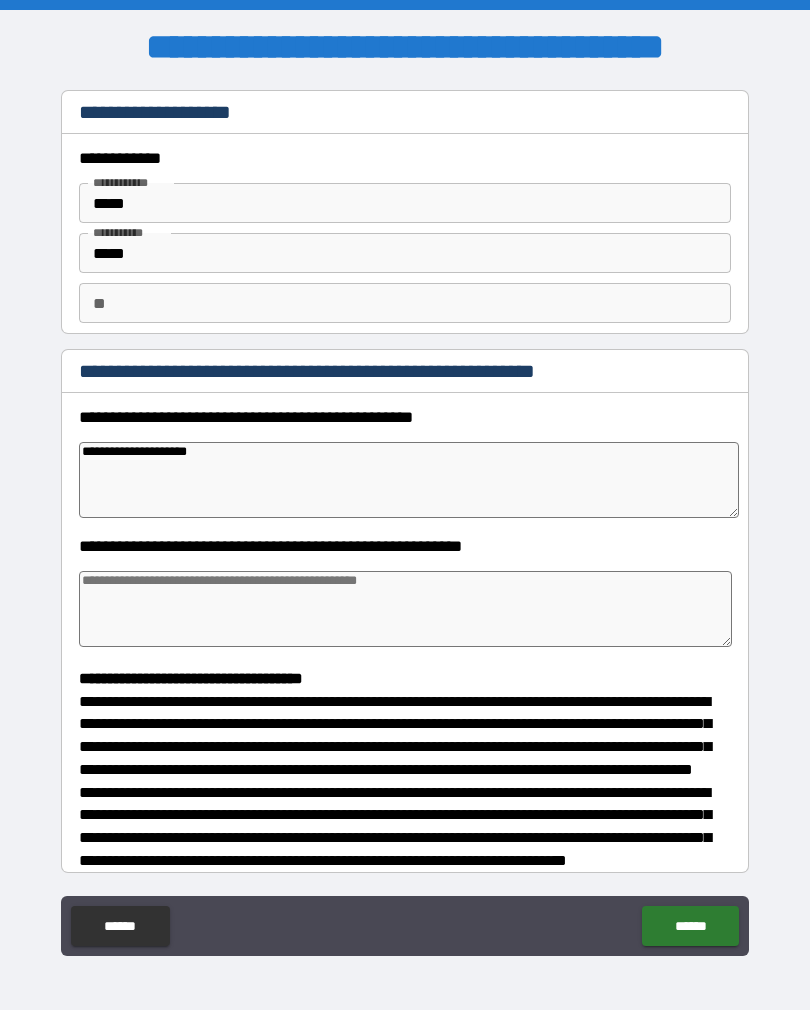 type on "*" 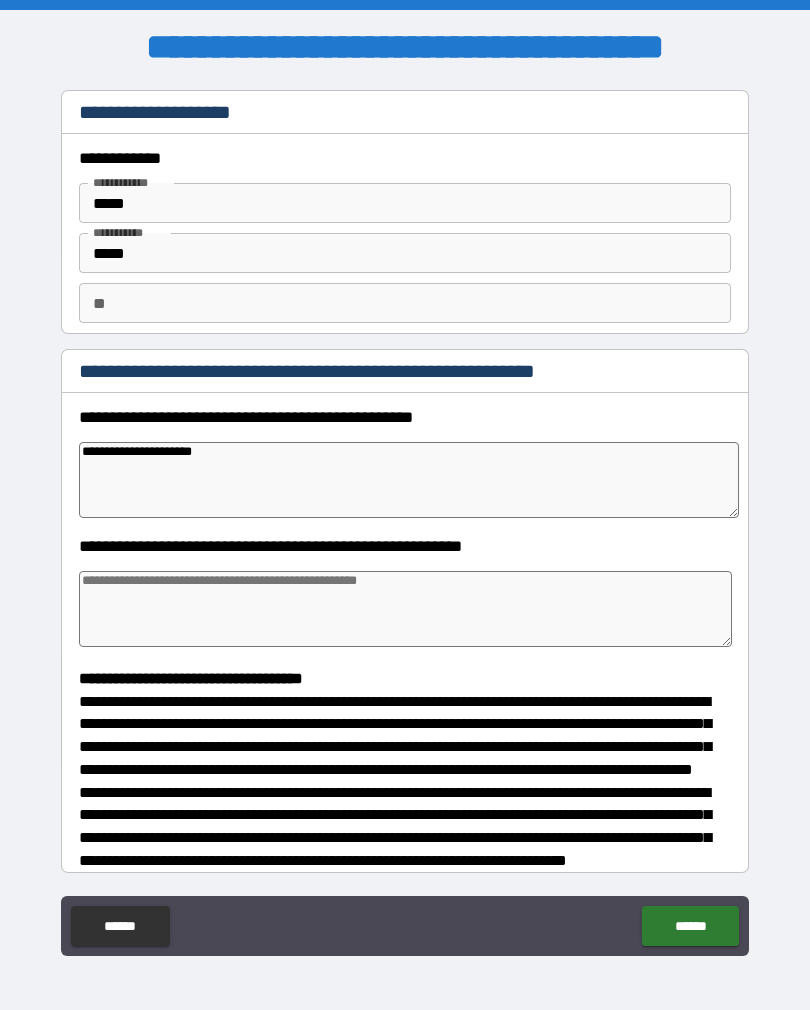 type on "*" 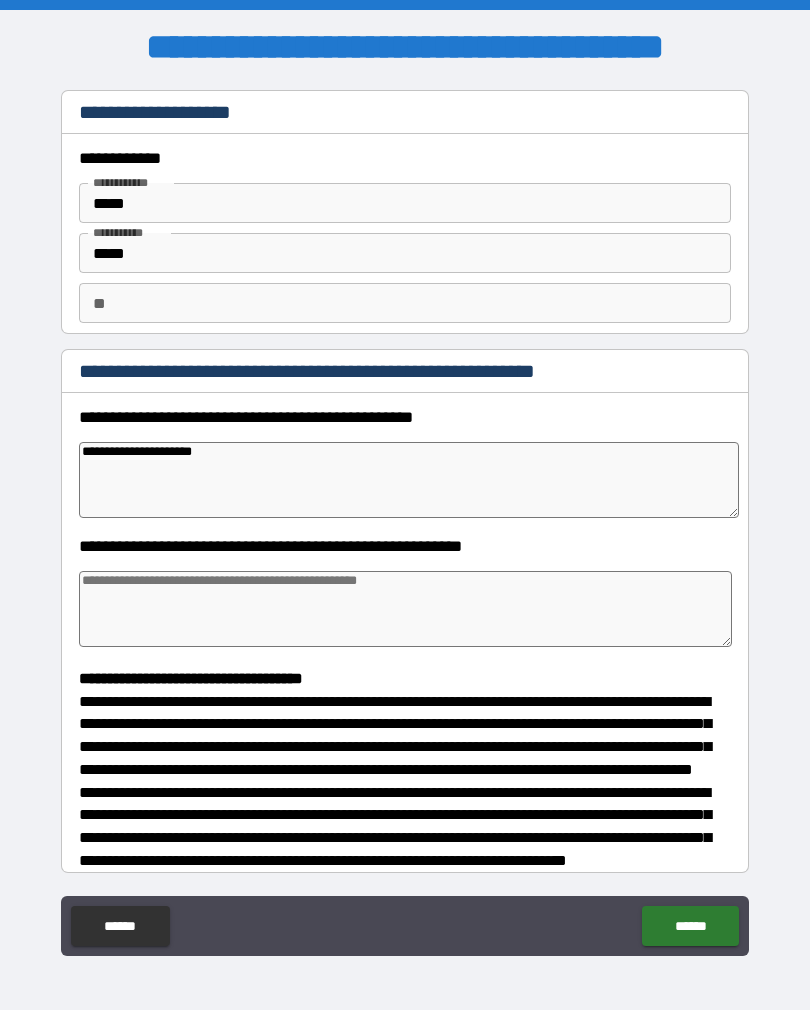 type on "**********" 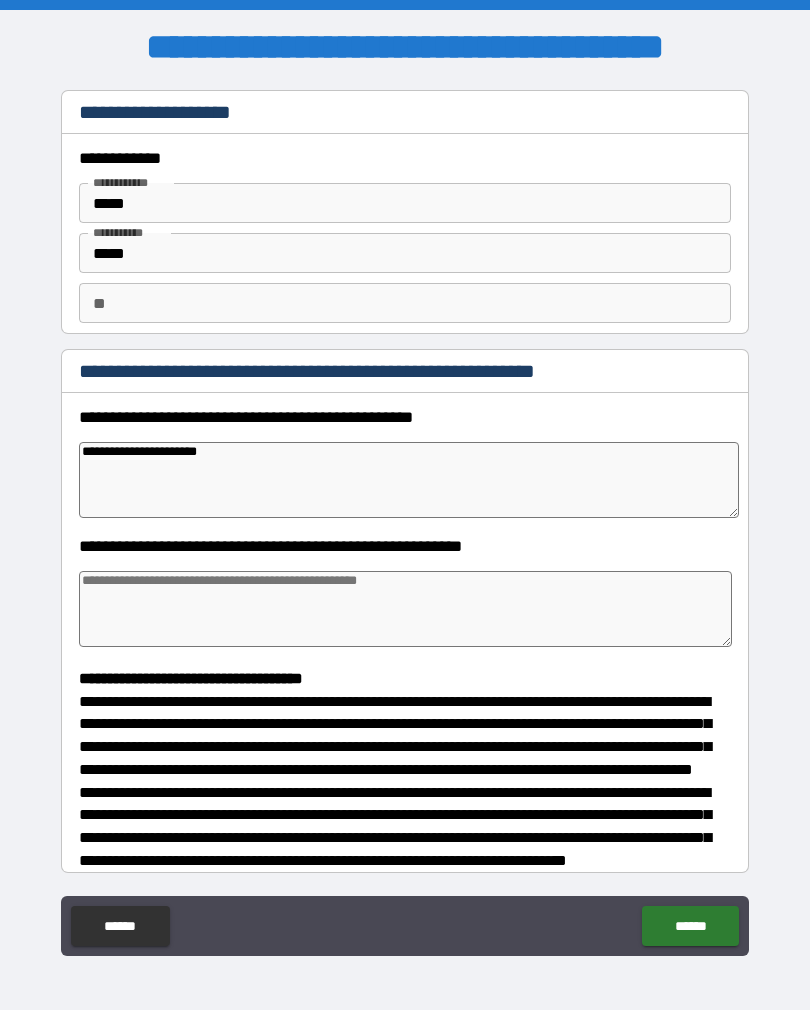 type on "*" 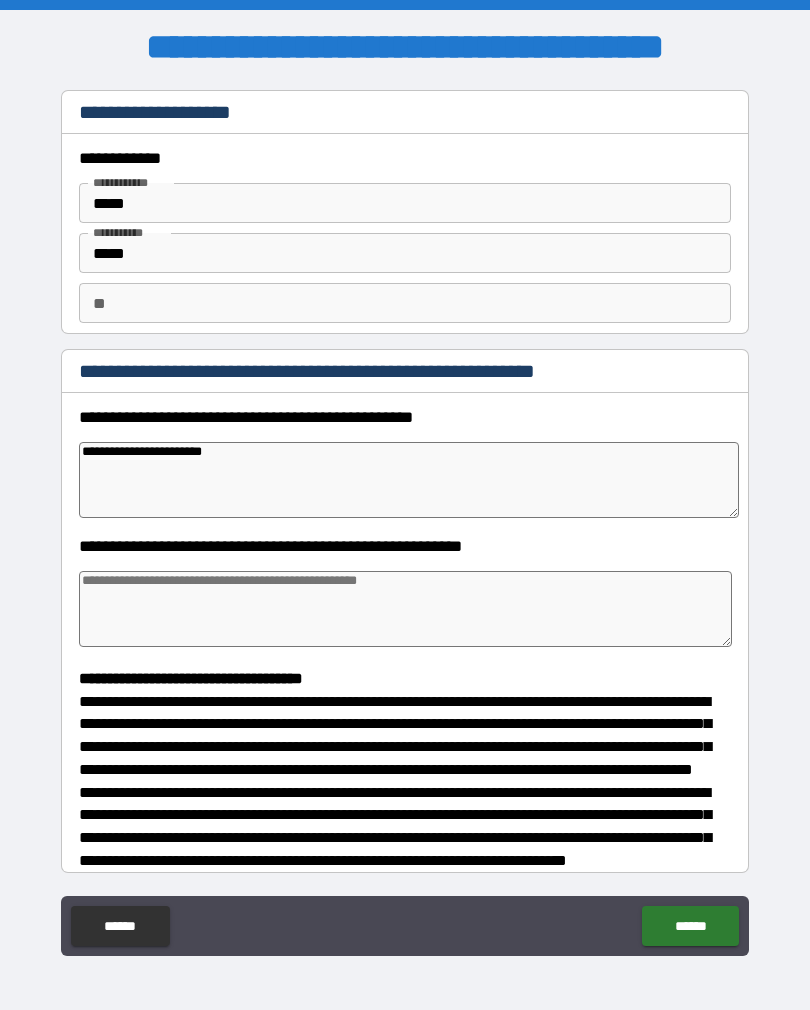 type on "*" 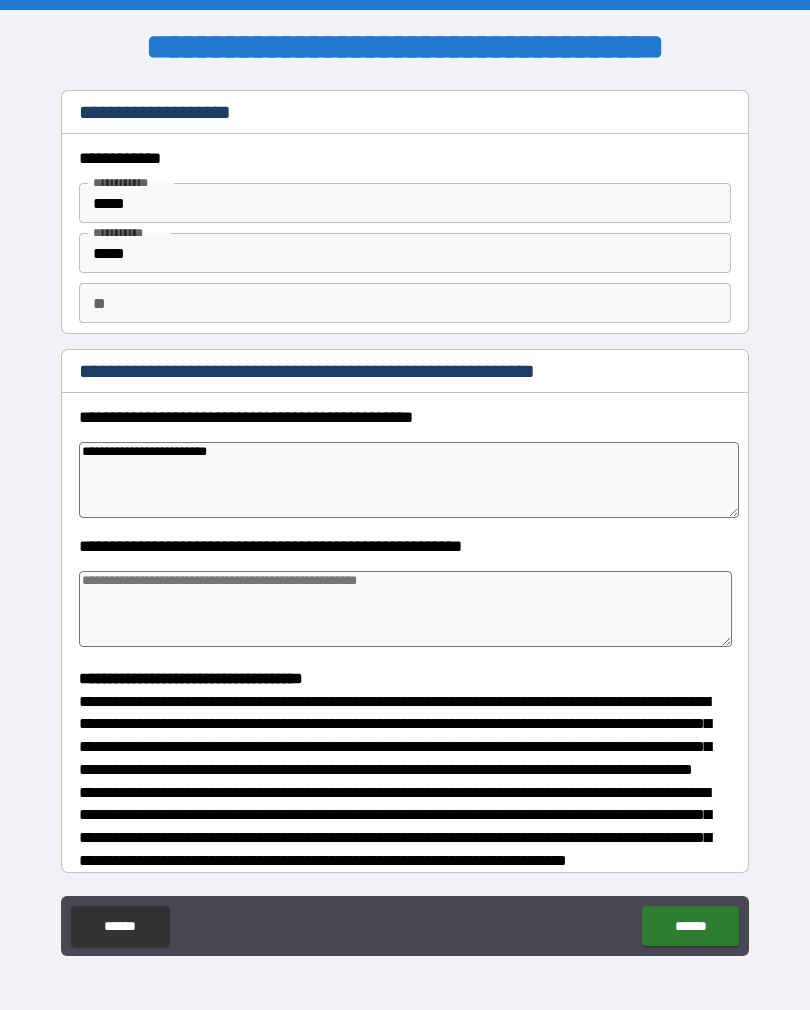 type on "*" 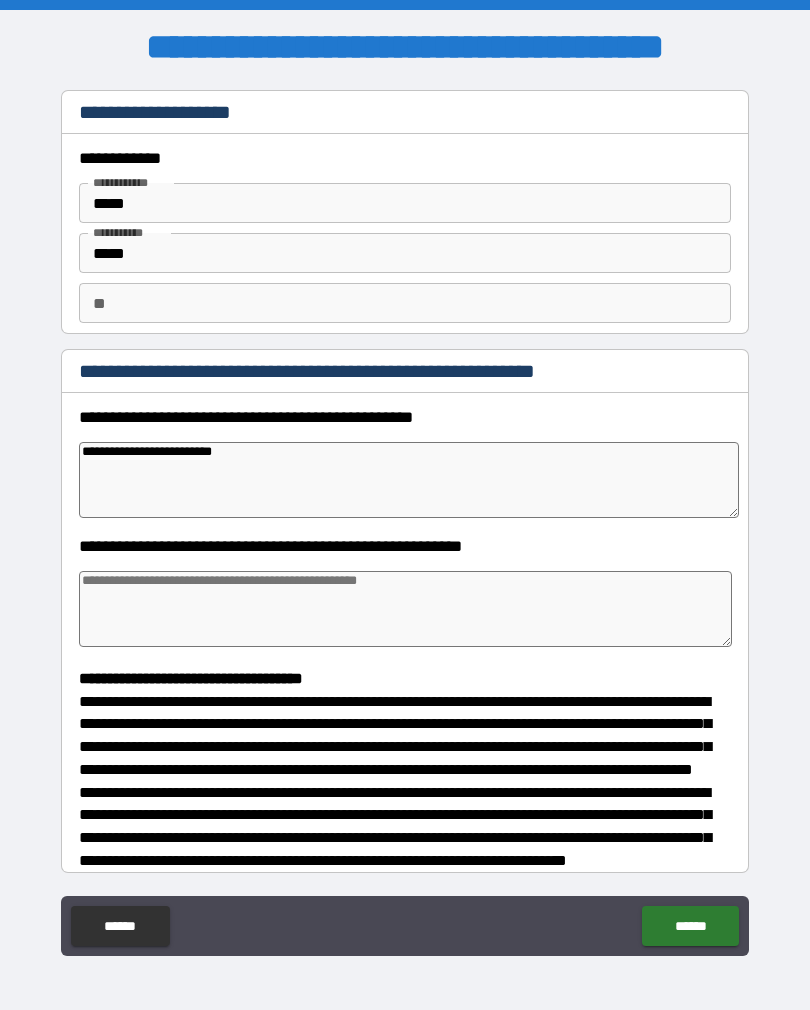 type on "*" 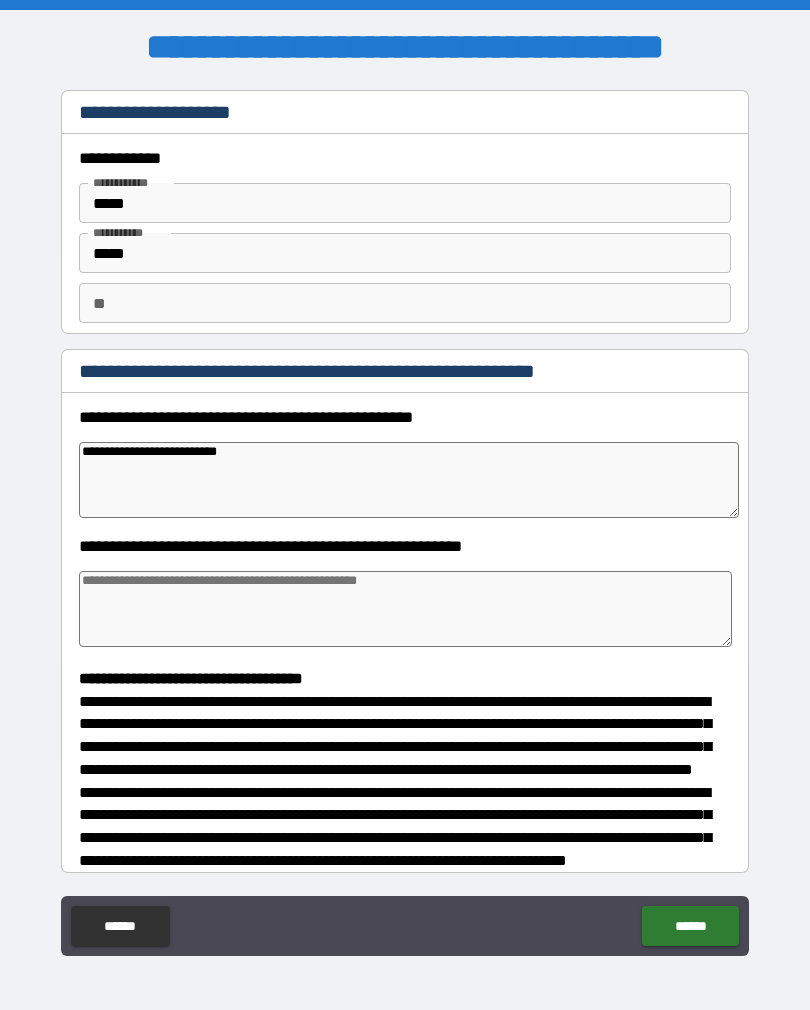 type on "*" 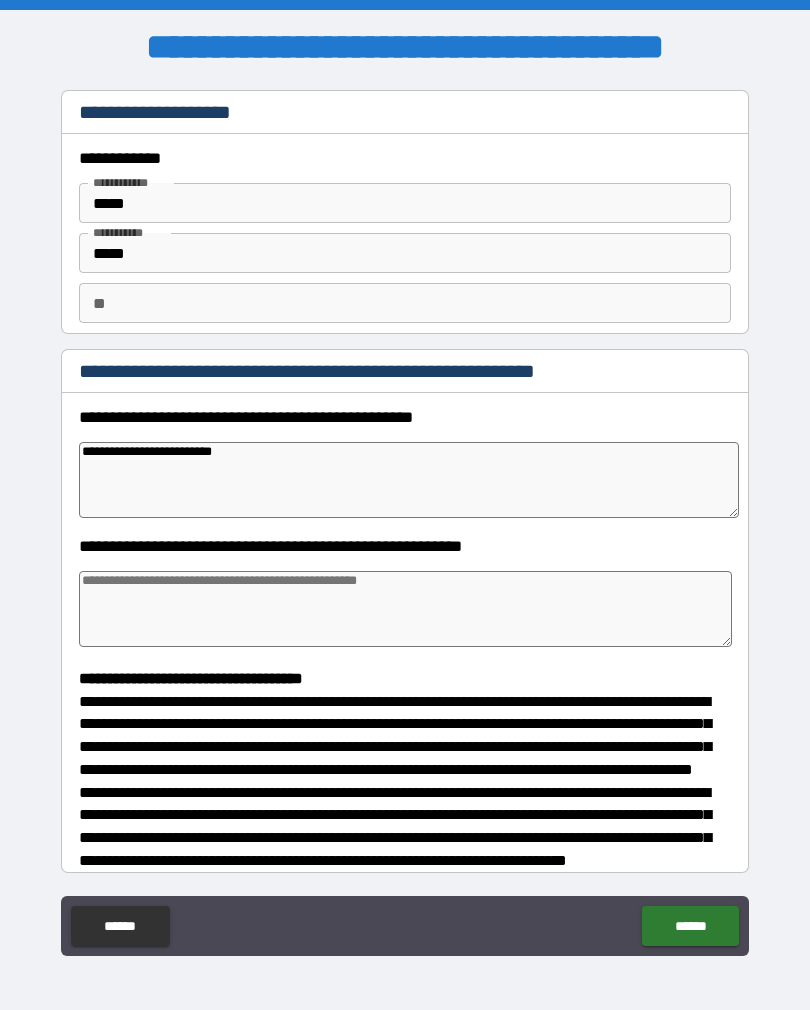 type on "*" 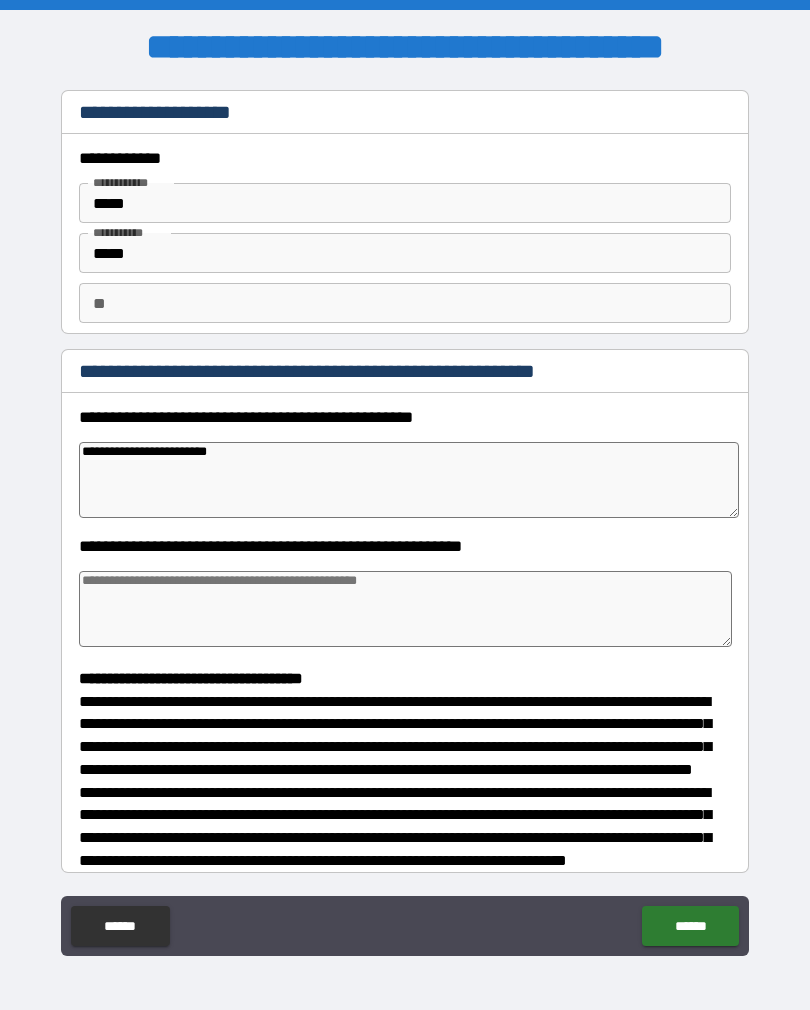 type on "*" 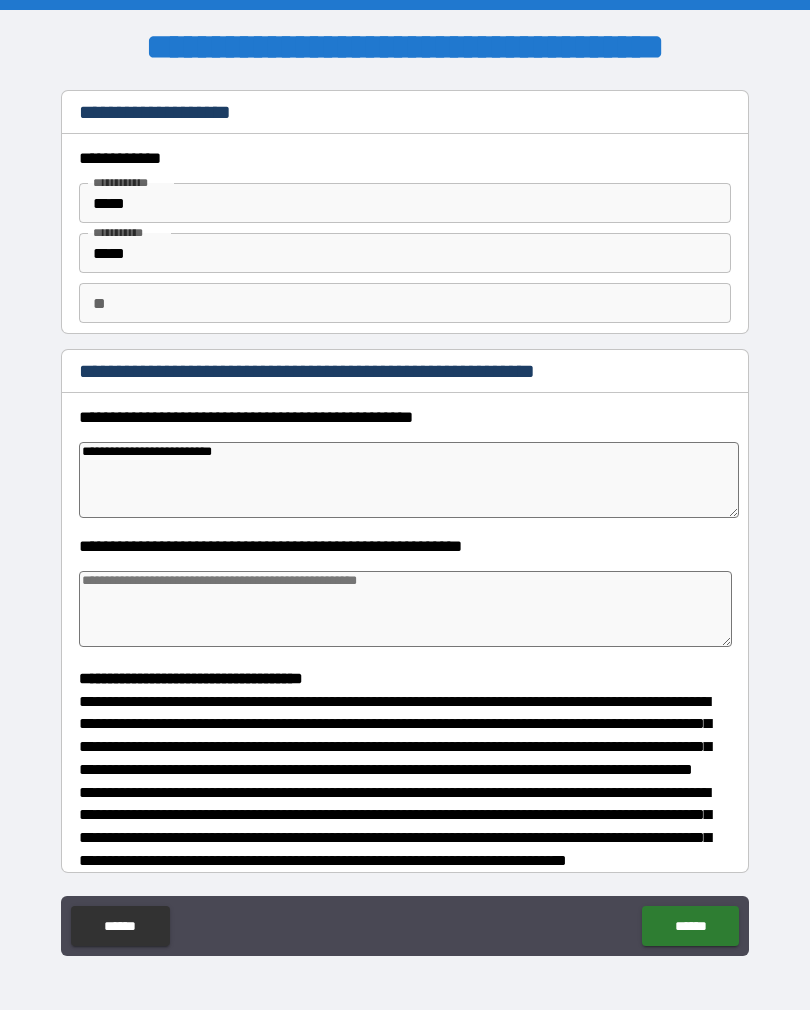 type on "**********" 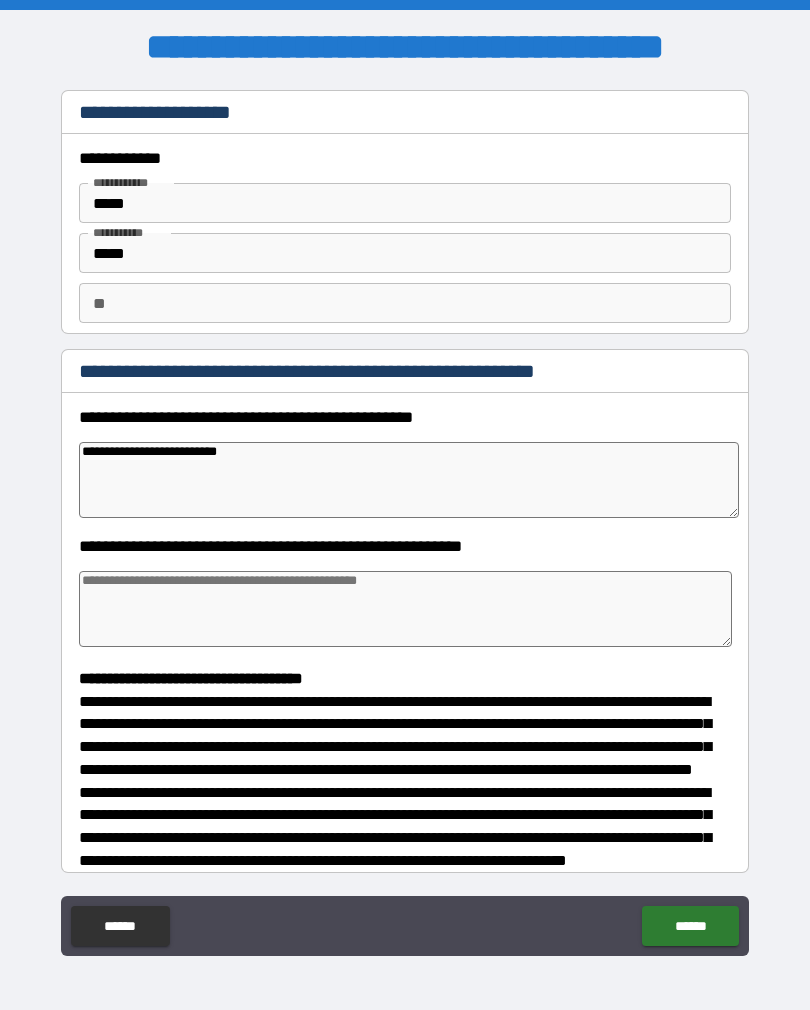 type on "*" 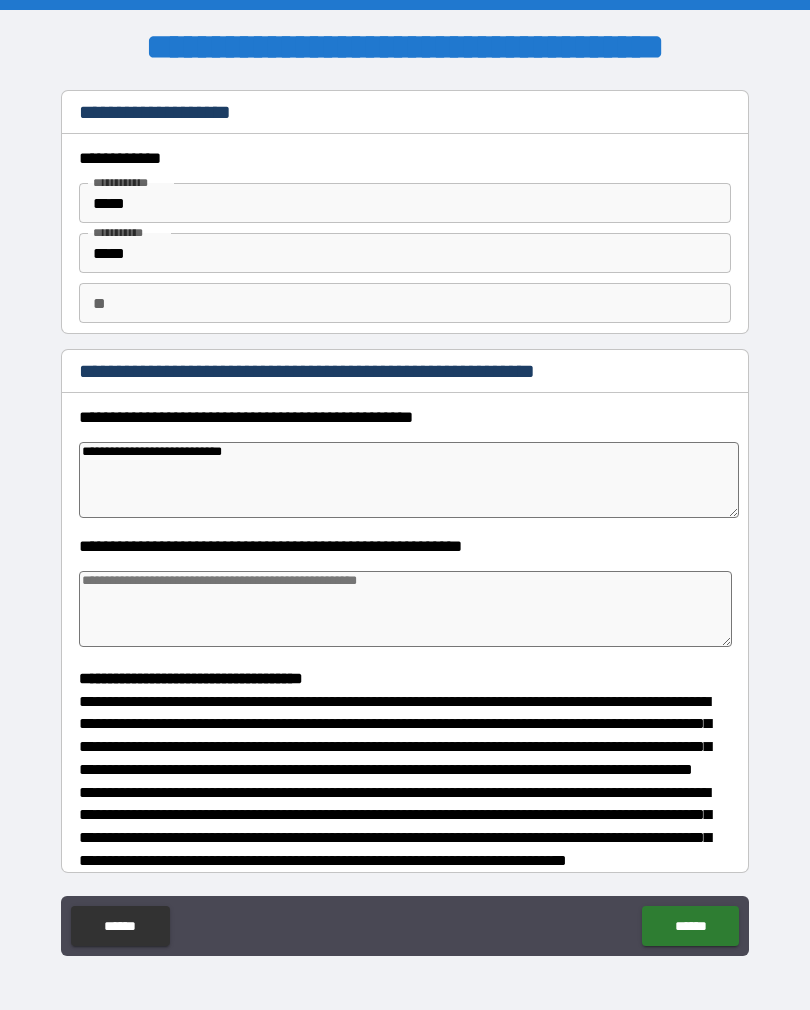 type on "*" 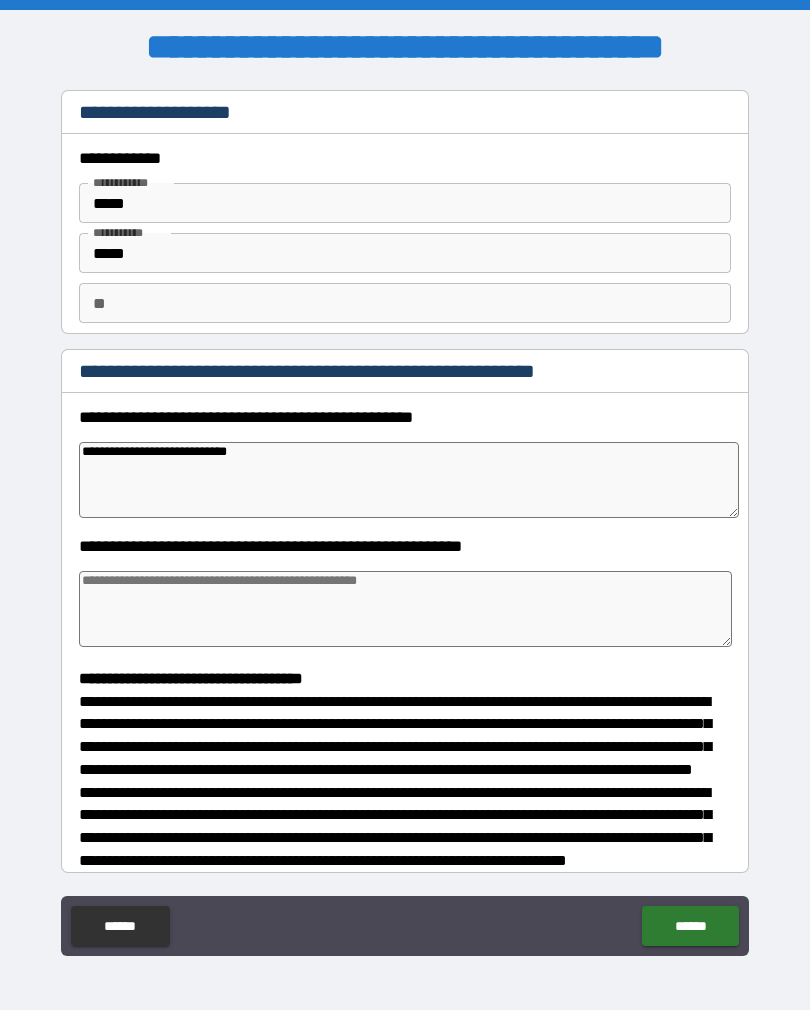 type on "*" 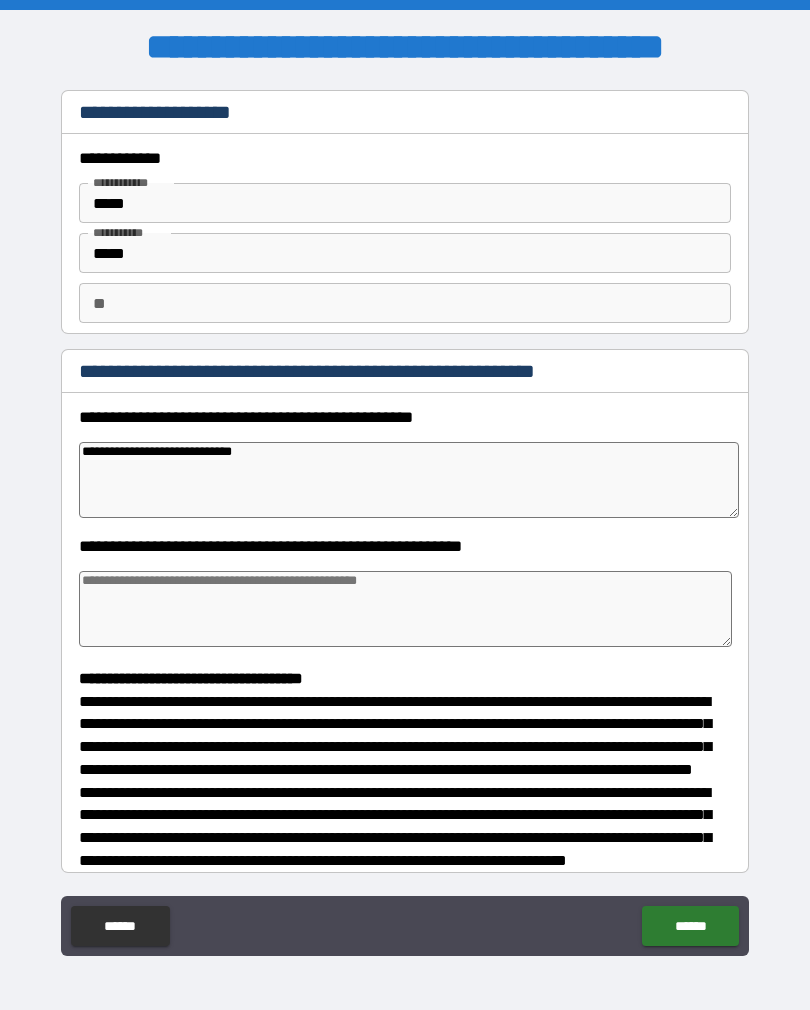 type on "*" 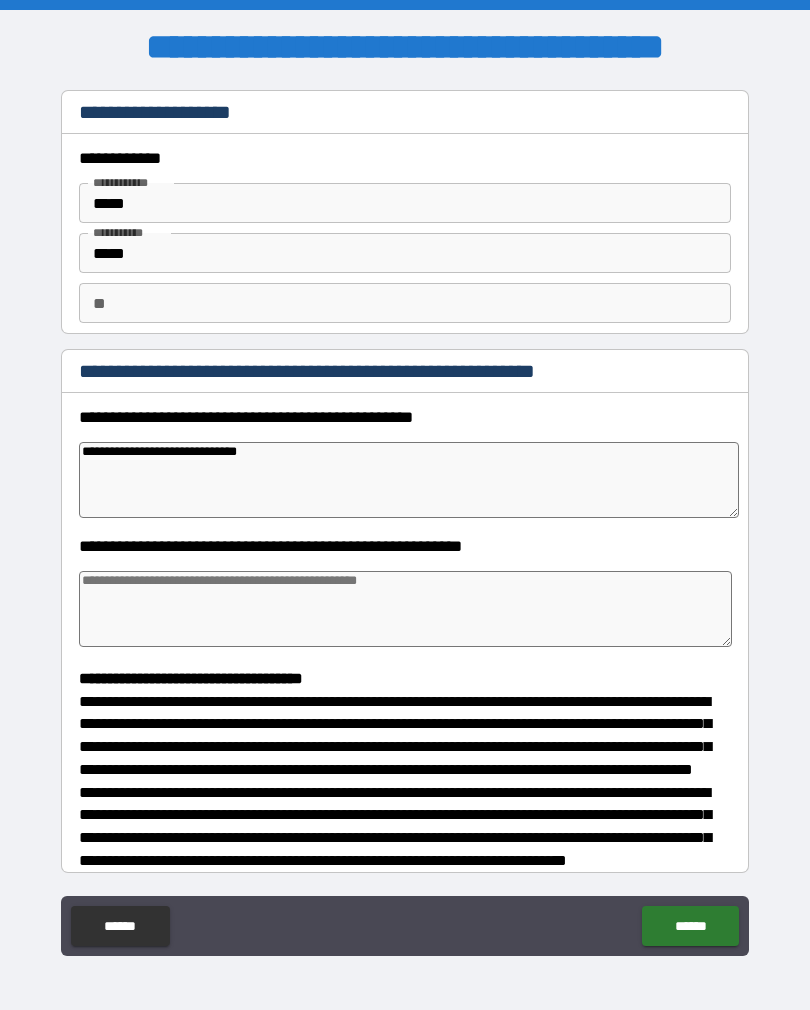 type on "*" 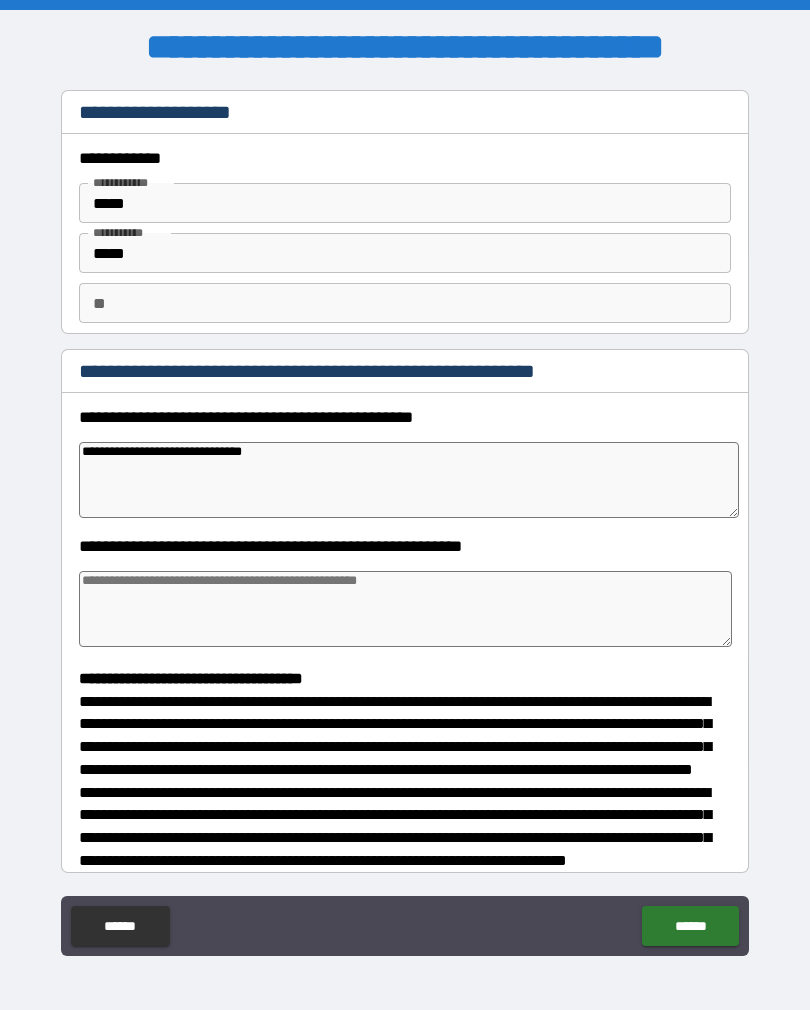 type on "*" 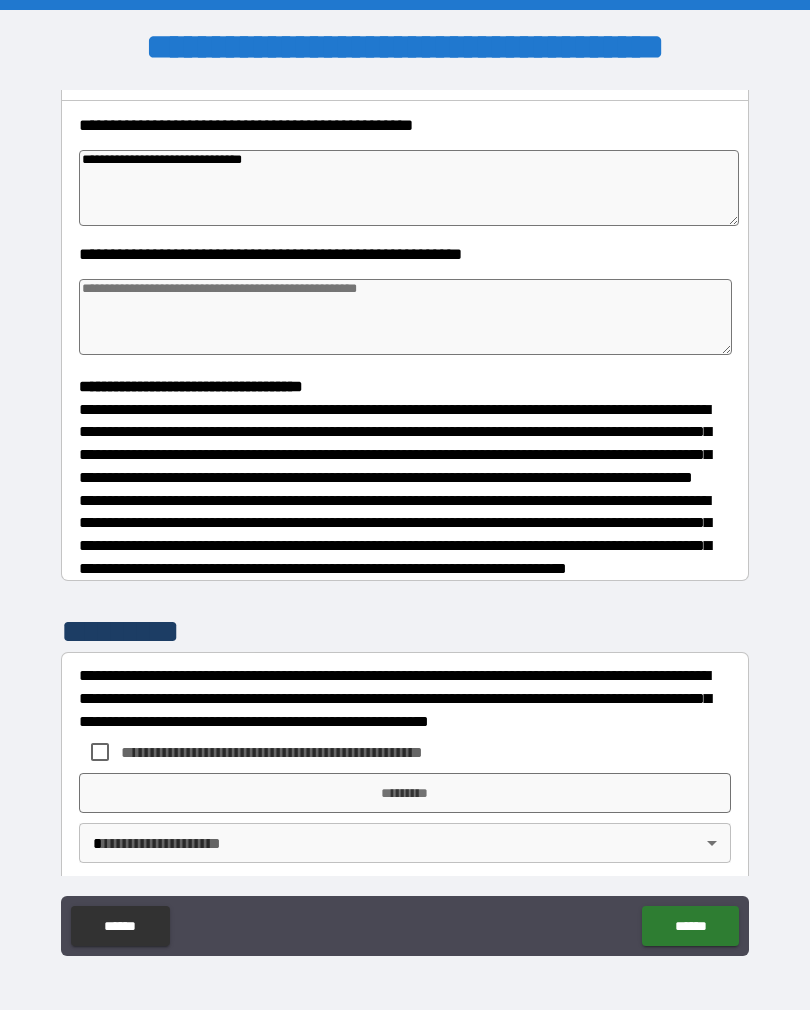 scroll, scrollTop: 348, scrollLeft: 0, axis: vertical 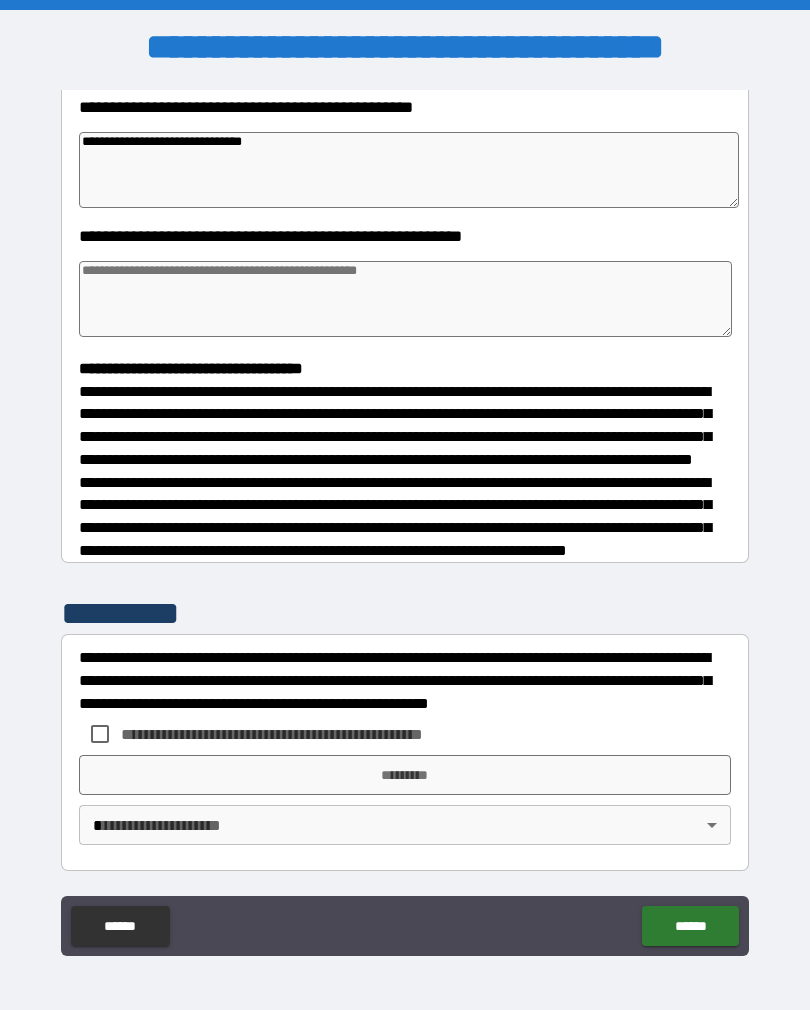 type on "**********" 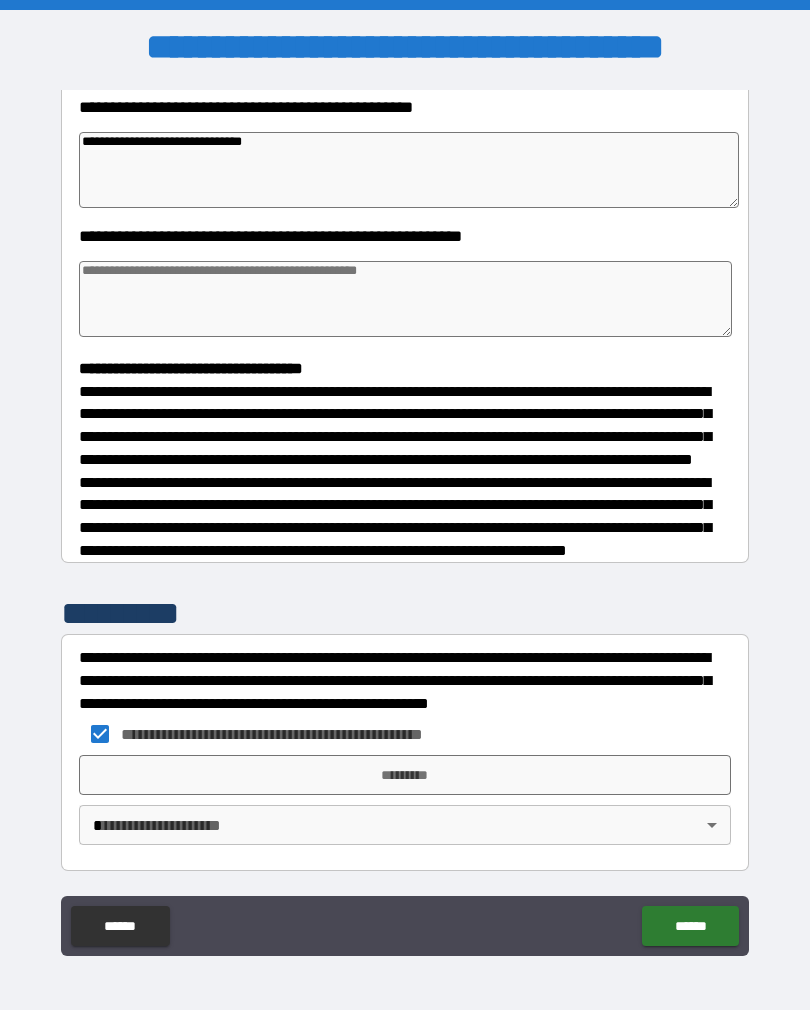 type on "*" 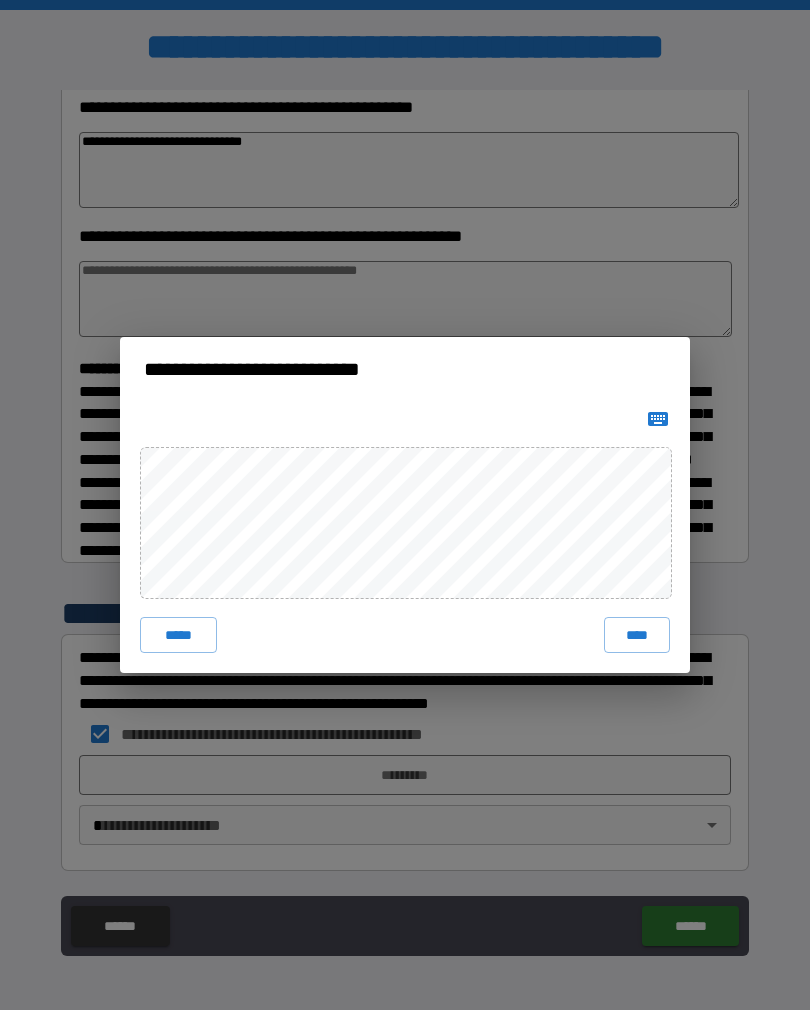 click on "****" at bounding box center [637, 635] 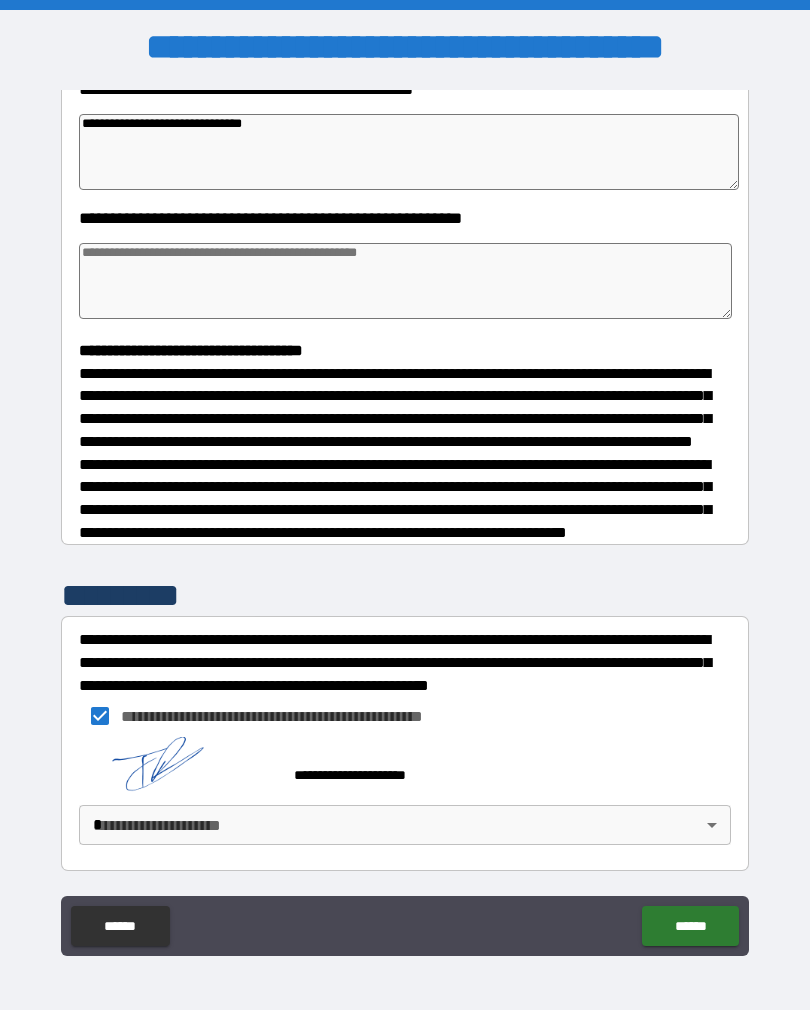 type on "*" 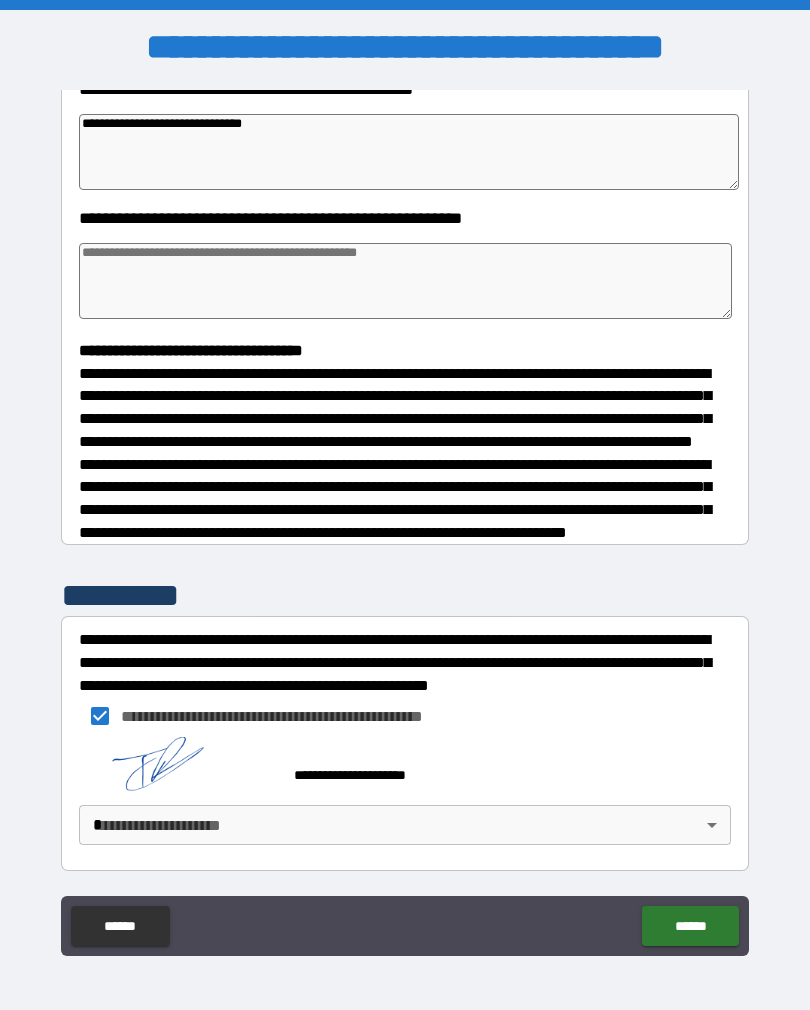 type on "*" 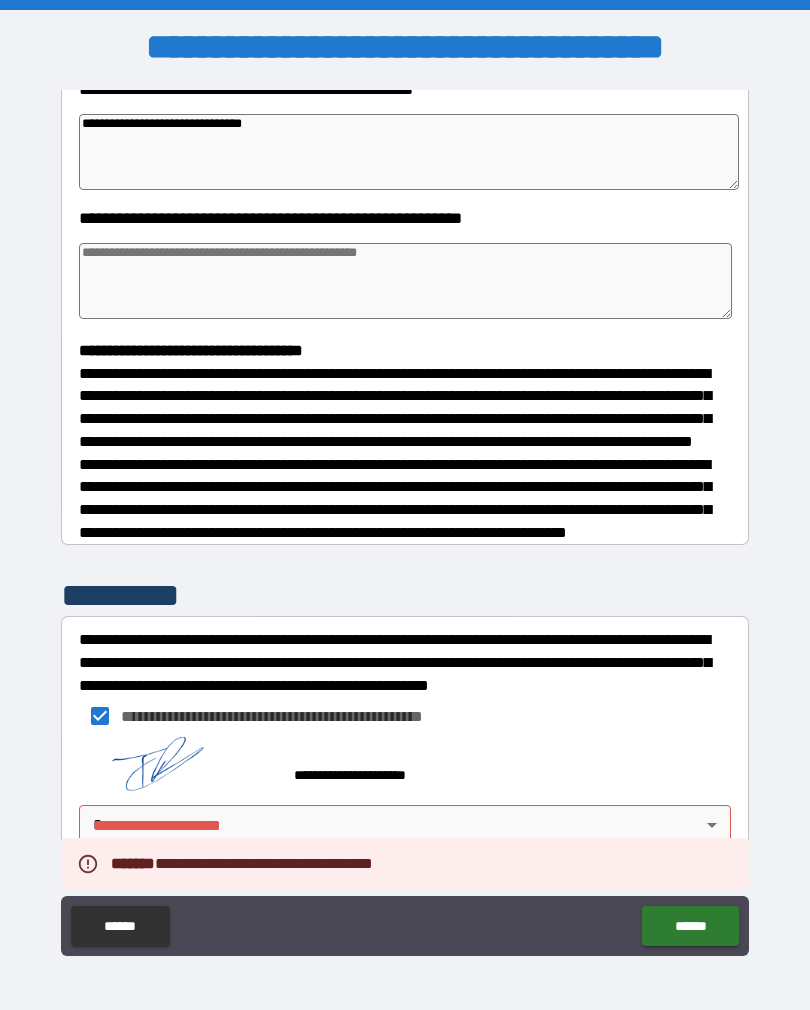 type on "*" 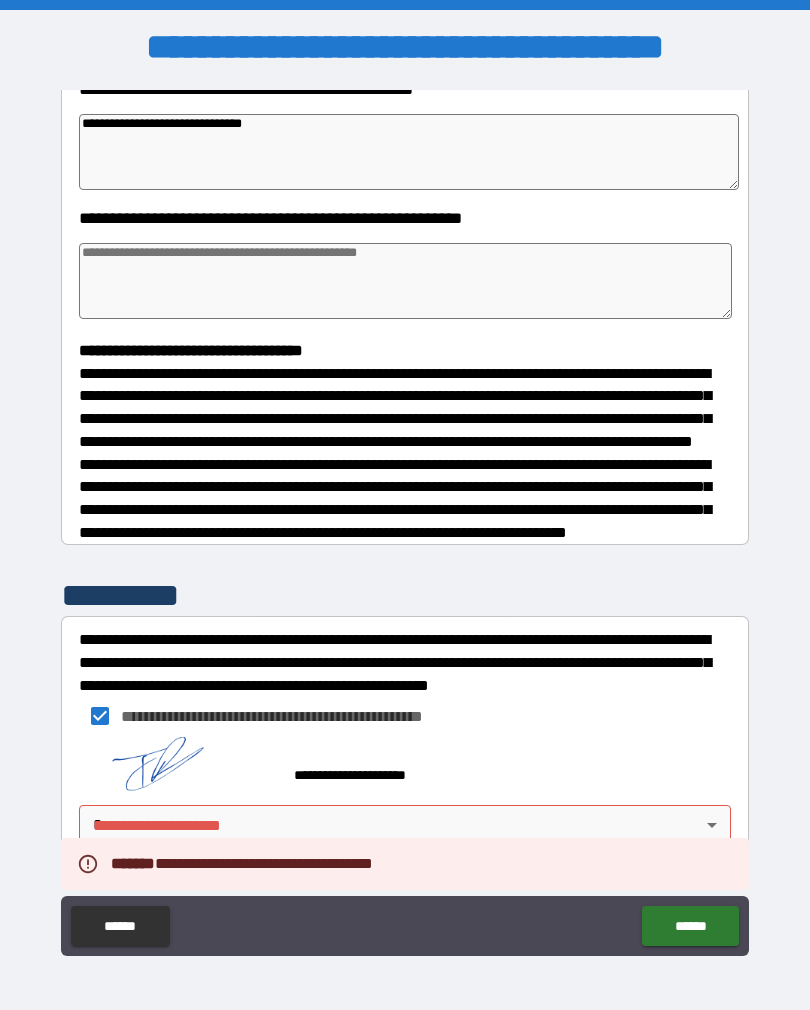 type on "*" 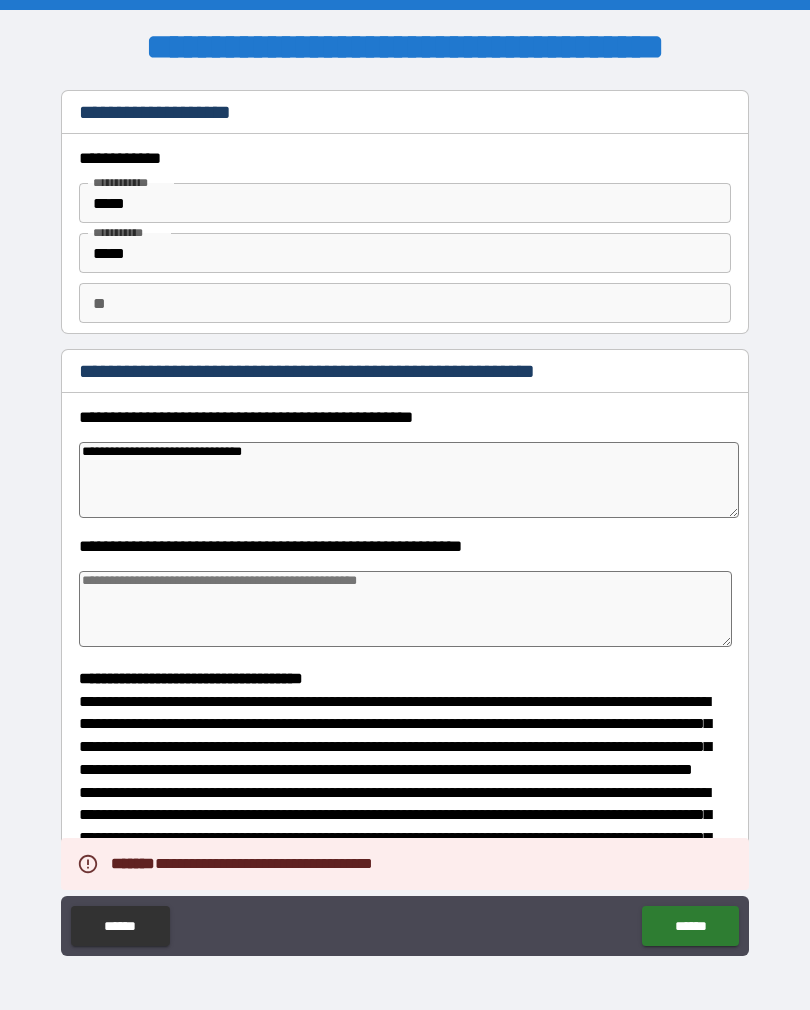 scroll, scrollTop: 0, scrollLeft: 0, axis: both 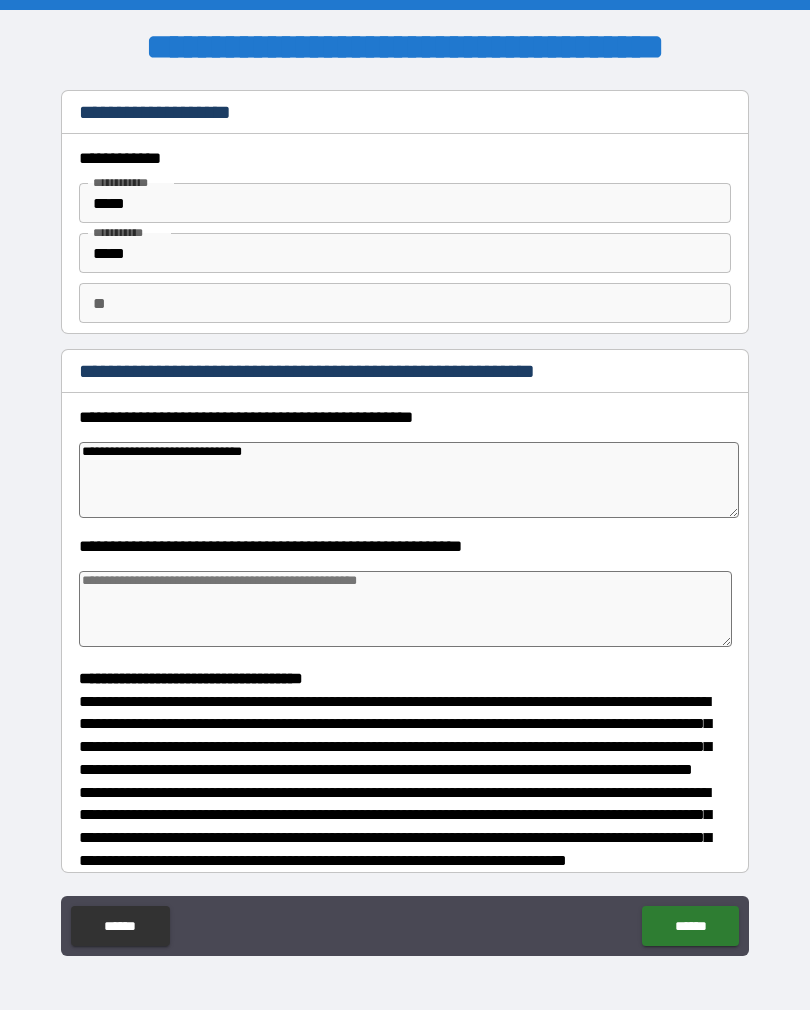 click at bounding box center (405, 609) 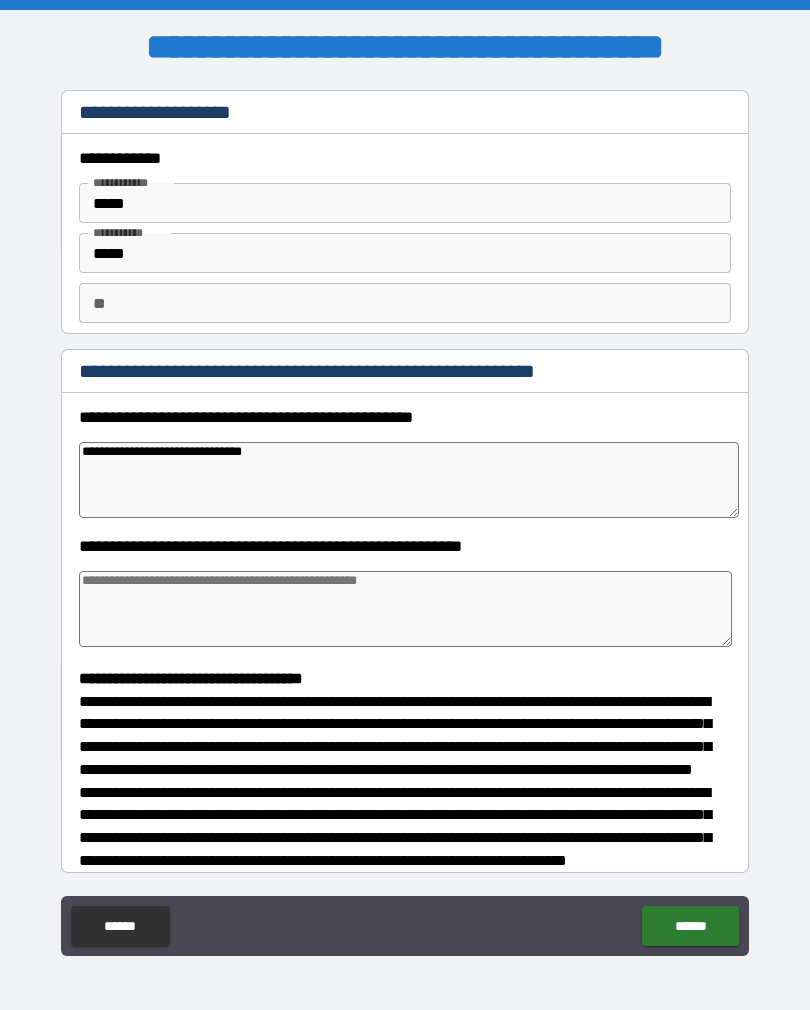 type on "*" 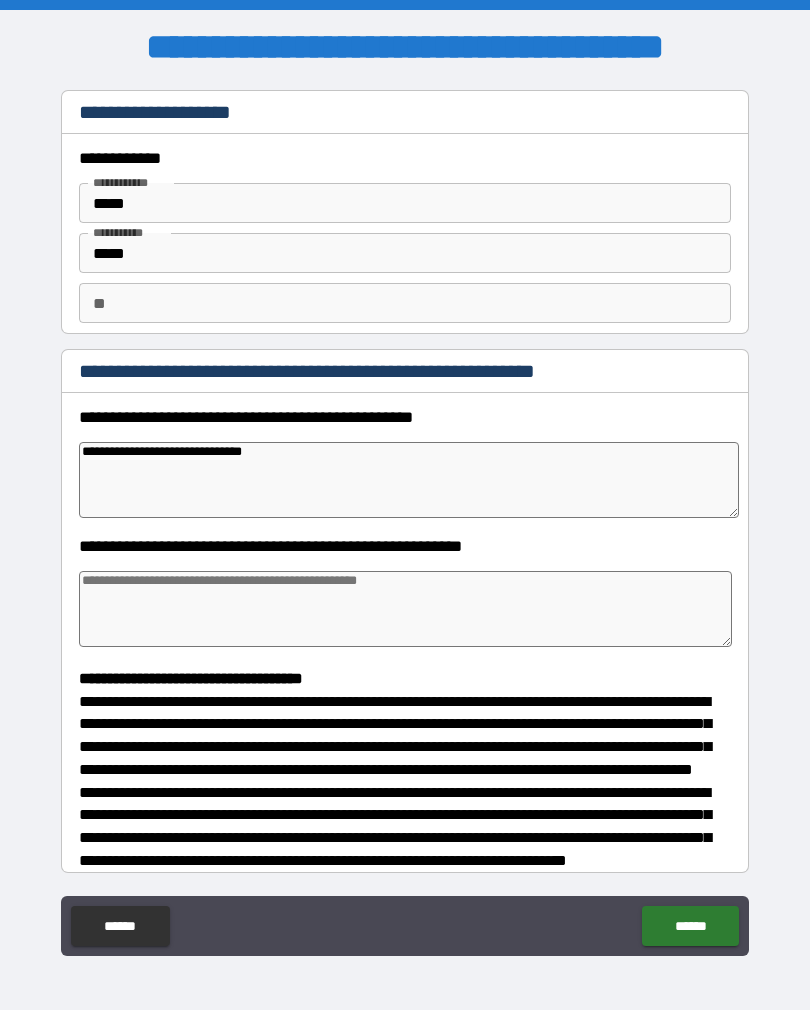type 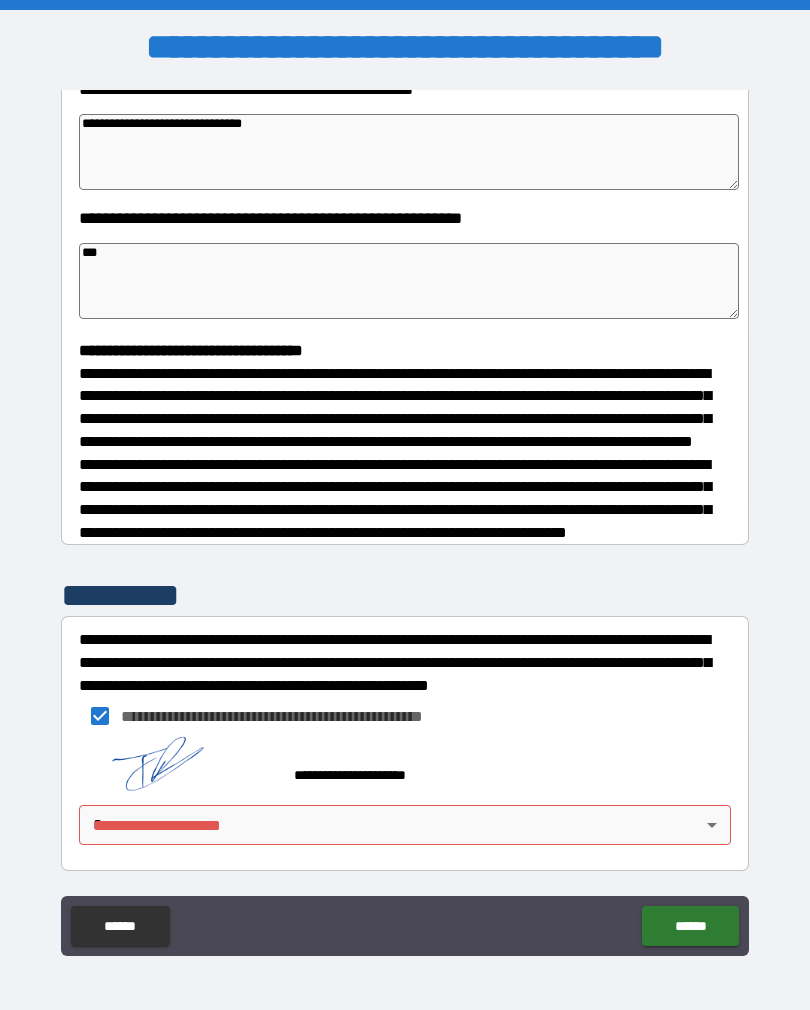 scroll, scrollTop: 365, scrollLeft: 0, axis: vertical 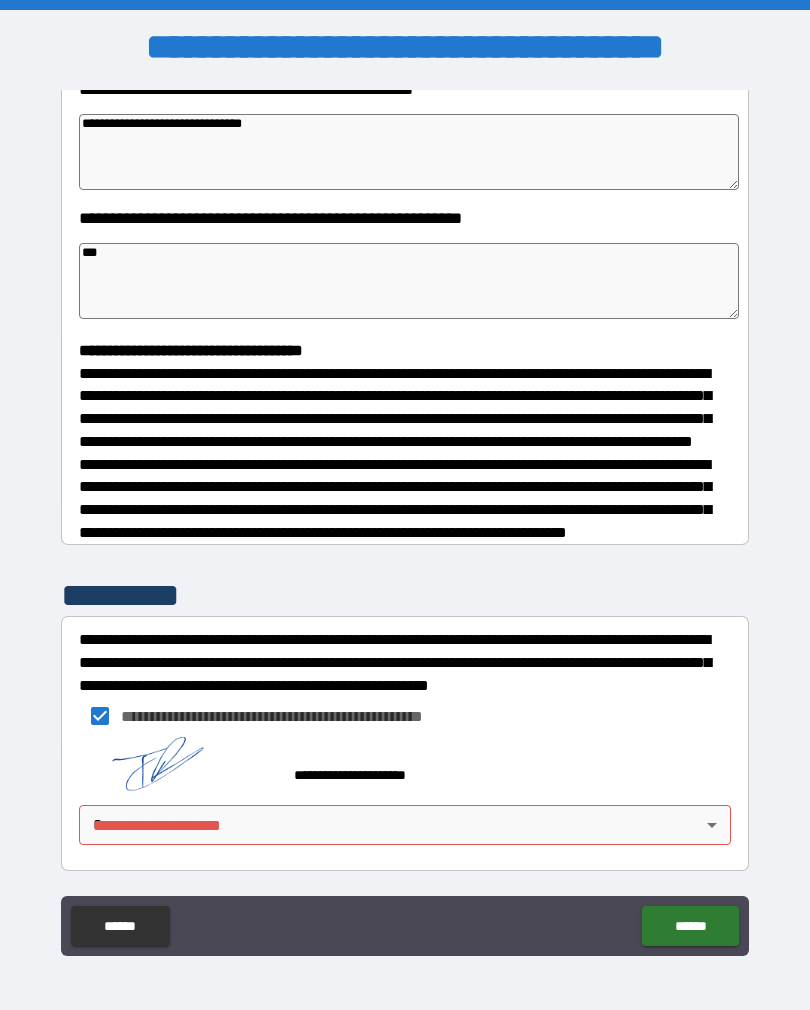 click on "******" at bounding box center (690, 926) 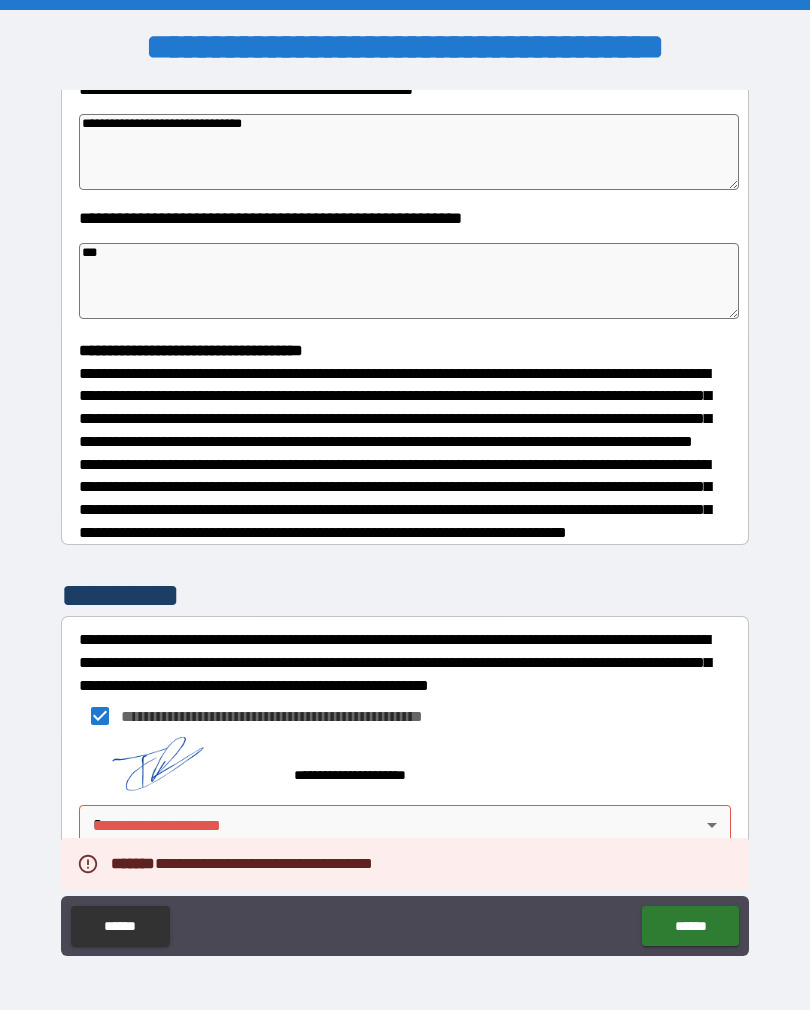 click on "**********" at bounding box center [405, 520] 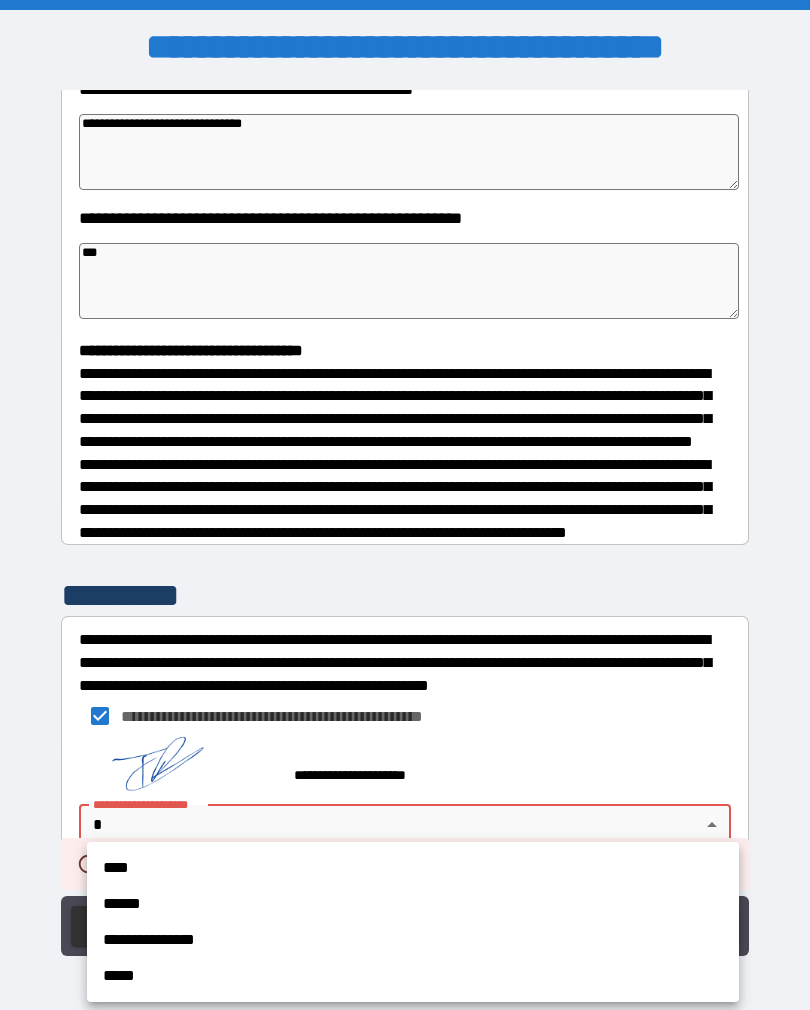 click on "****" at bounding box center [413, 868] 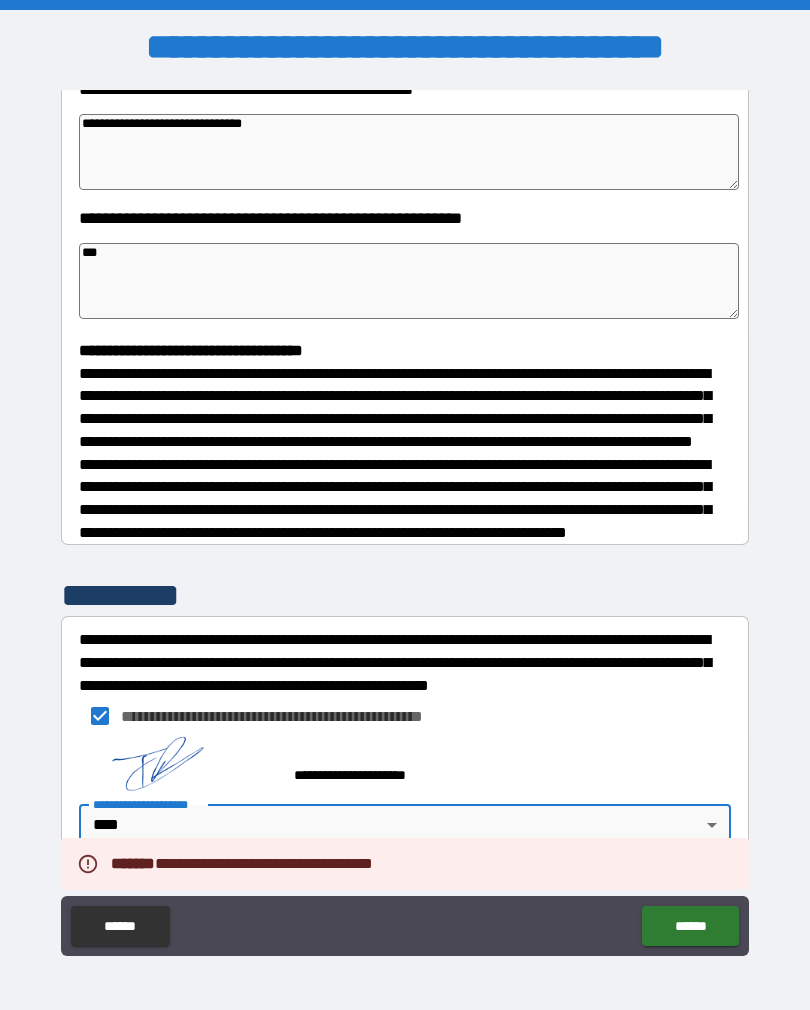 click on "******" at bounding box center [690, 926] 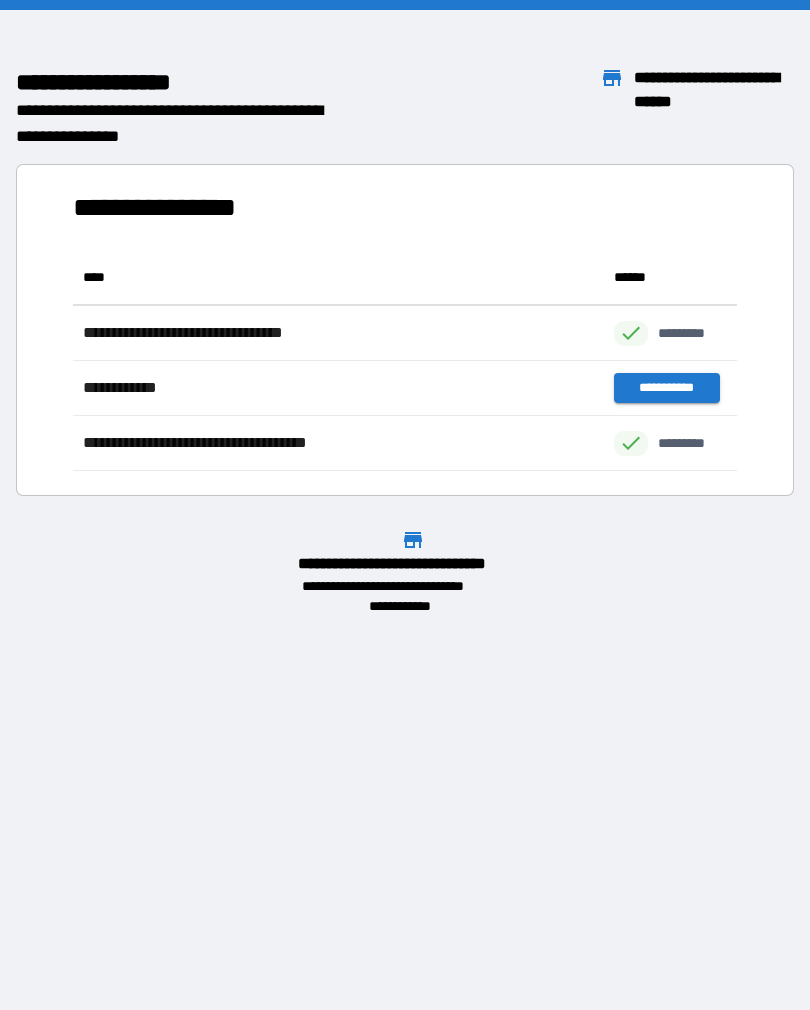 scroll, scrollTop: 1, scrollLeft: 1, axis: both 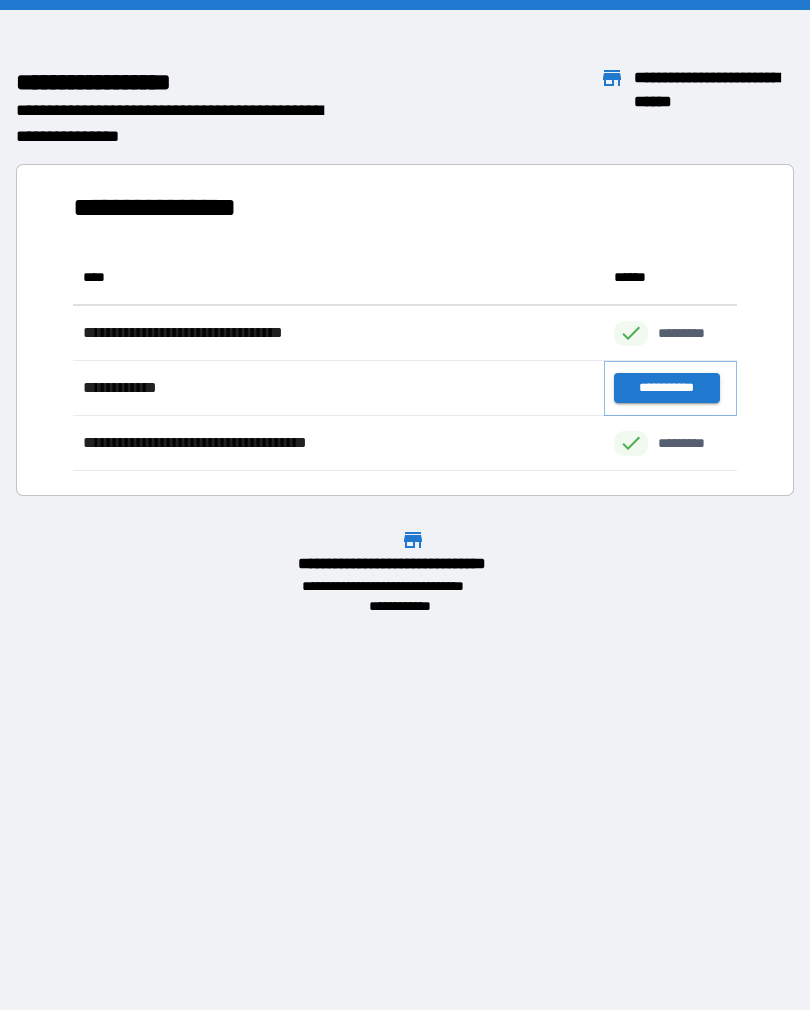click on "**********" at bounding box center (666, 388) 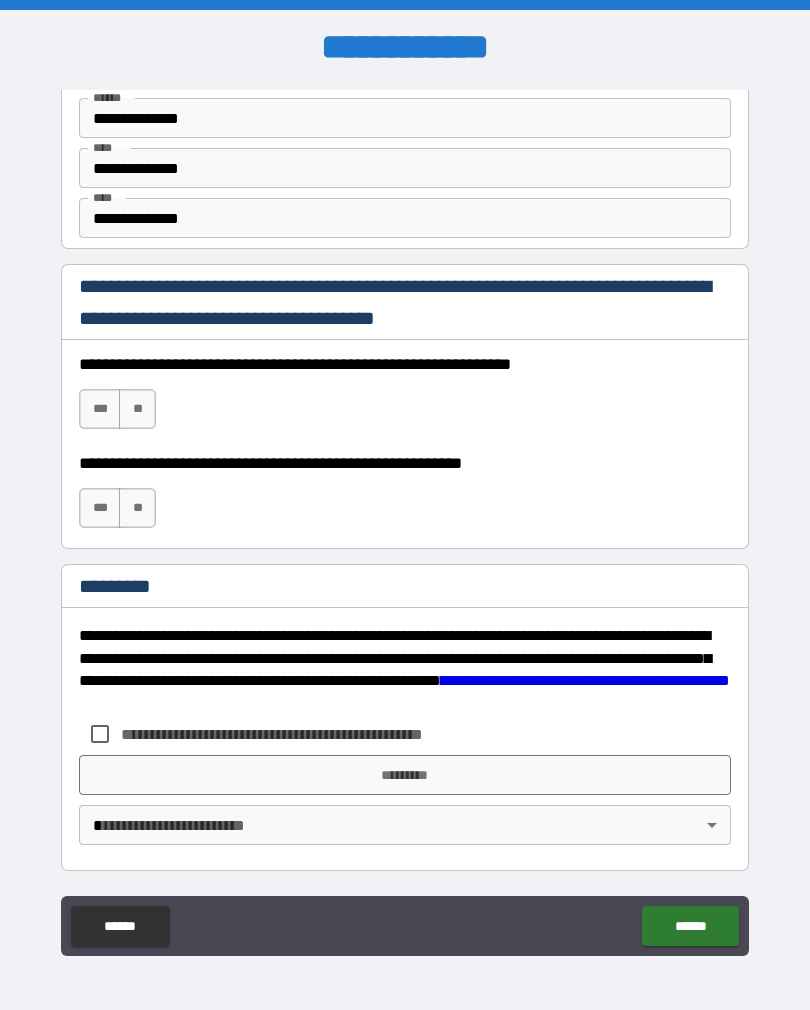 scroll, scrollTop: 2820, scrollLeft: 0, axis: vertical 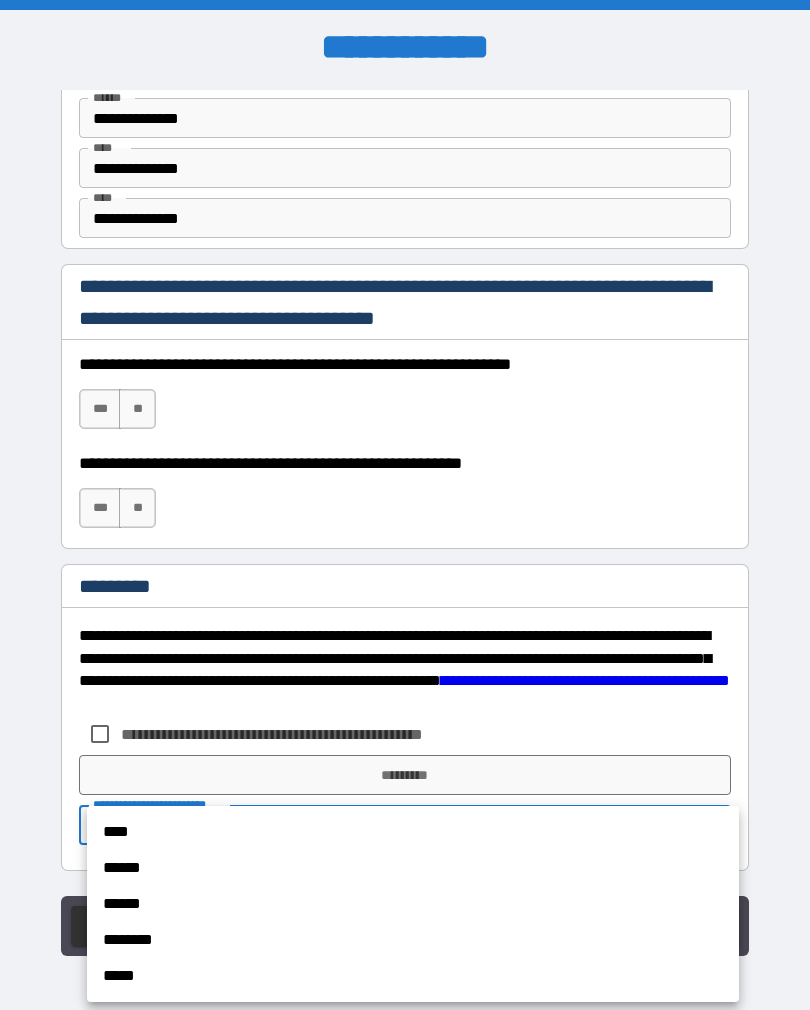 click on "****" at bounding box center [413, 832] 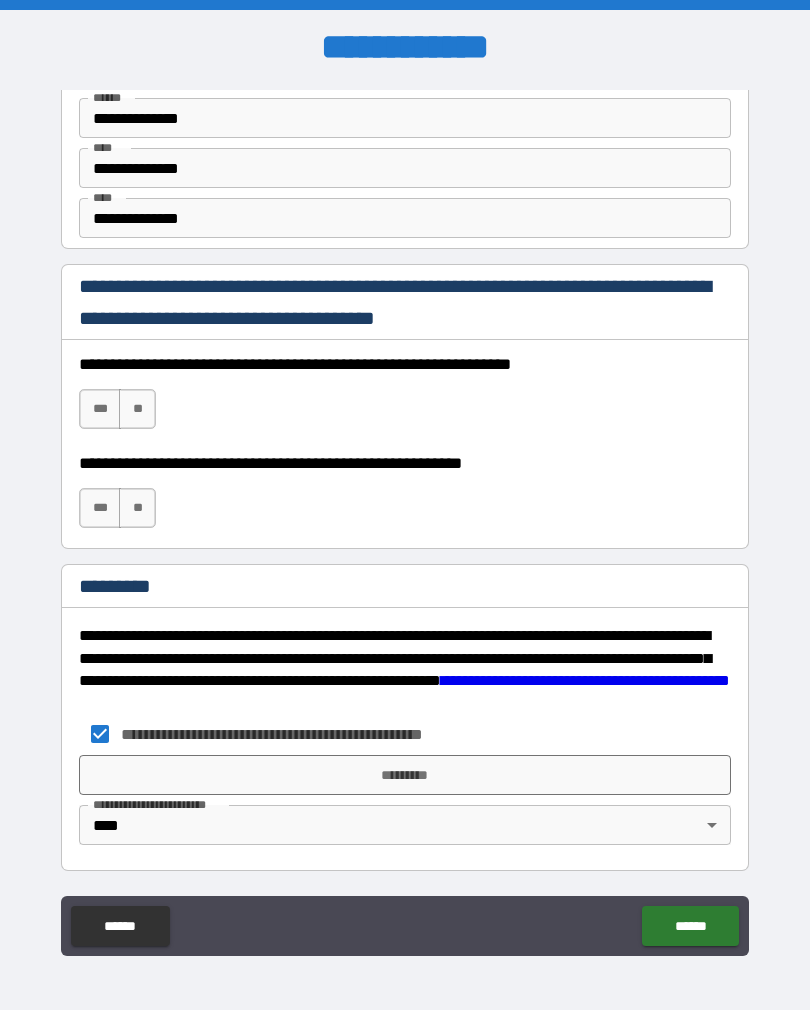 click on "***" at bounding box center [100, 508] 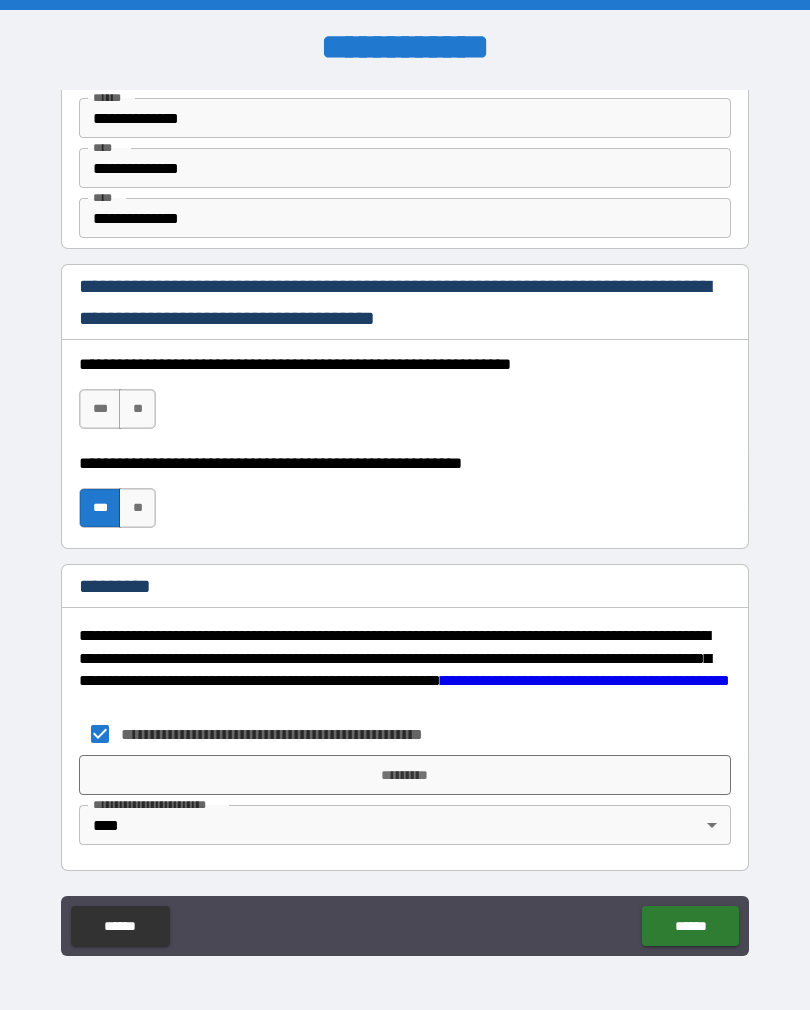 click on "***" at bounding box center (100, 409) 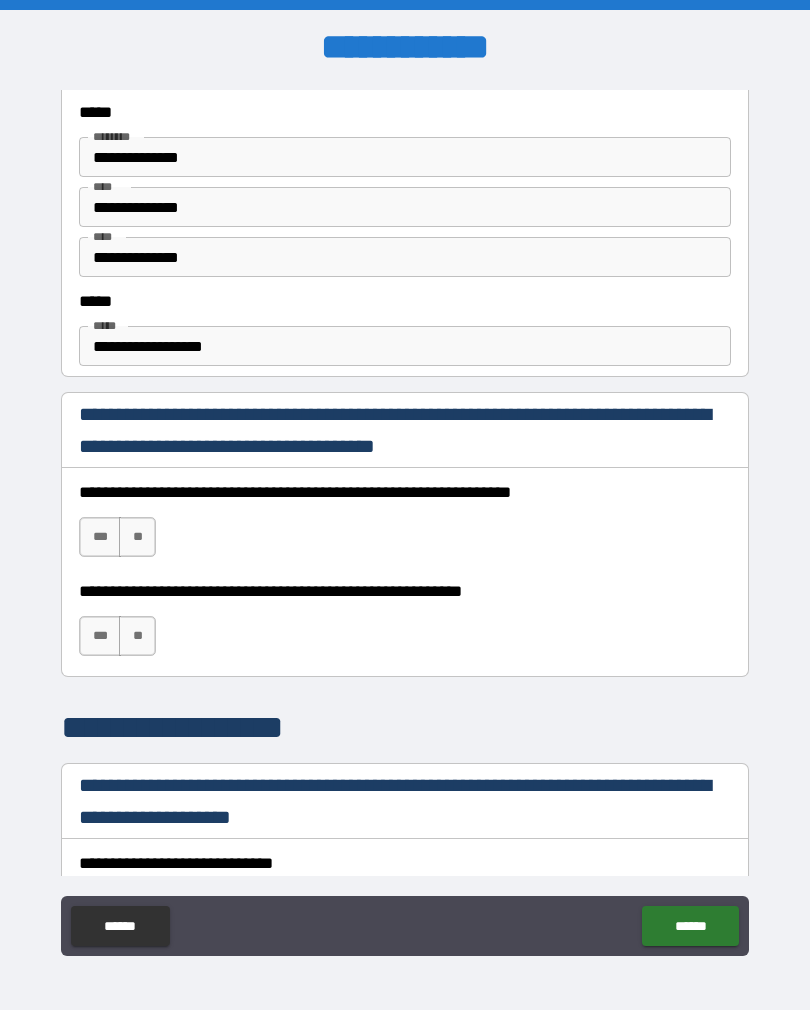 scroll, scrollTop: 1038, scrollLeft: 0, axis: vertical 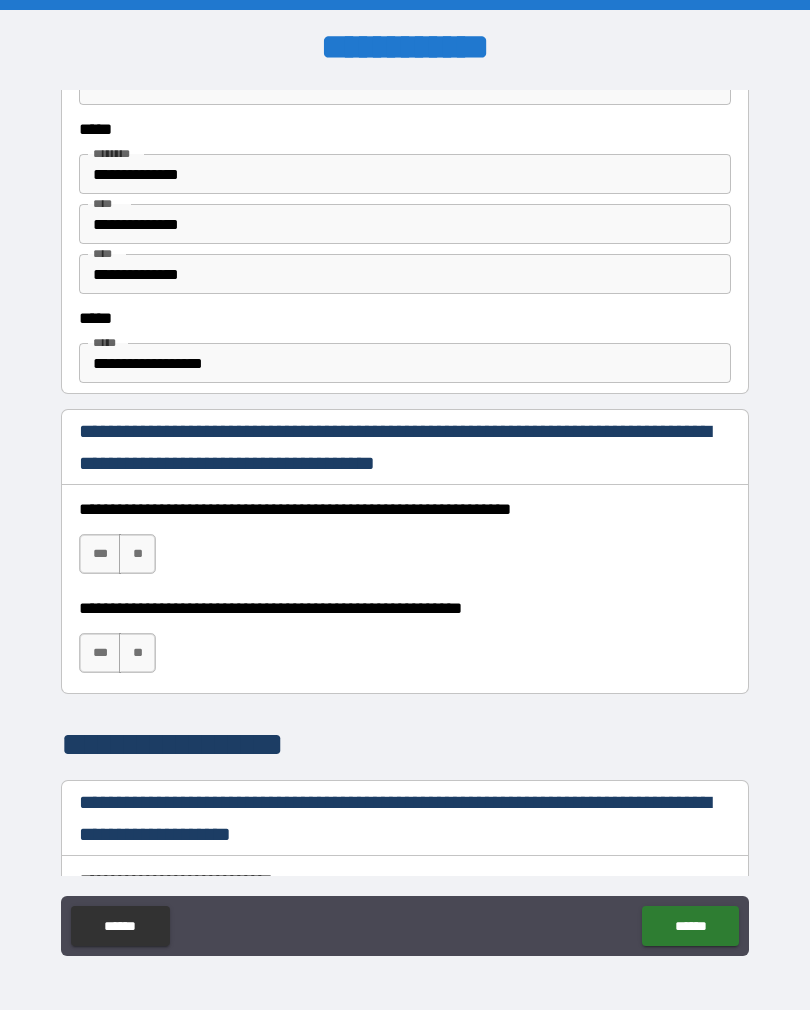 click on "***" at bounding box center (100, 554) 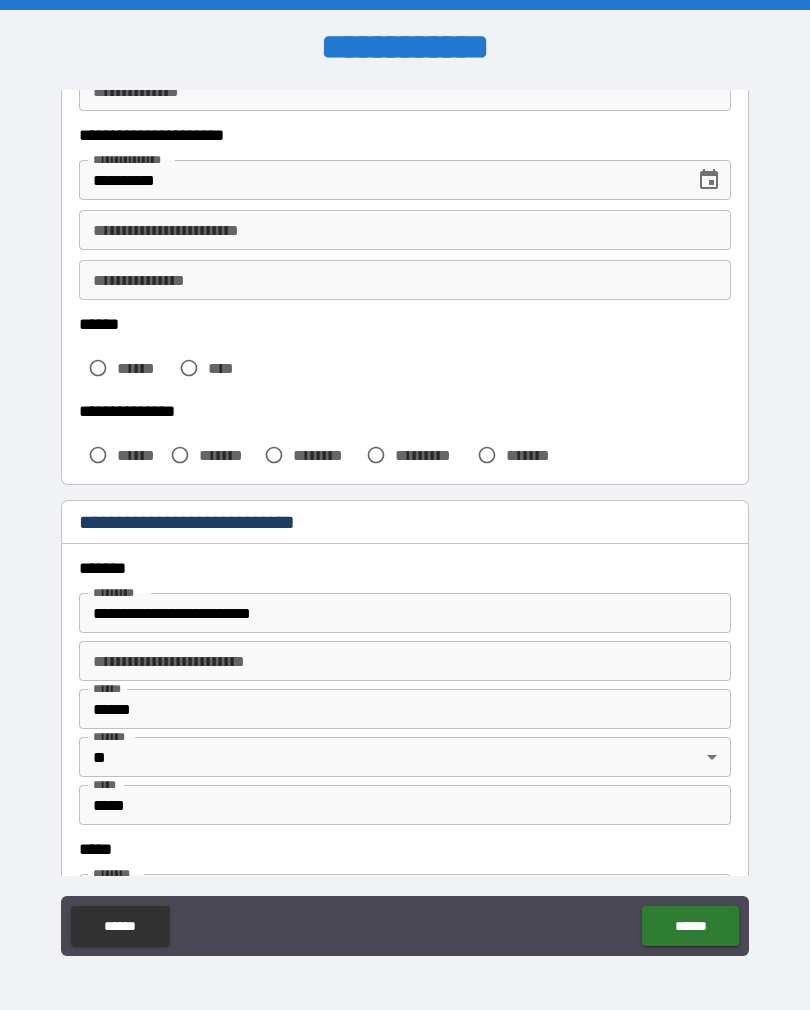 scroll, scrollTop: 313, scrollLeft: 0, axis: vertical 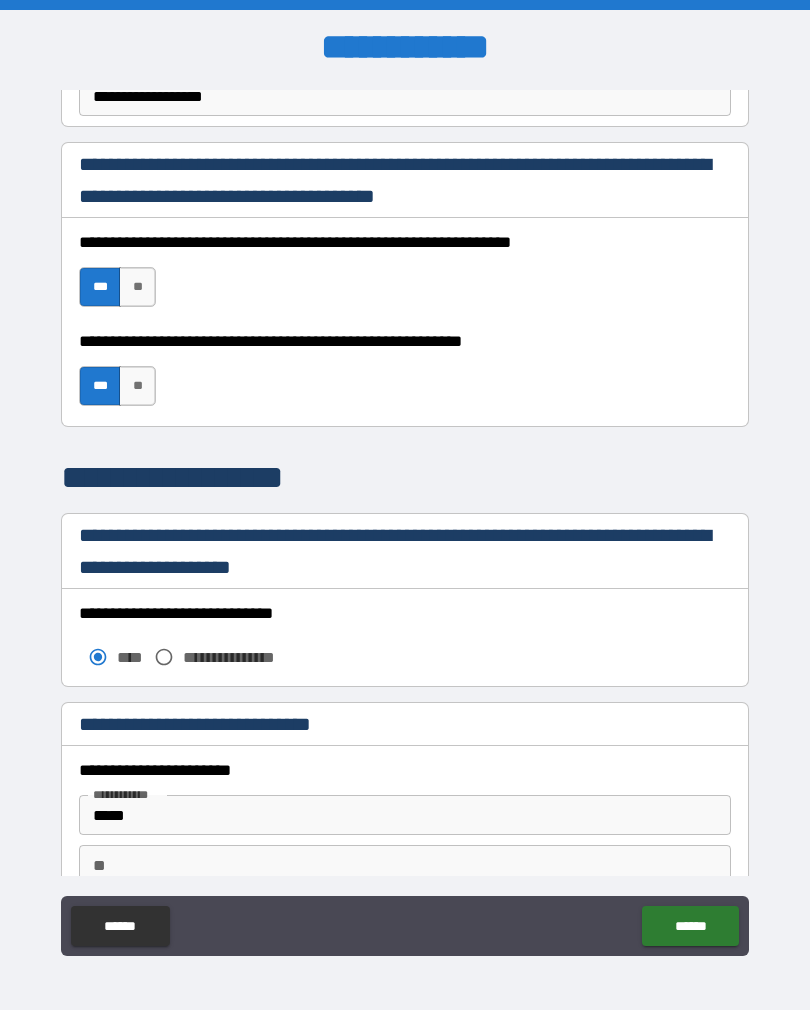 click on "******   ******" at bounding box center (405, 928) 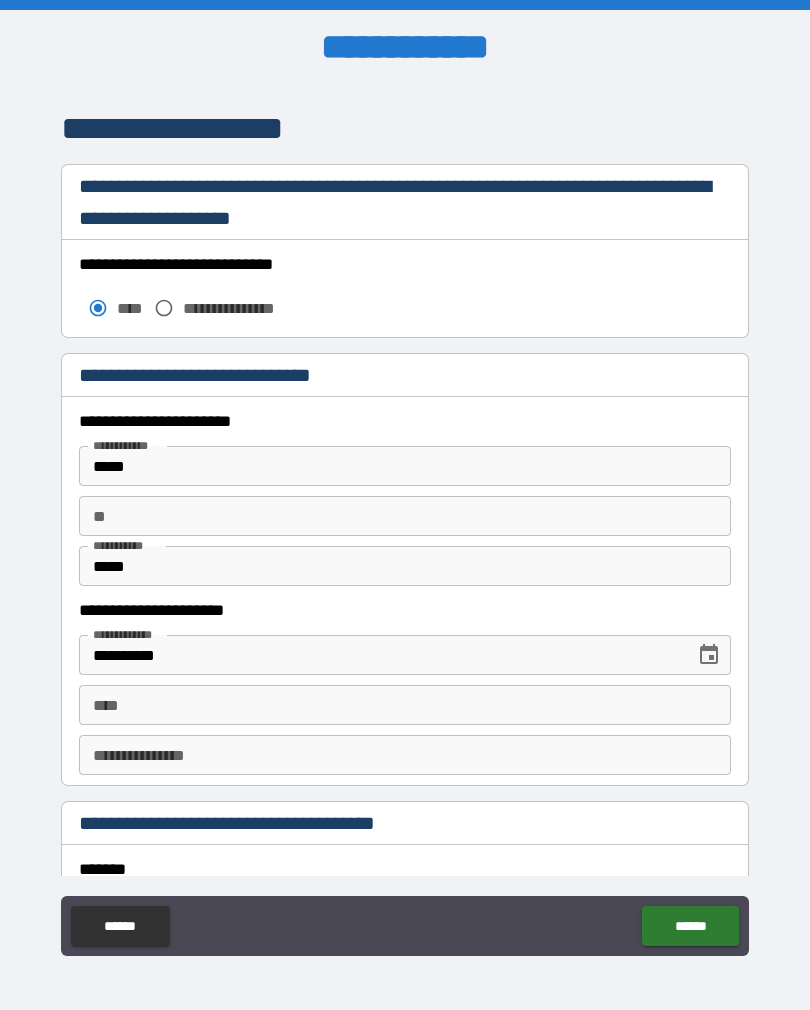 click on "******   ******" at bounding box center (405, 928) 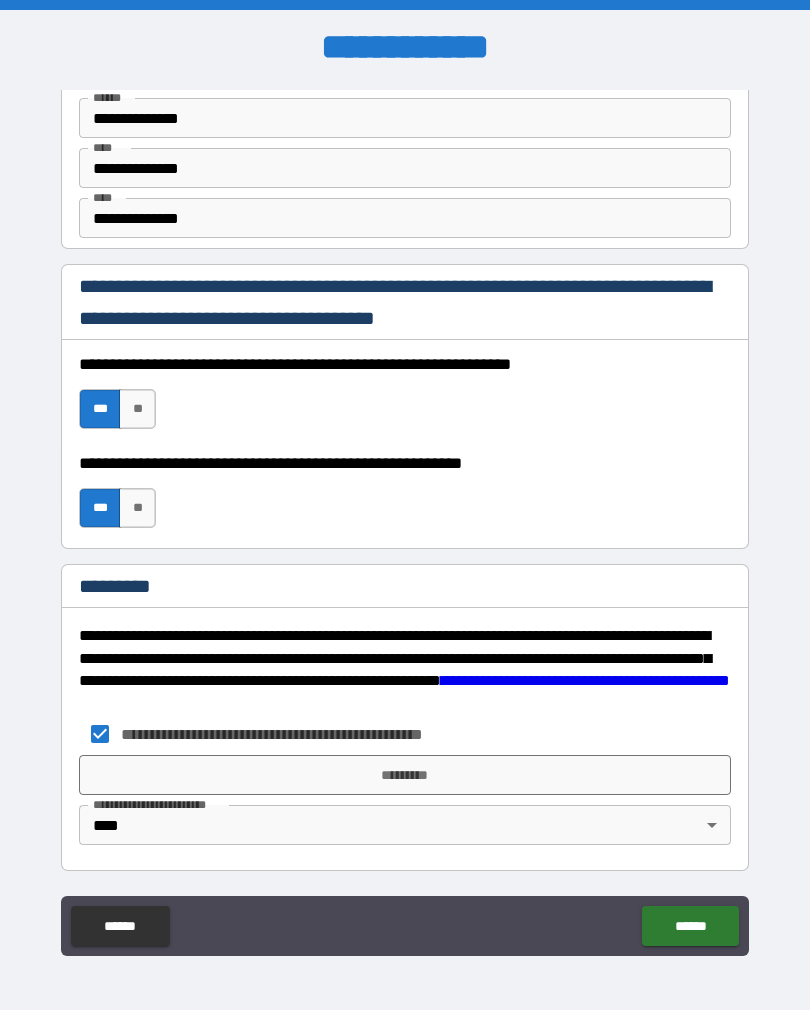 scroll, scrollTop: 2820, scrollLeft: 0, axis: vertical 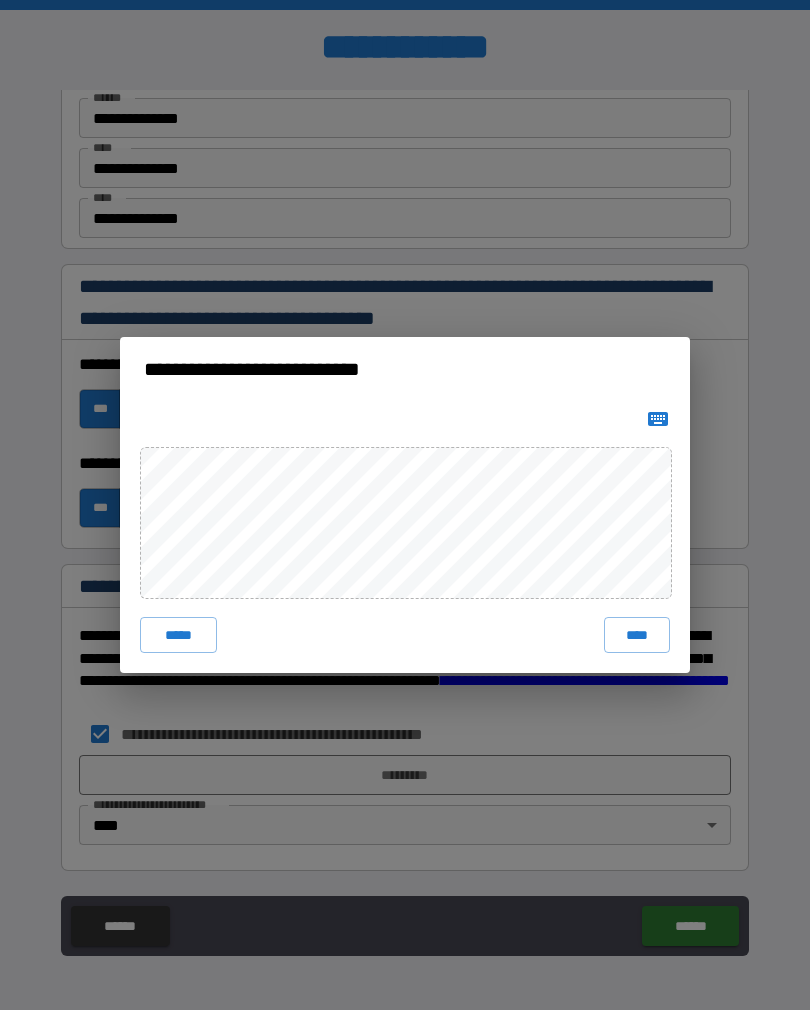 click on "****" at bounding box center (637, 635) 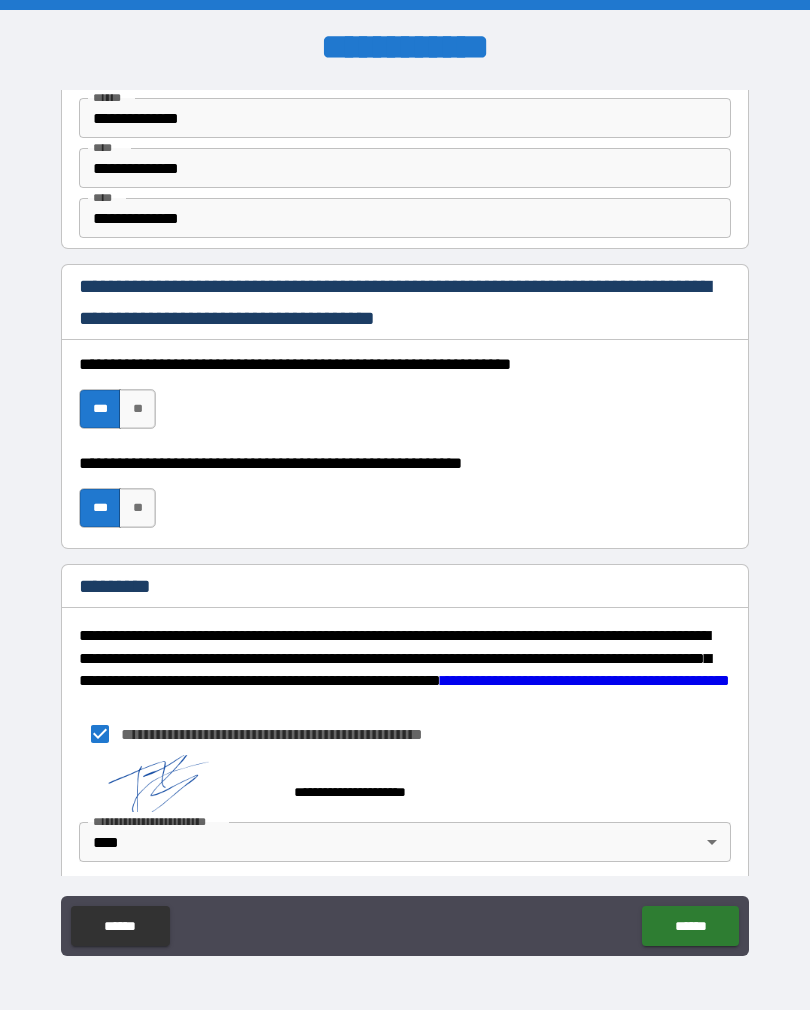 scroll, scrollTop: 2810, scrollLeft: 0, axis: vertical 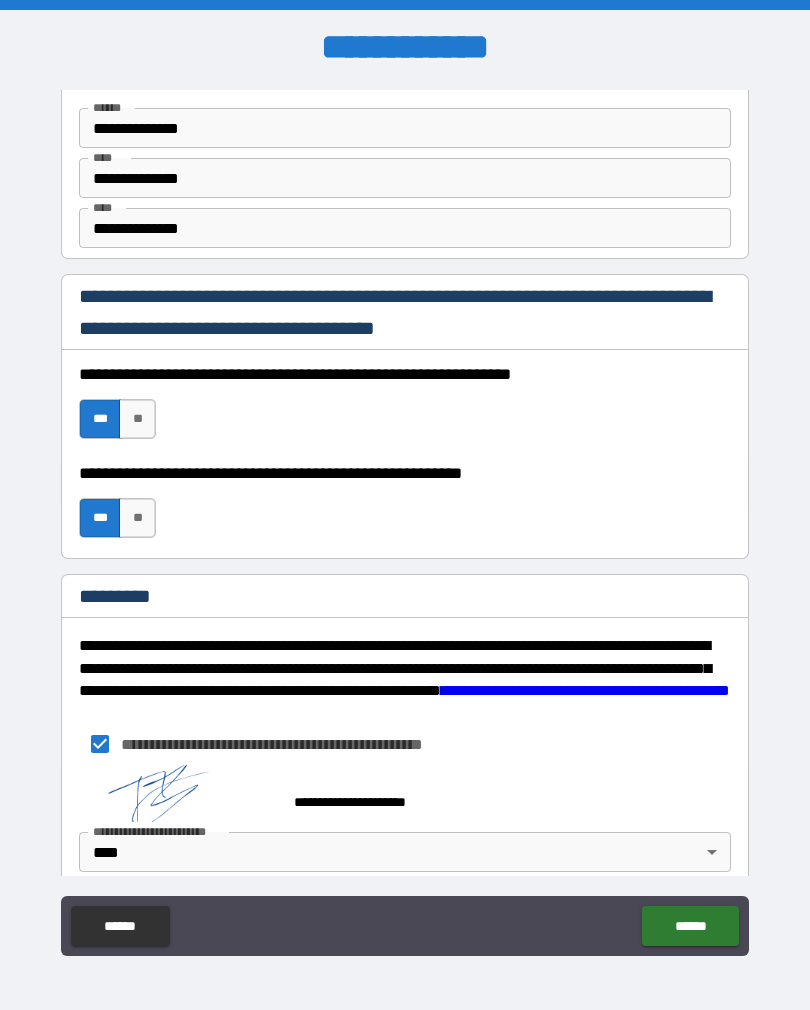 click on "******" at bounding box center (690, 926) 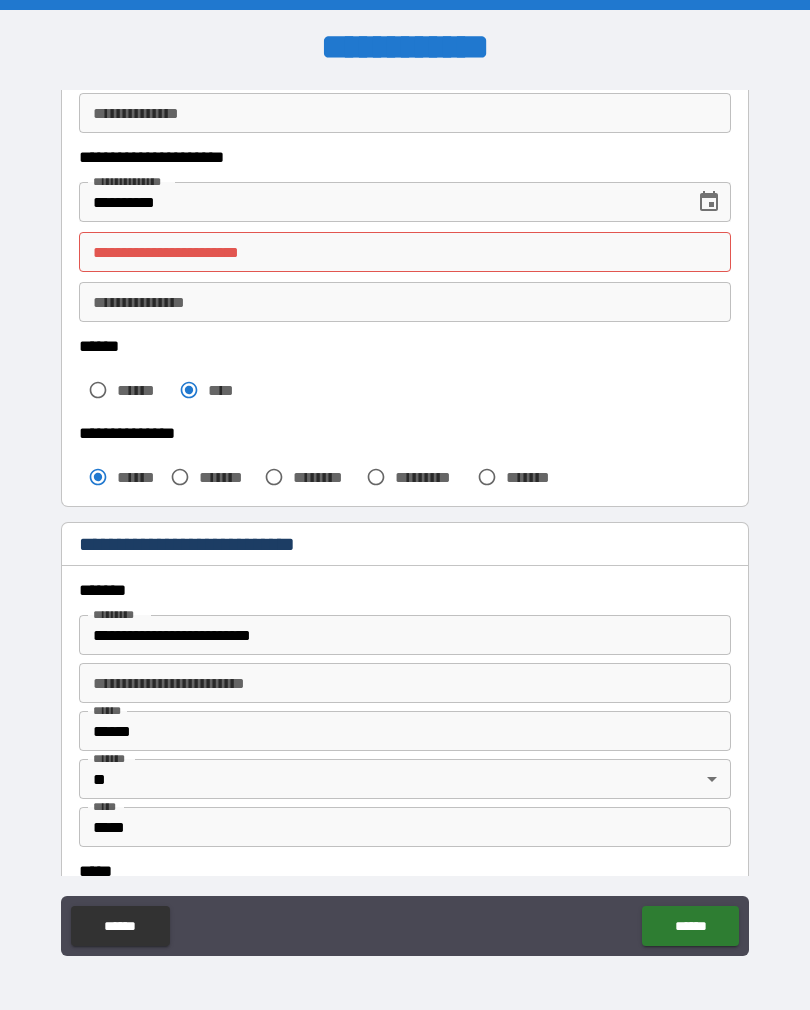 scroll, scrollTop: 82, scrollLeft: 0, axis: vertical 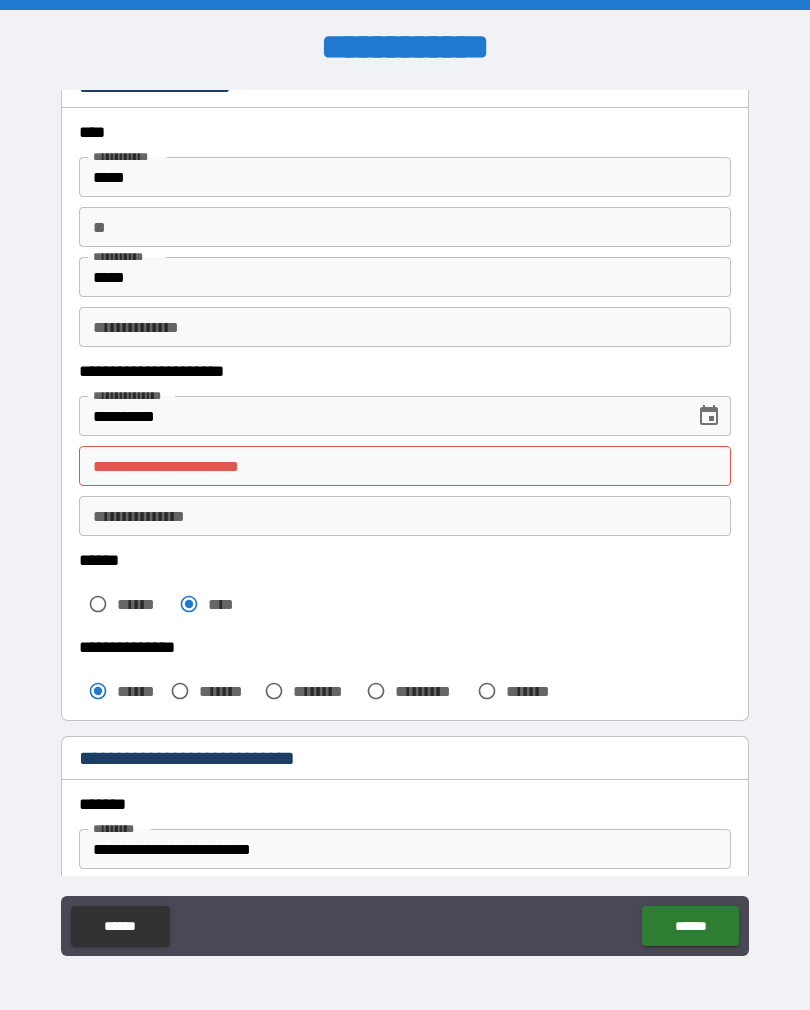 click on "**********" at bounding box center [405, 466] 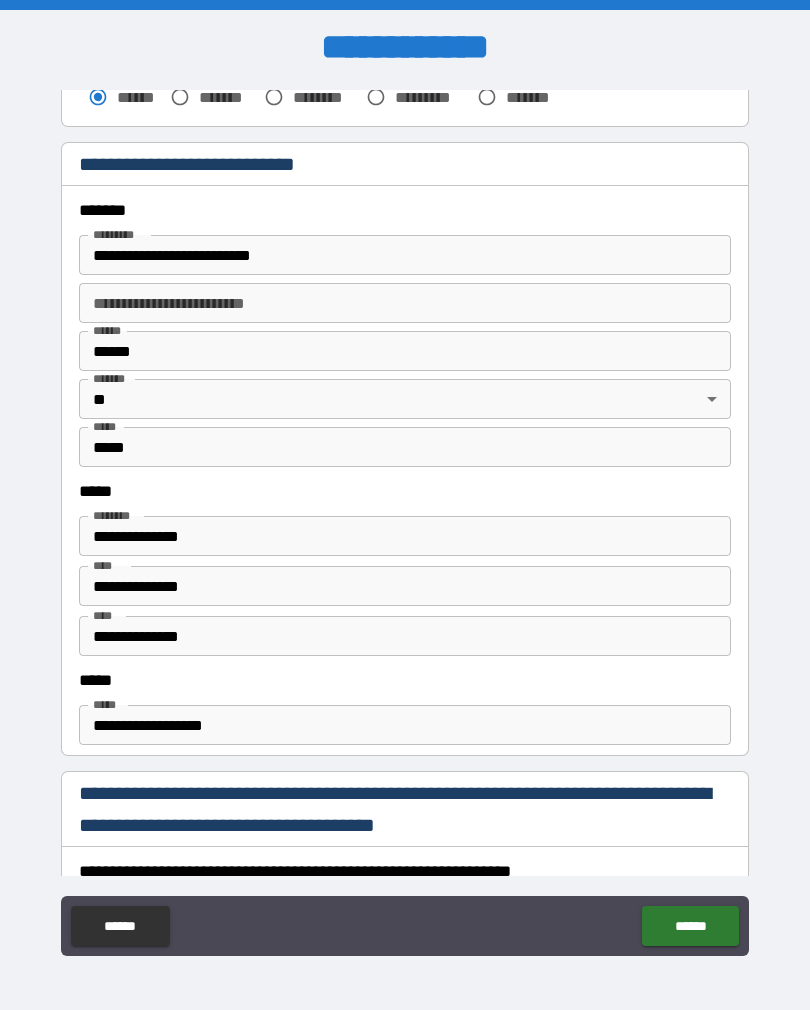 scroll, scrollTop: 654, scrollLeft: 0, axis: vertical 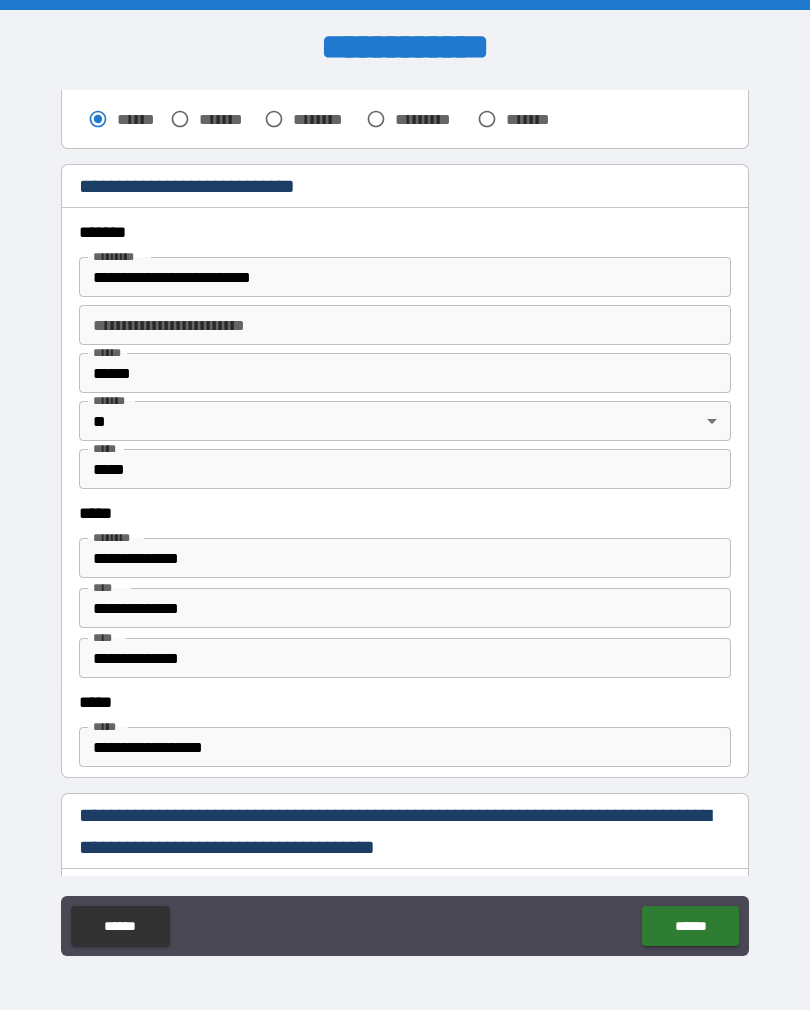 click on "**********" at bounding box center [405, 277] 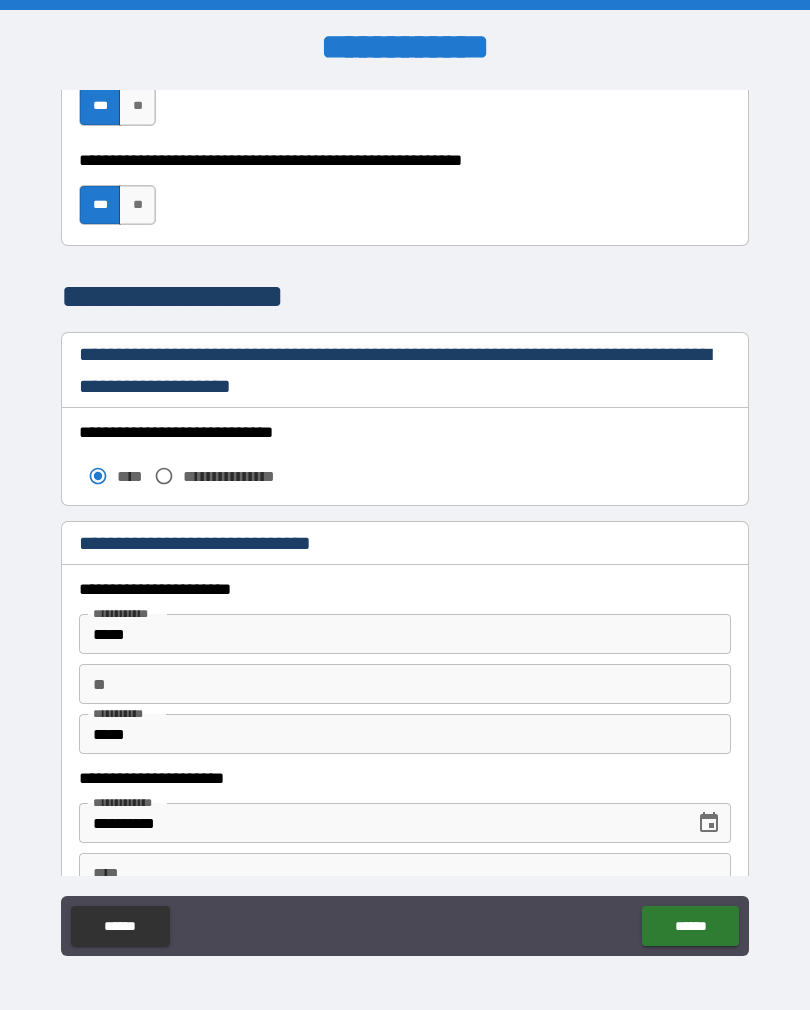 scroll, scrollTop: 1618, scrollLeft: 0, axis: vertical 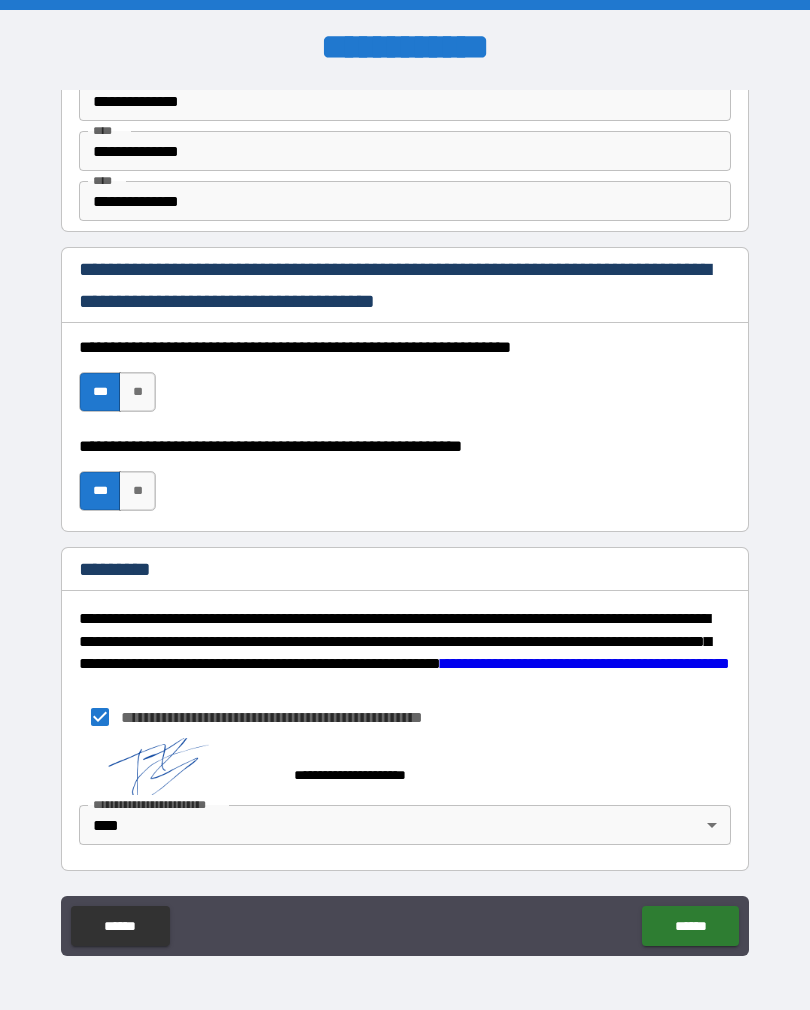 click on "**********" at bounding box center [405, 523] 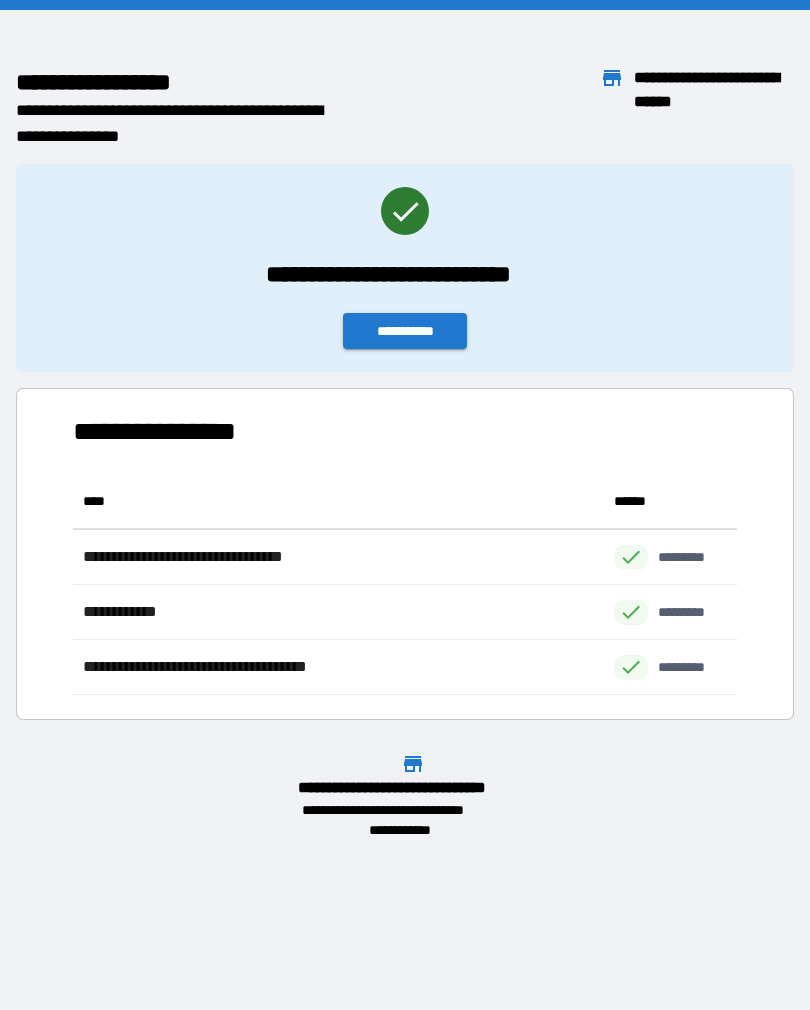 scroll, scrollTop: 221, scrollLeft: 664, axis: both 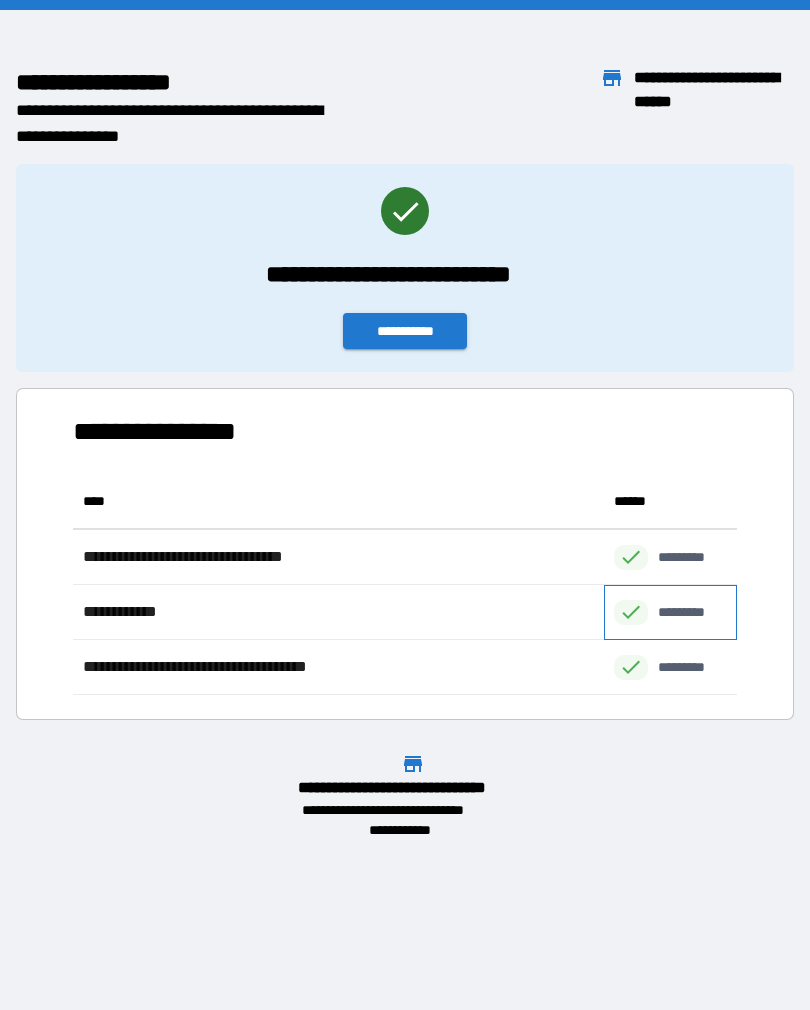 click on "*********" at bounding box center (692, 612) 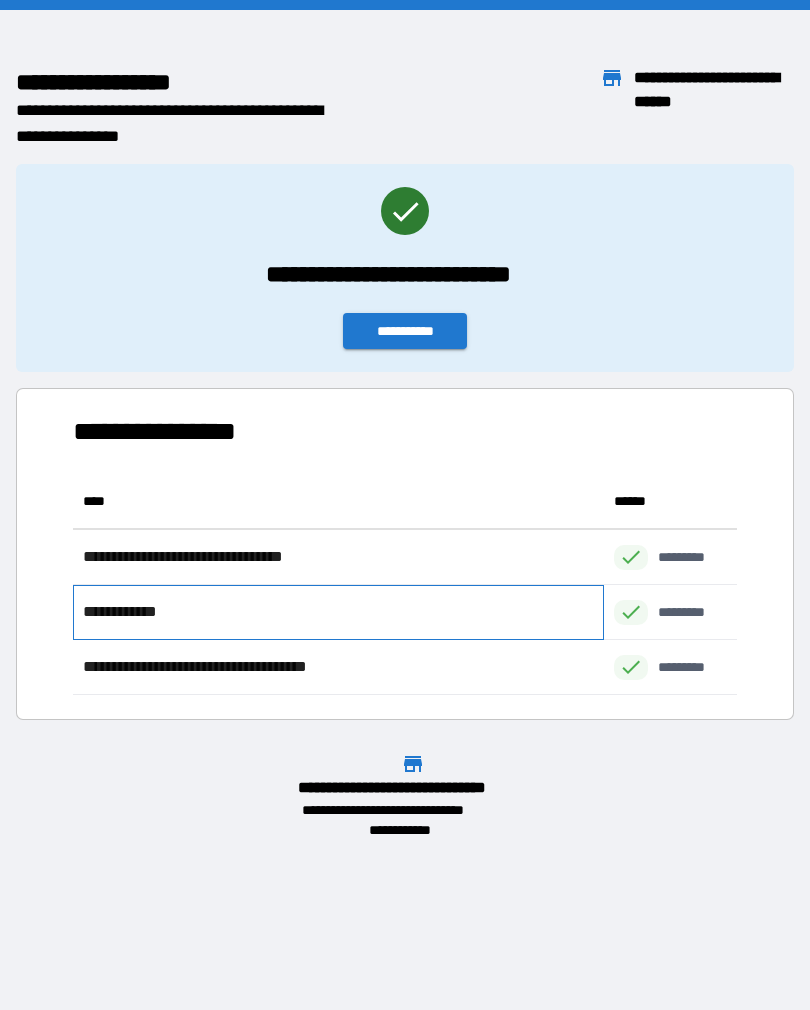 click on "**********" at bounding box center [338, 612] 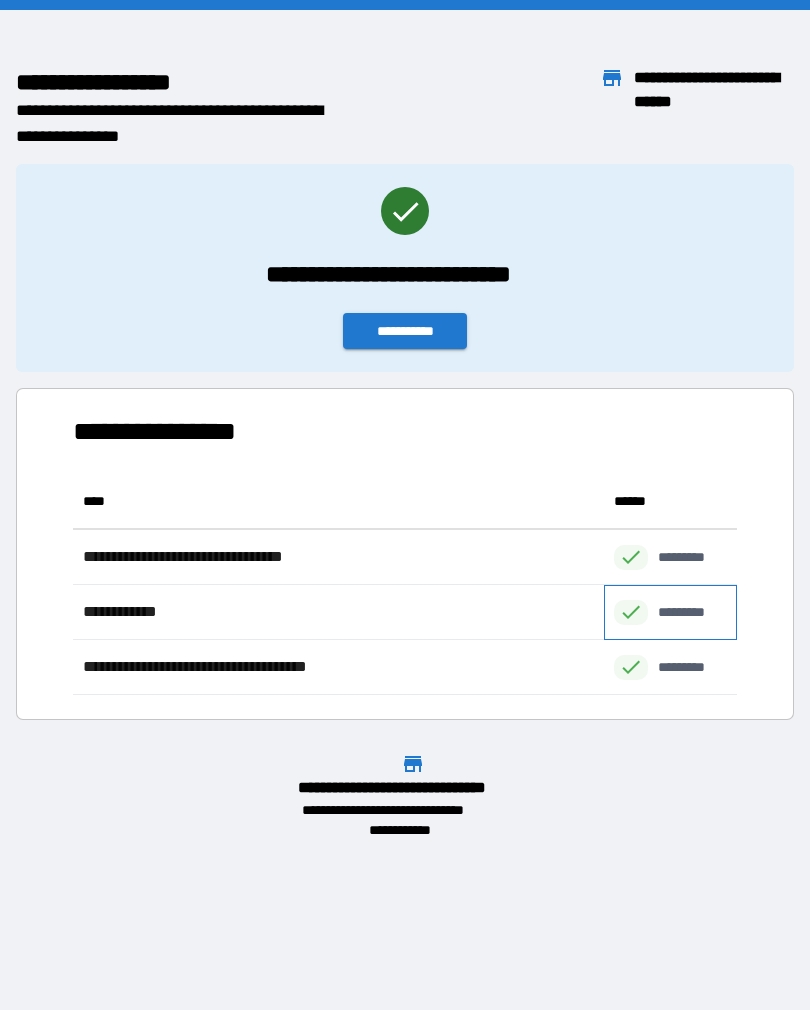 click on "*********" at bounding box center [692, 612] 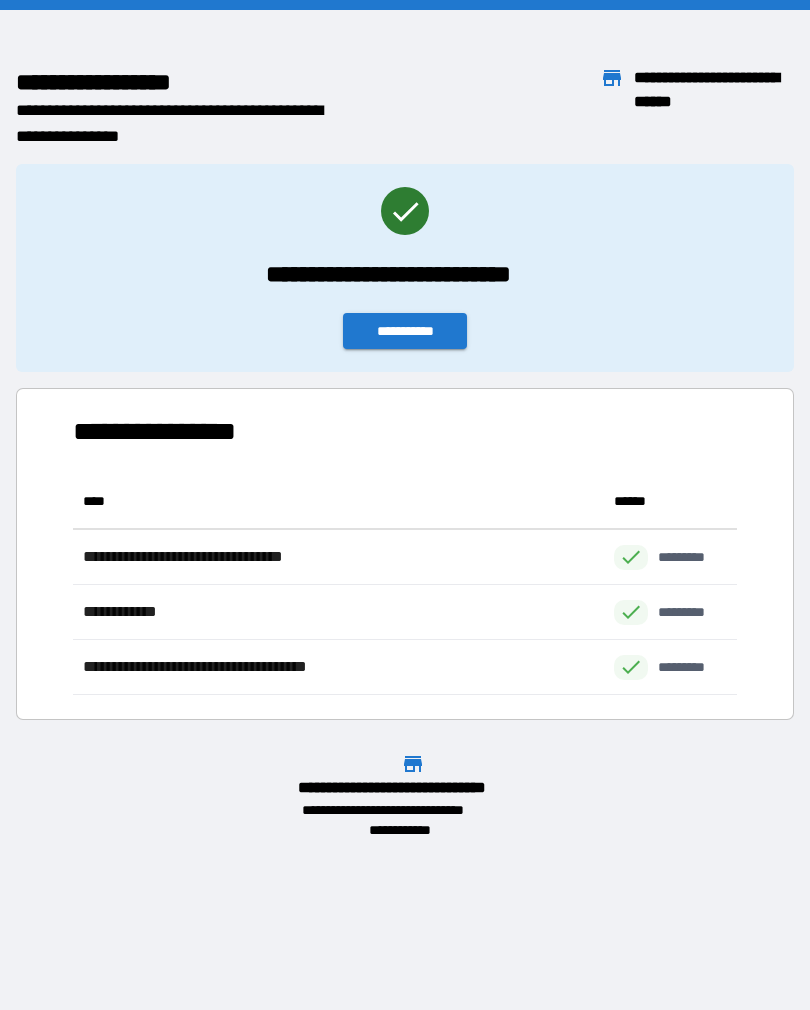 click on "**********" at bounding box center (405, 331) 